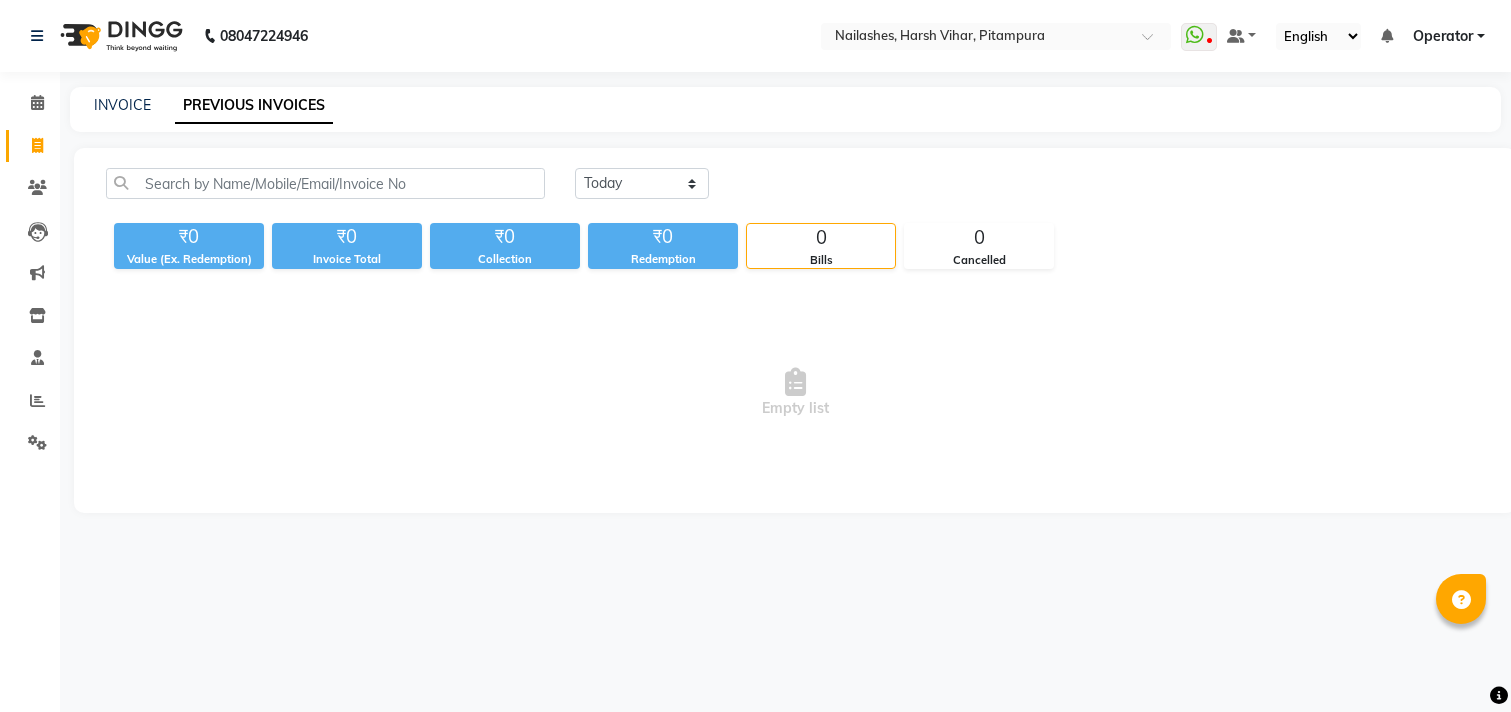 scroll, scrollTop: 0, scrollLeft: 0, axis: both 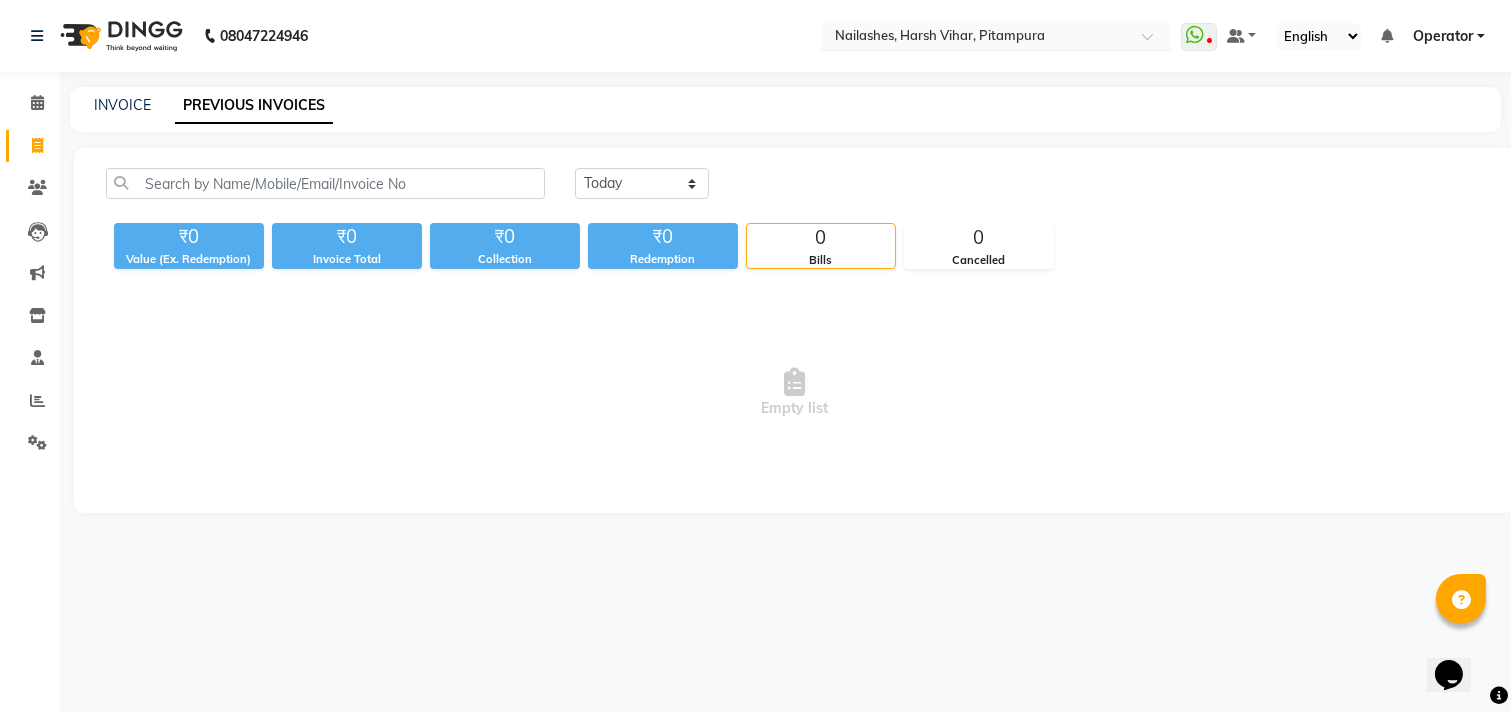click at bounding box center [976, 38] 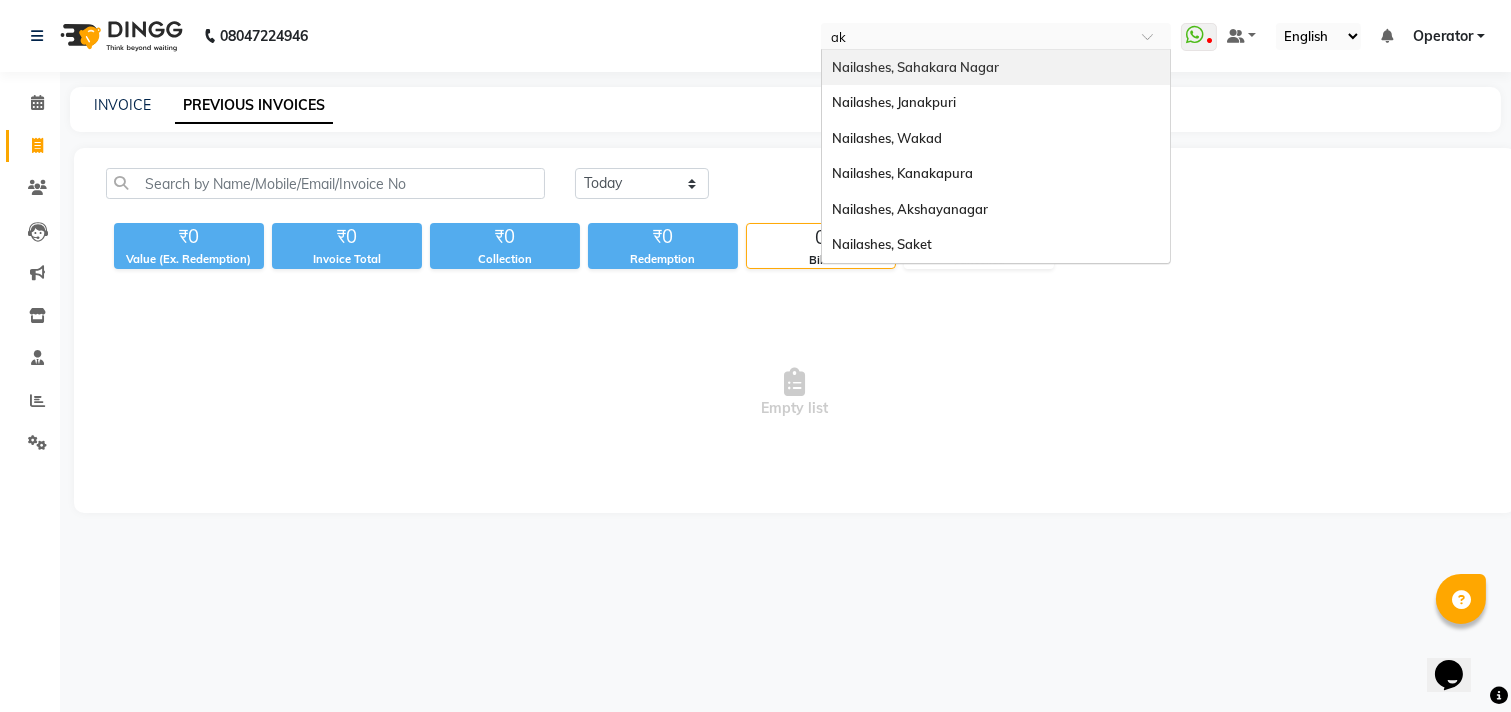 scroll, scrollTop: 0, scrollLeft: 0, axis: both 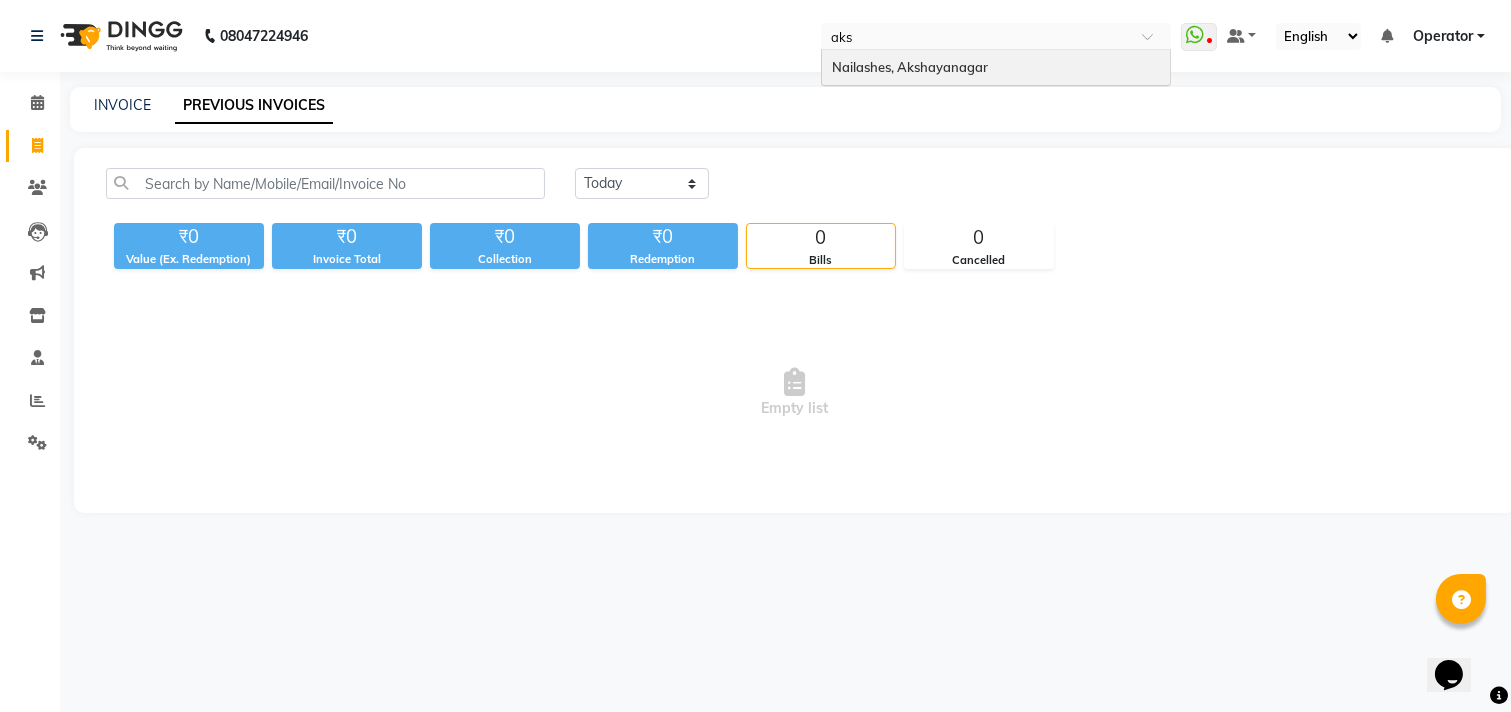type on "aksh" 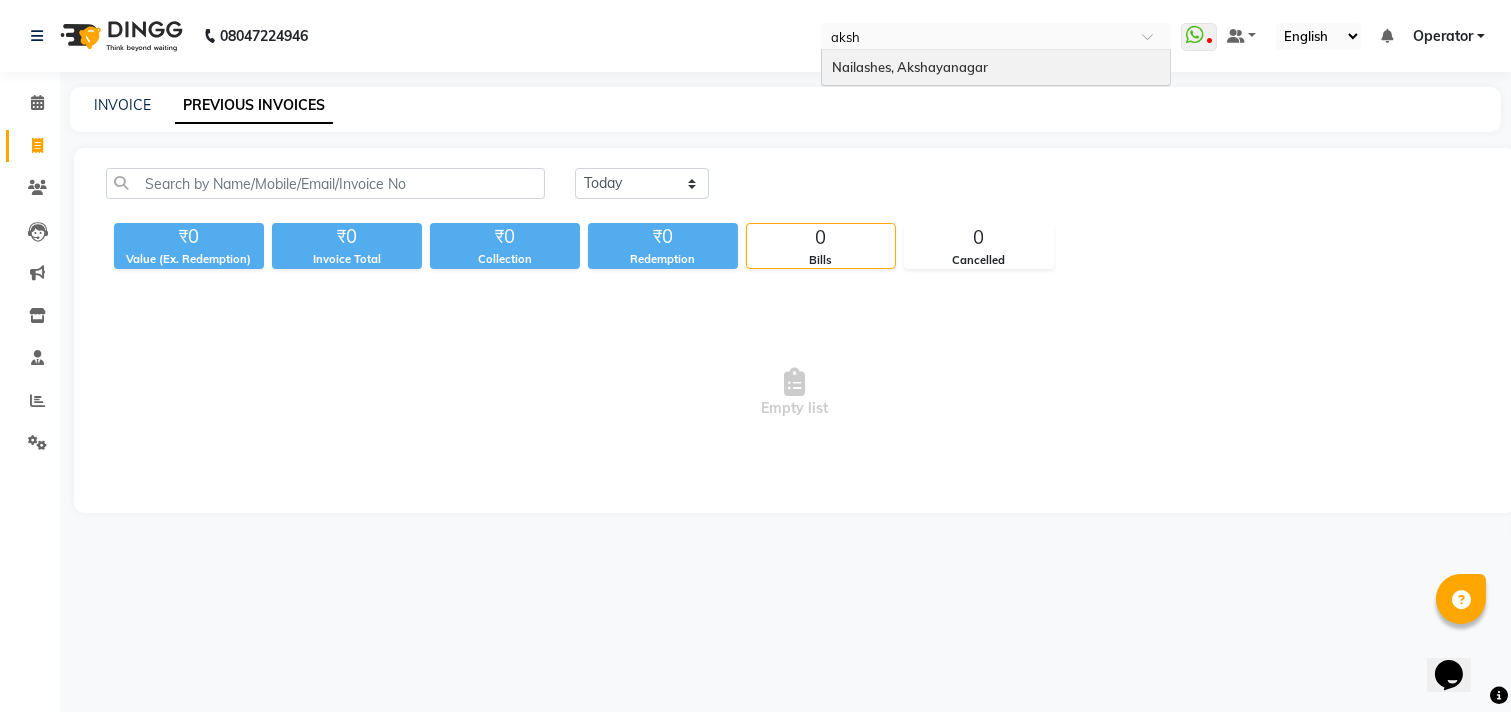 type 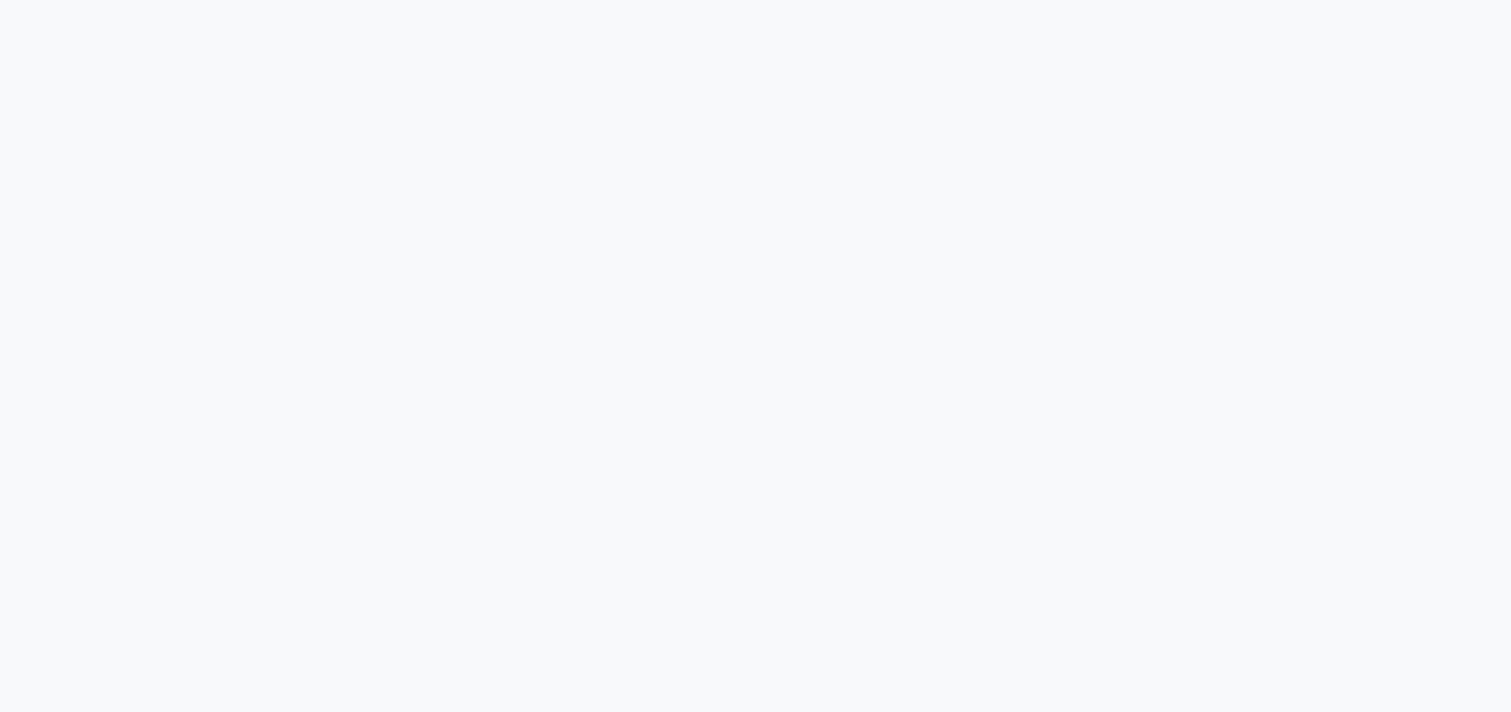 scroll, scrollTop: 0, scrollLeft: 0, axis: both 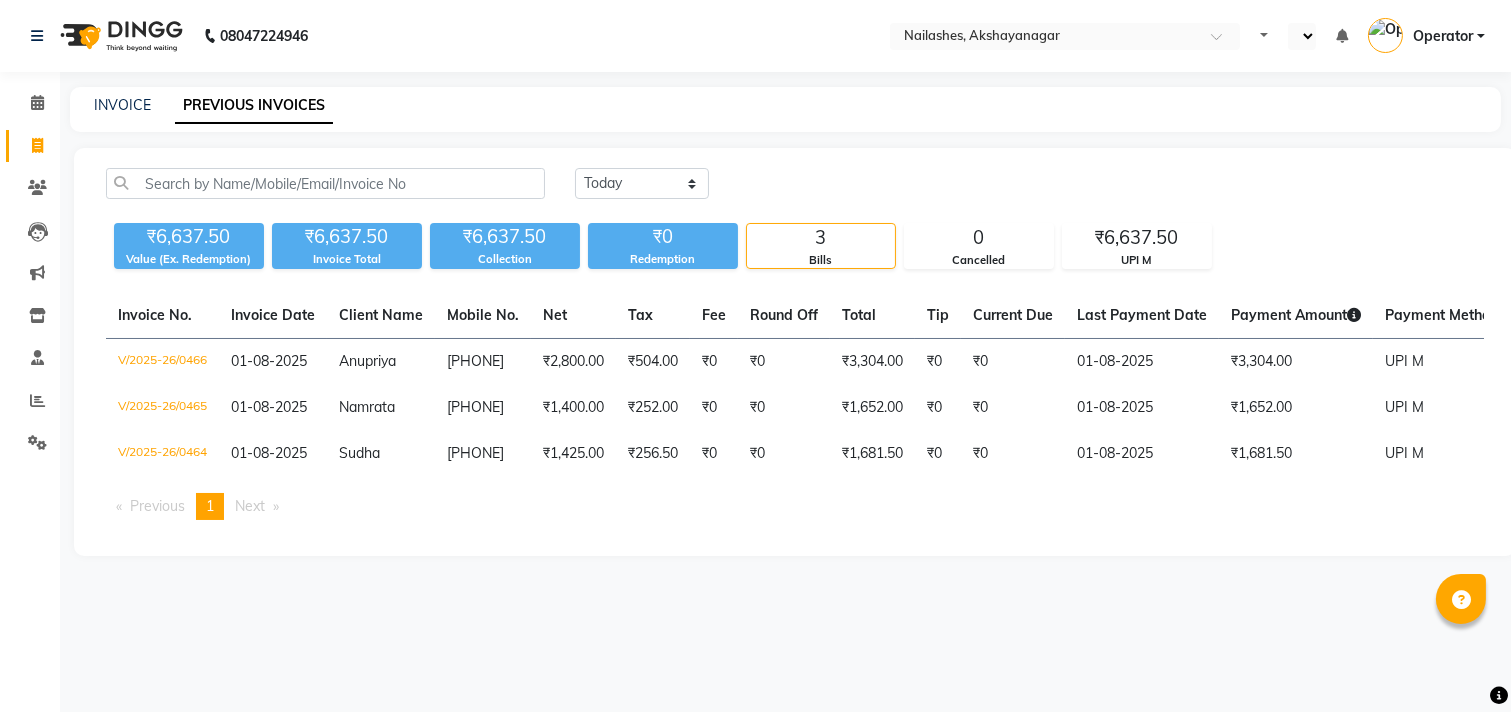 select on "en" 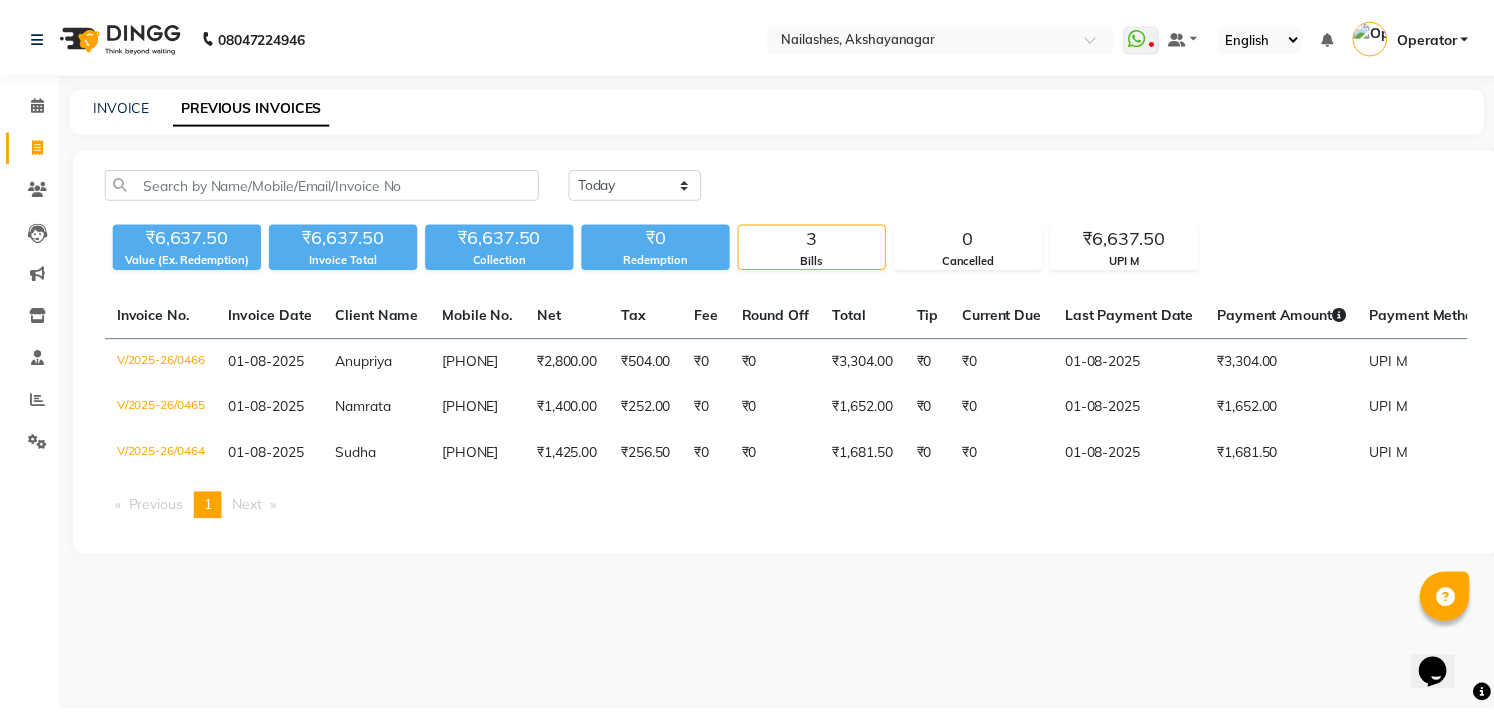 scroll, scrollTop: 0, scrollLeft: 0, axis: both 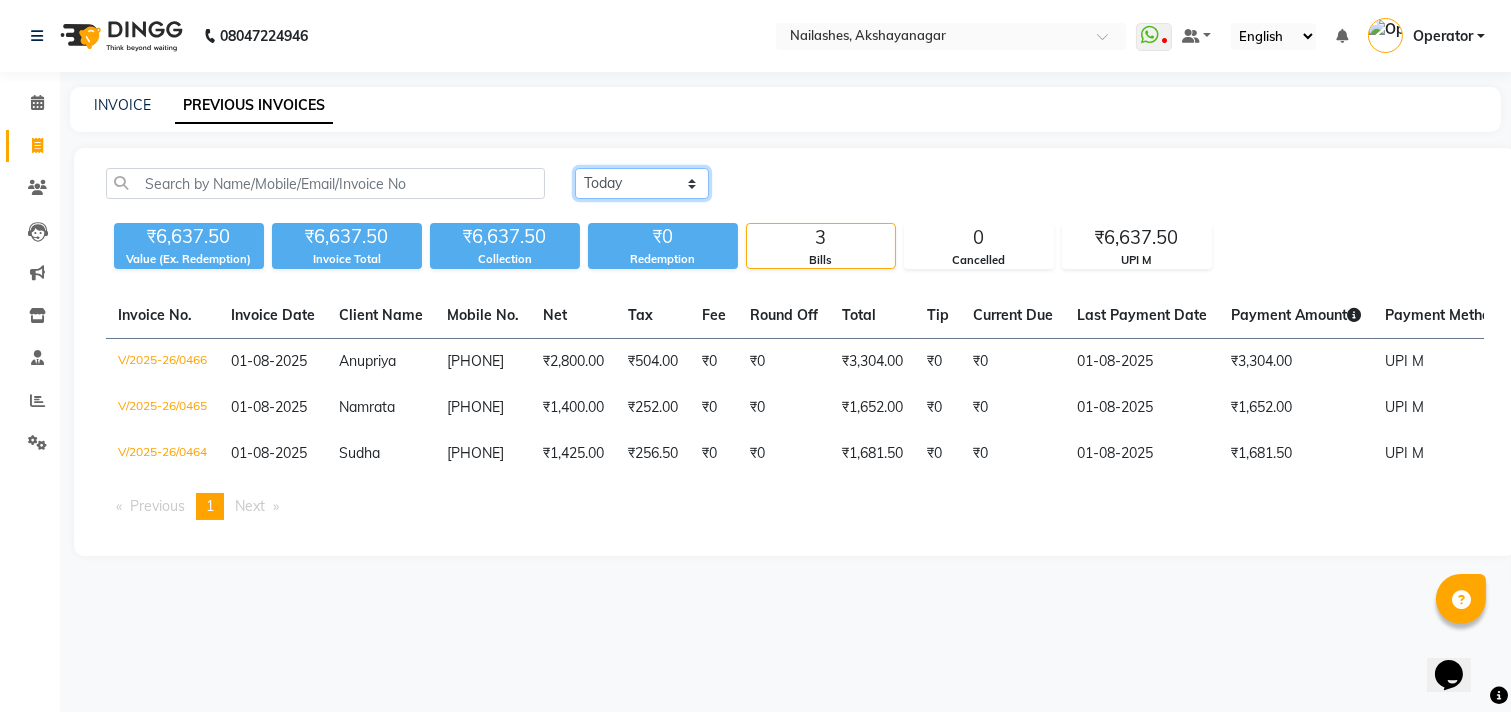 click on "Today Yesterday Custom Range" 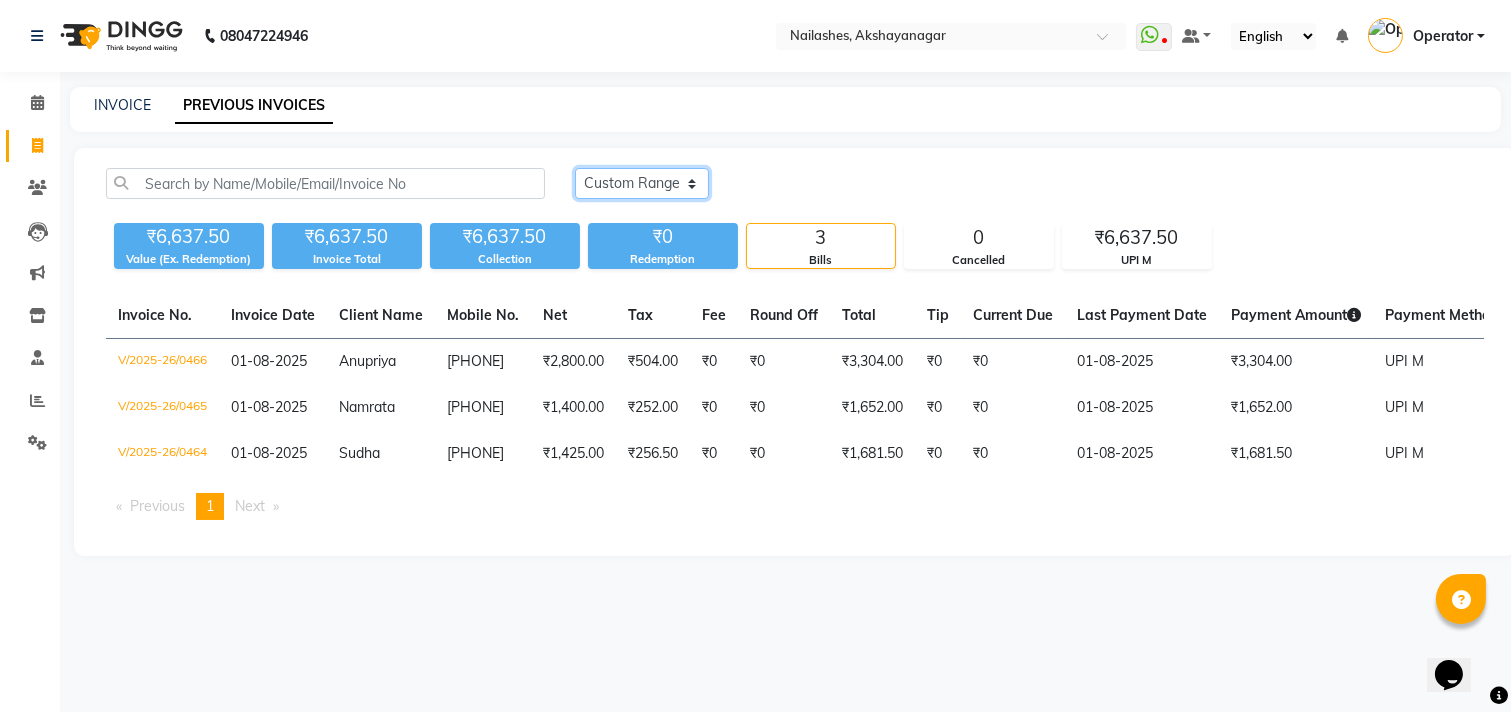 click on "Today Yesterday Custom Range" 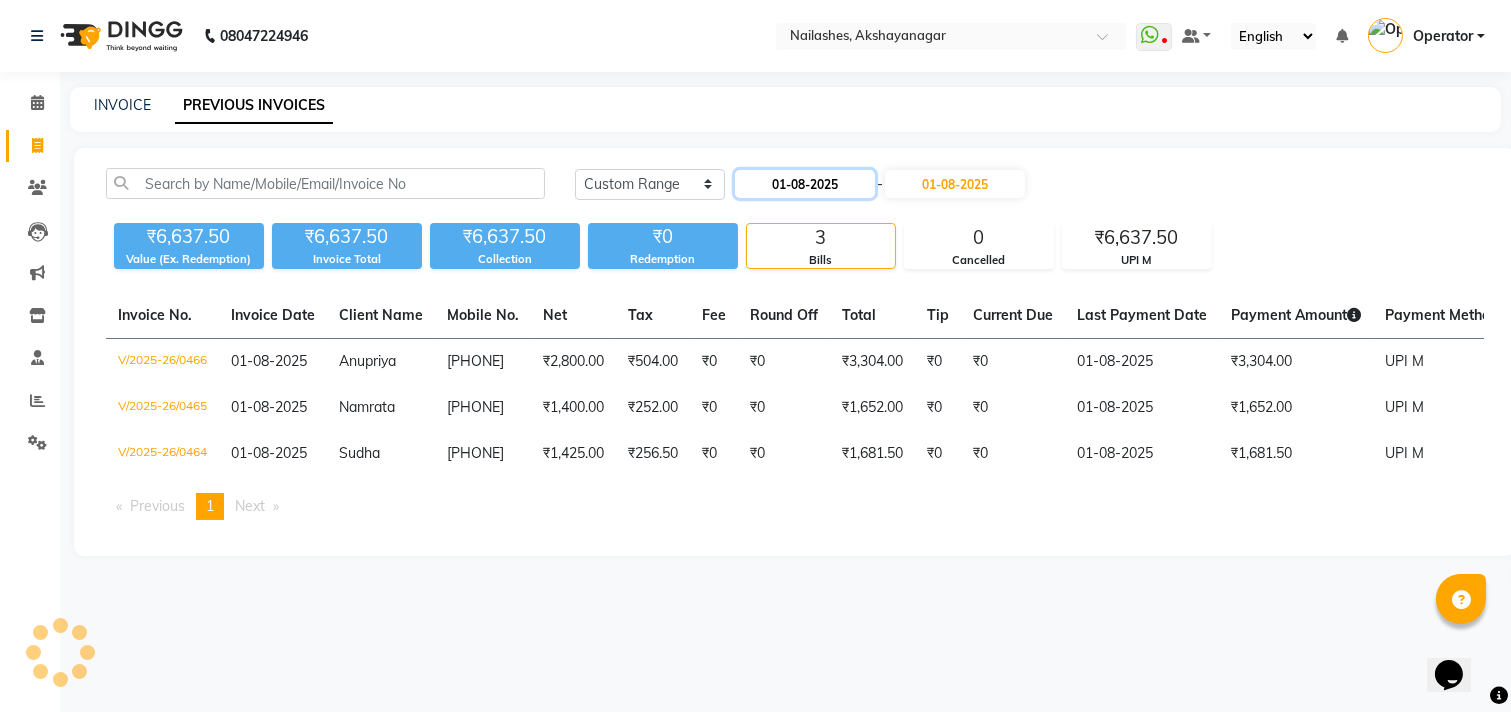 click on "01-08-2025" 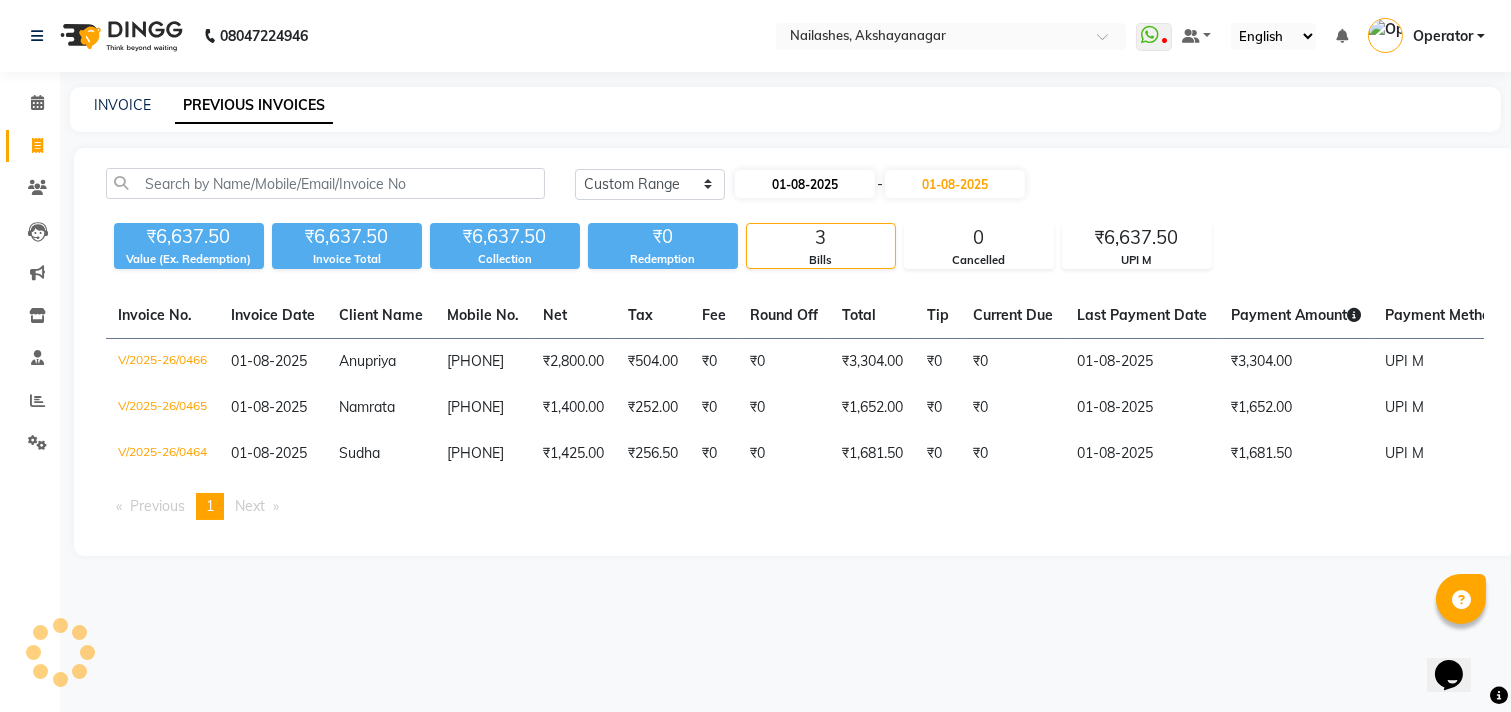 select on "8" 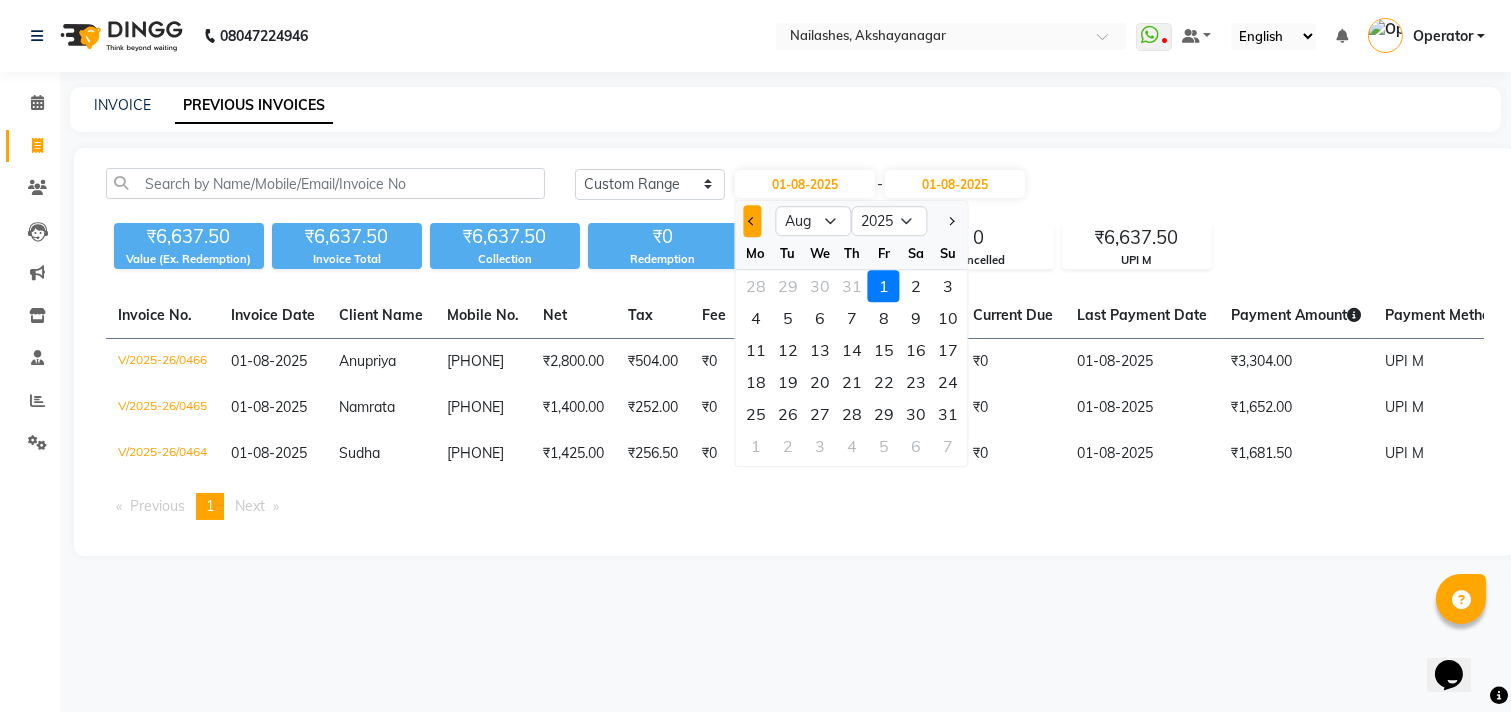 click 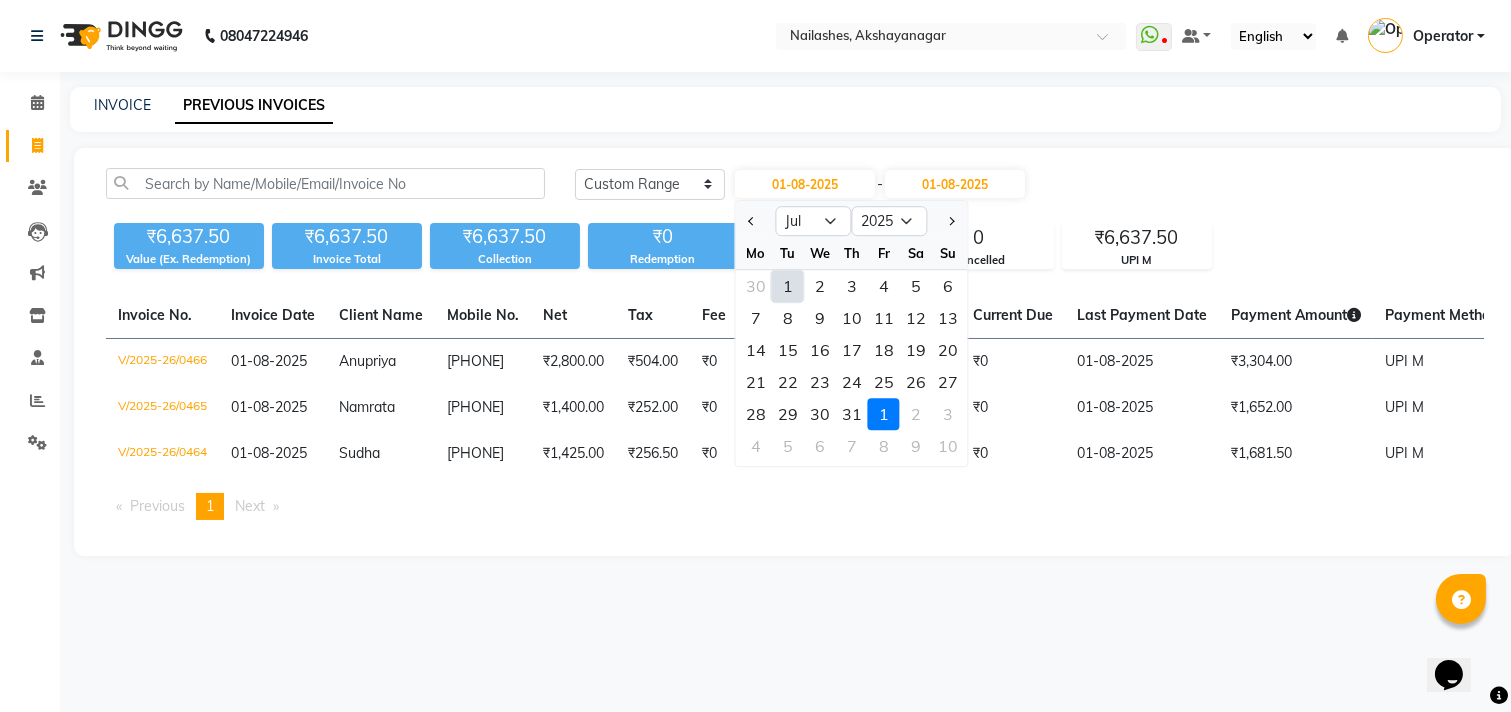 click on "1" 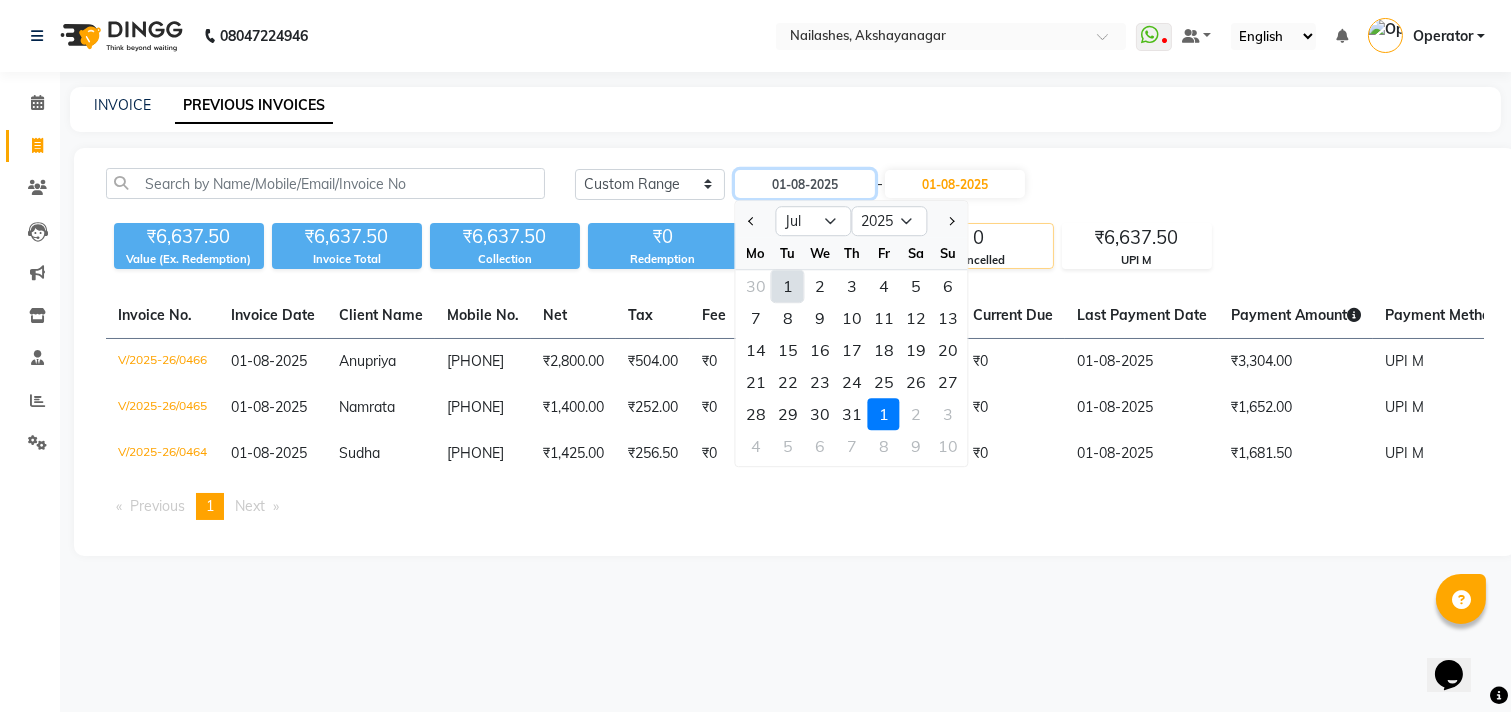 type on "01-07-2025" 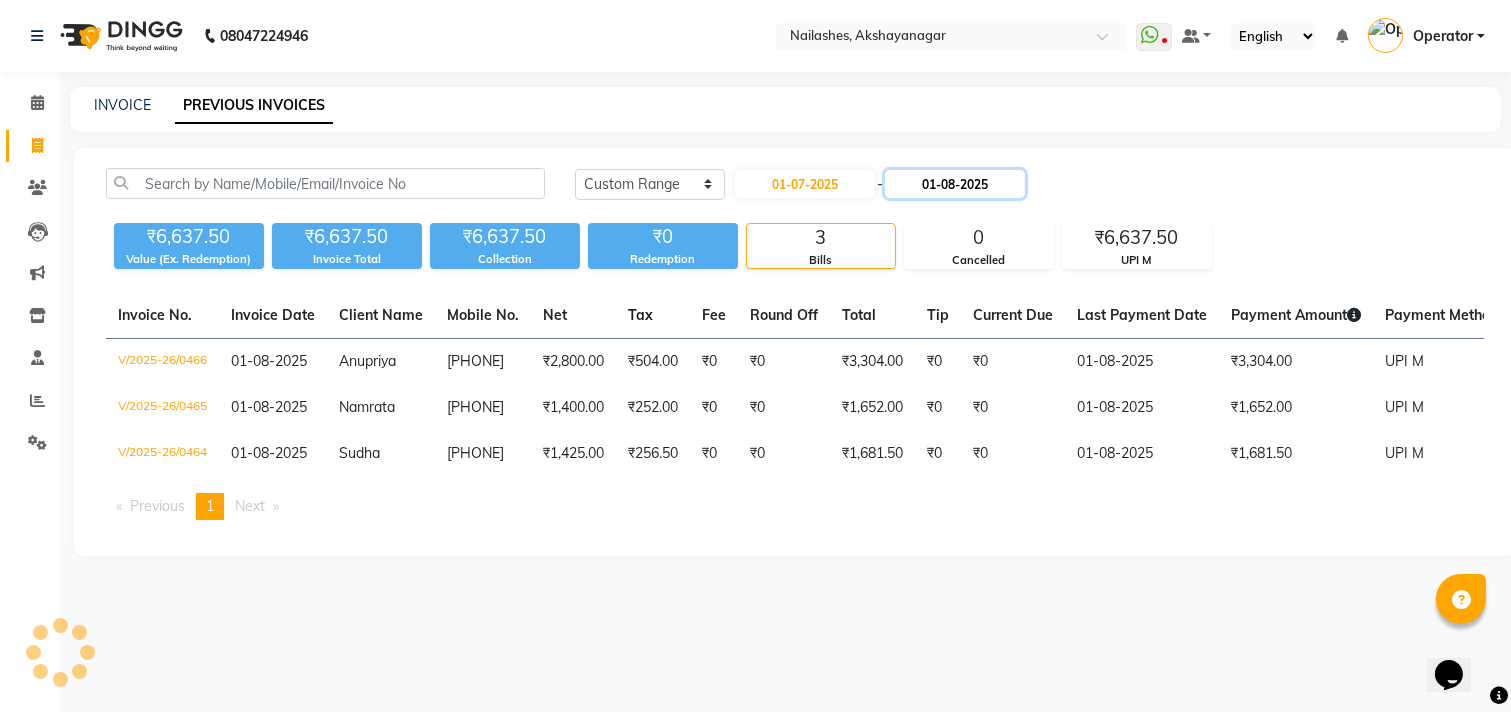 click on "01-08-2025" 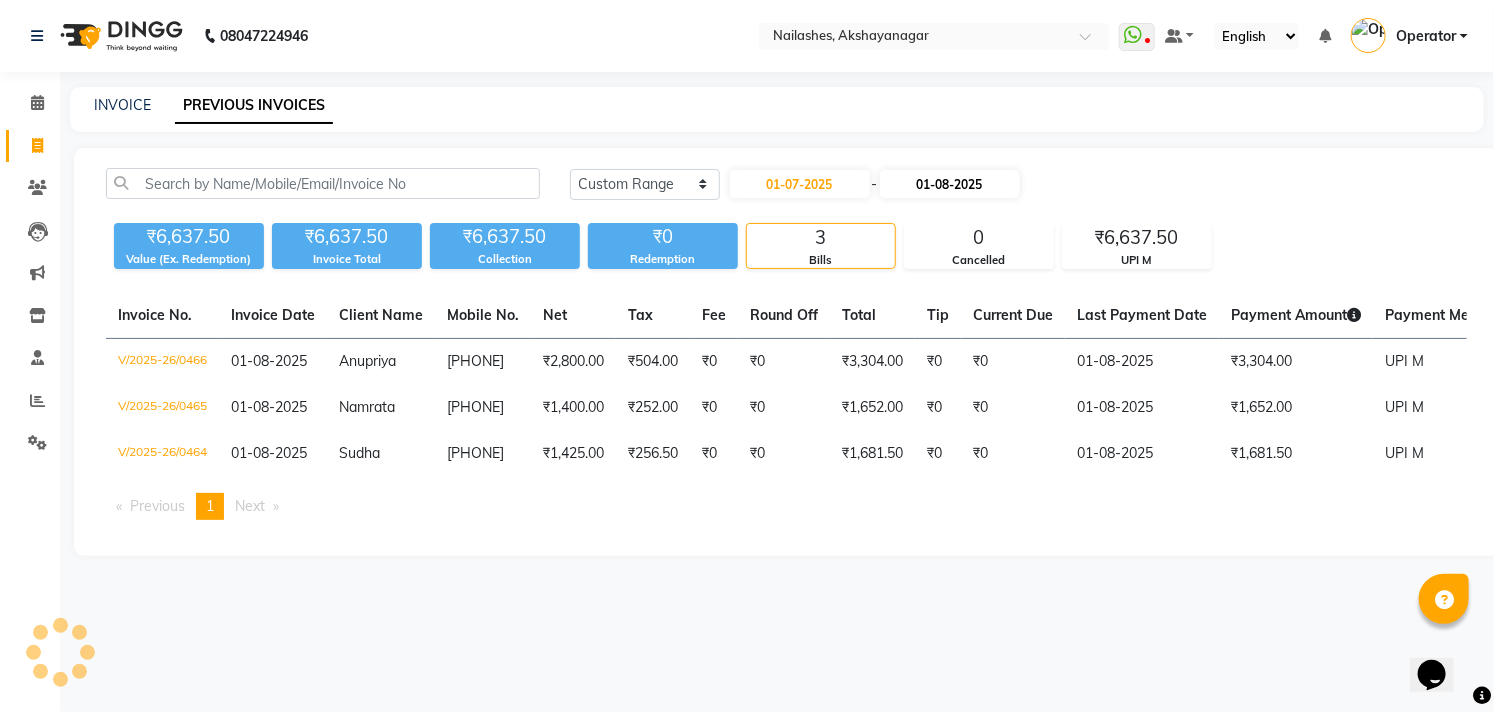 select on "8" 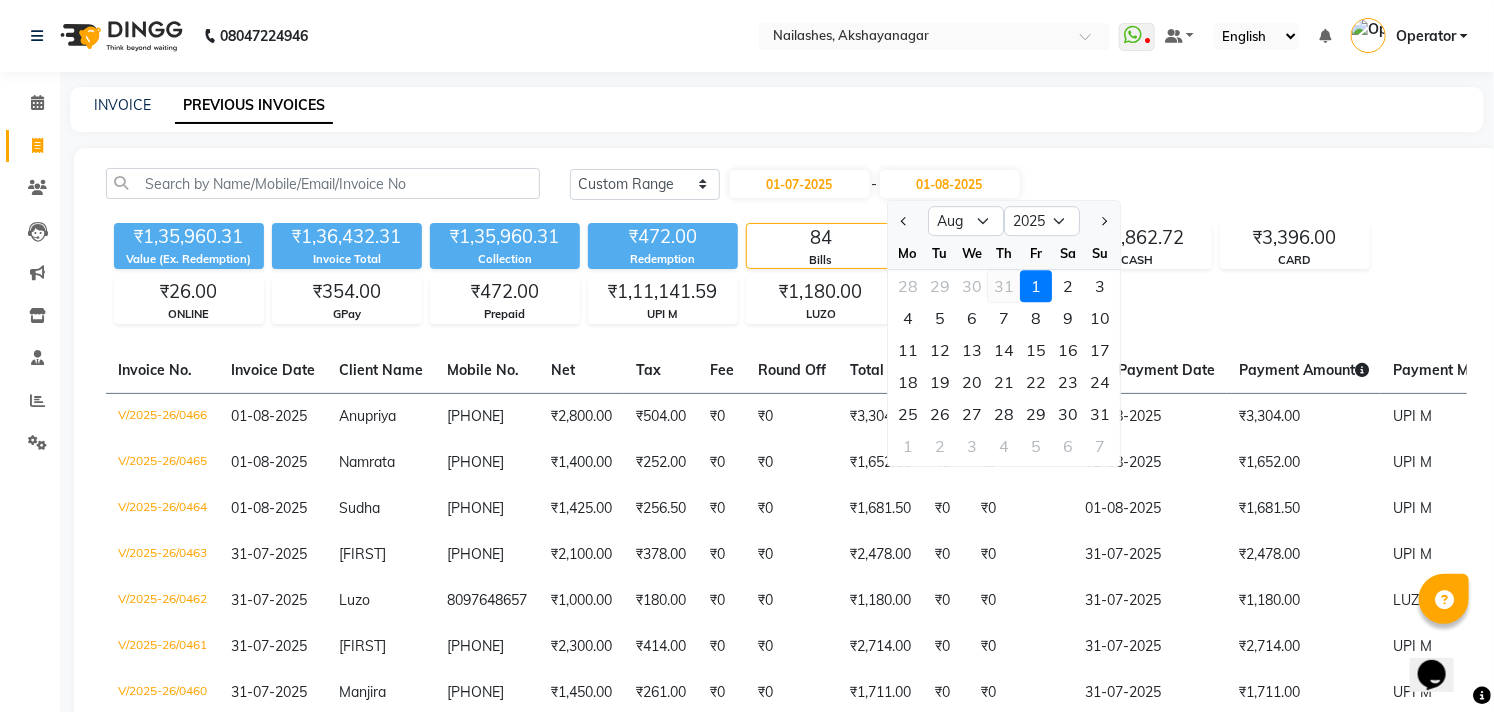 click on "31" 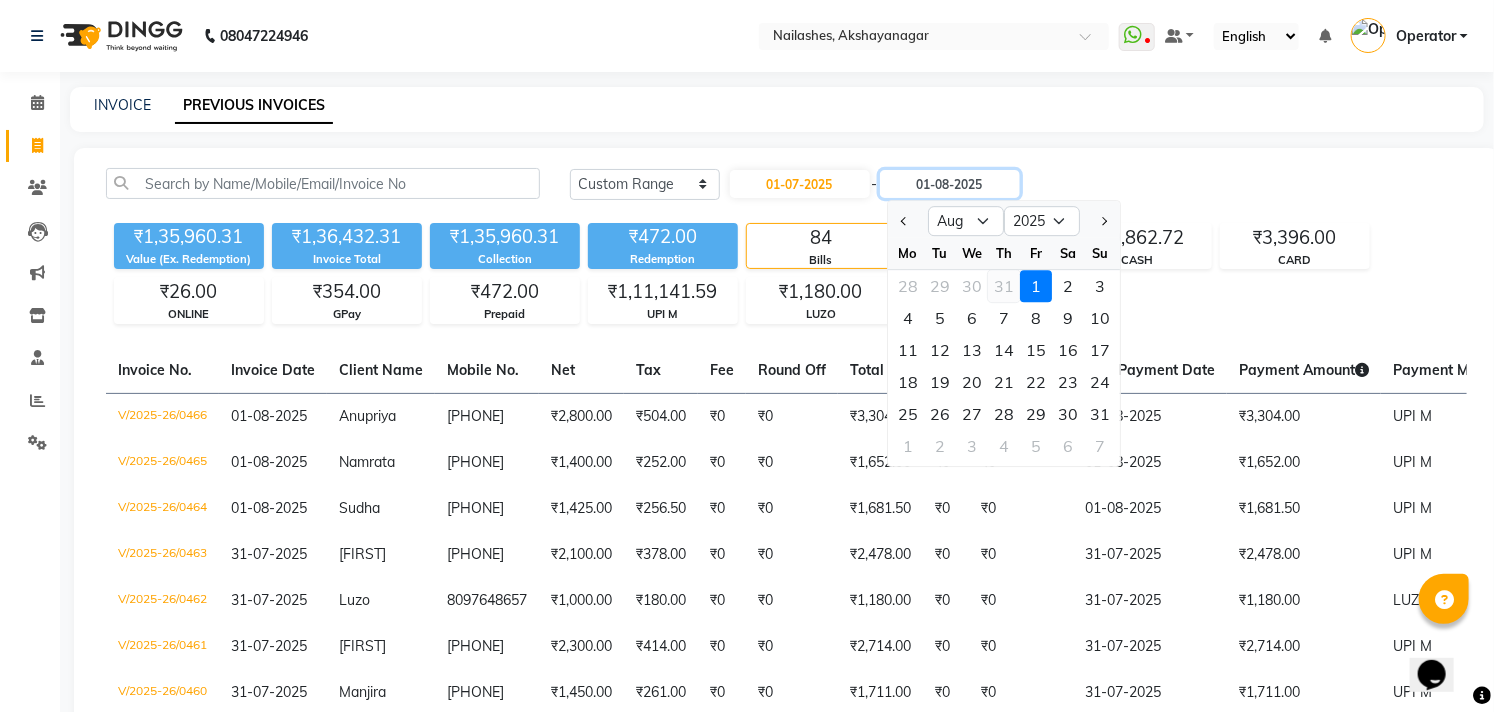 type on "31-07-2025" 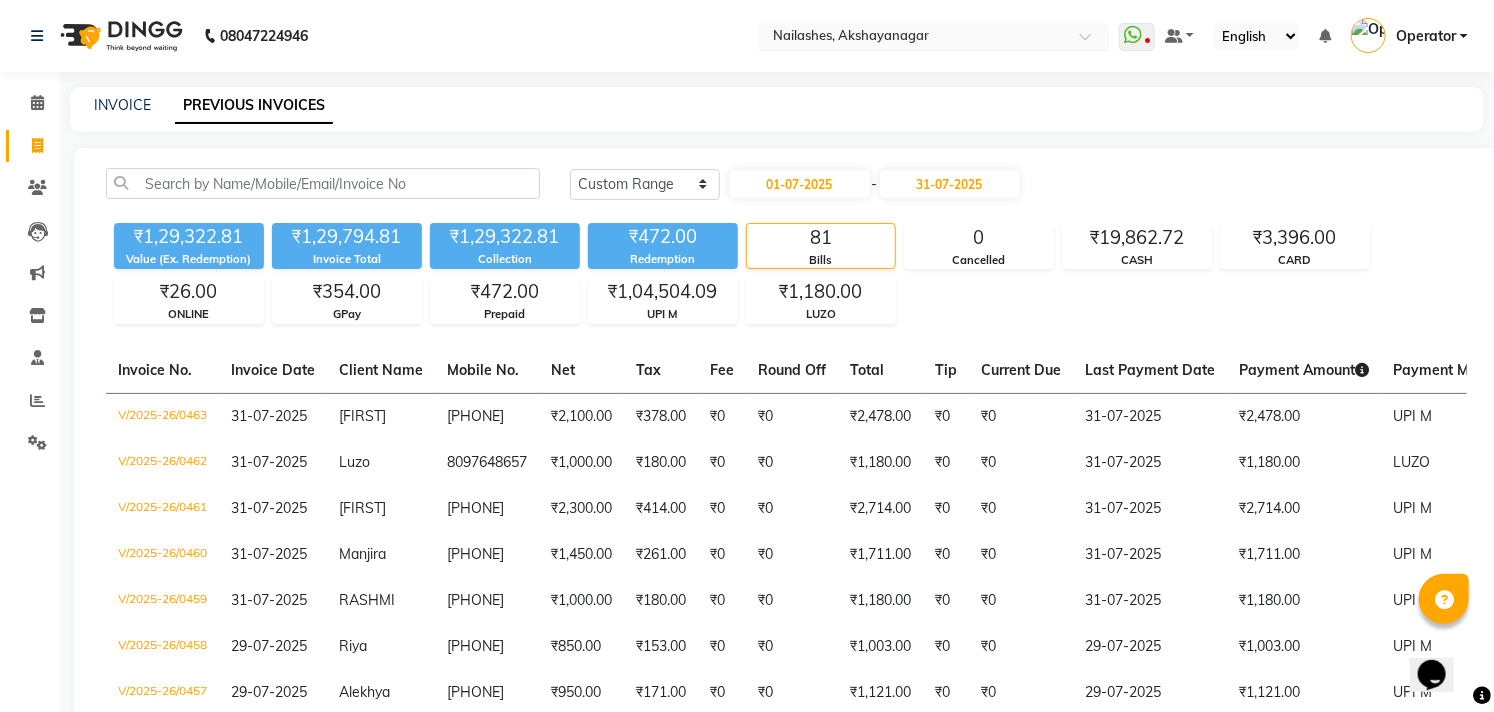 click at bounding box center (914, 38) 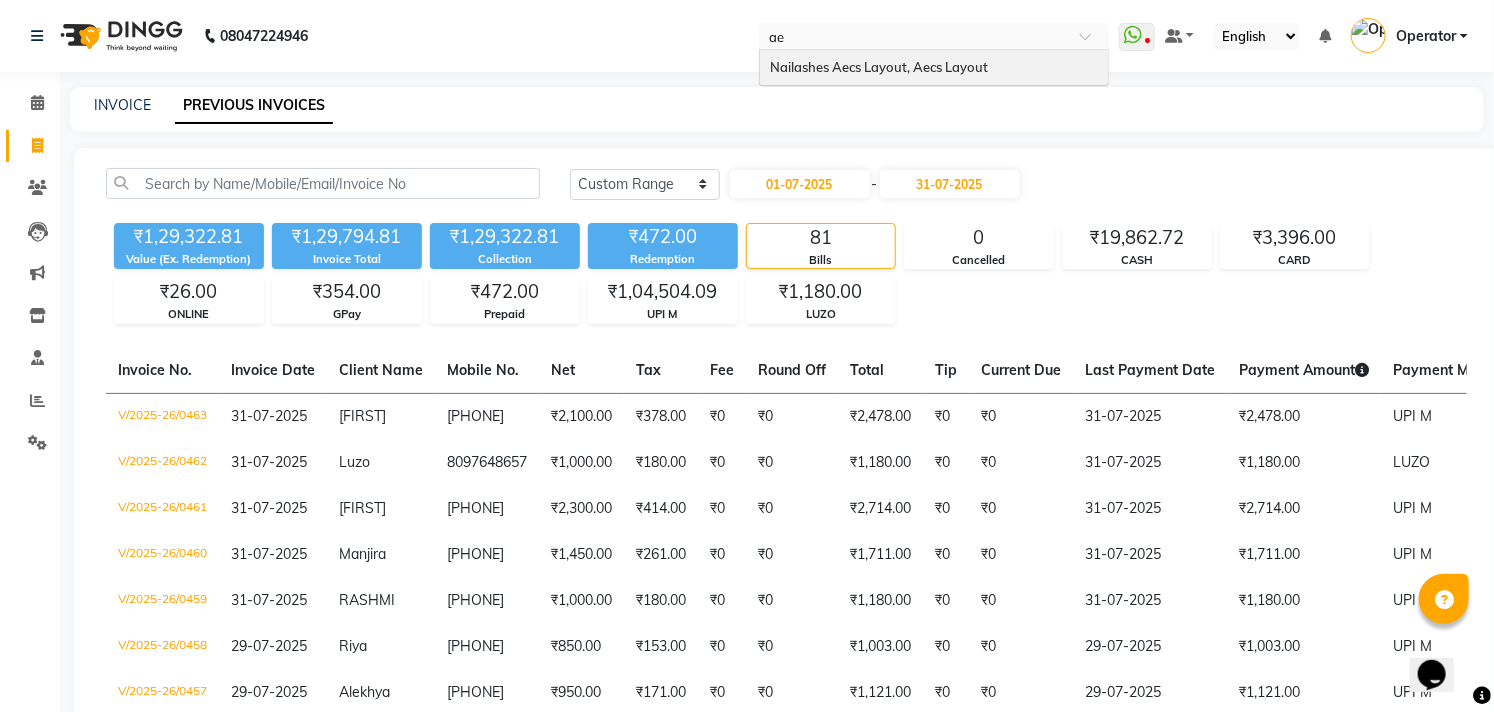 scroll, scrollTop: 0, scrollLeft: 0, axis: both 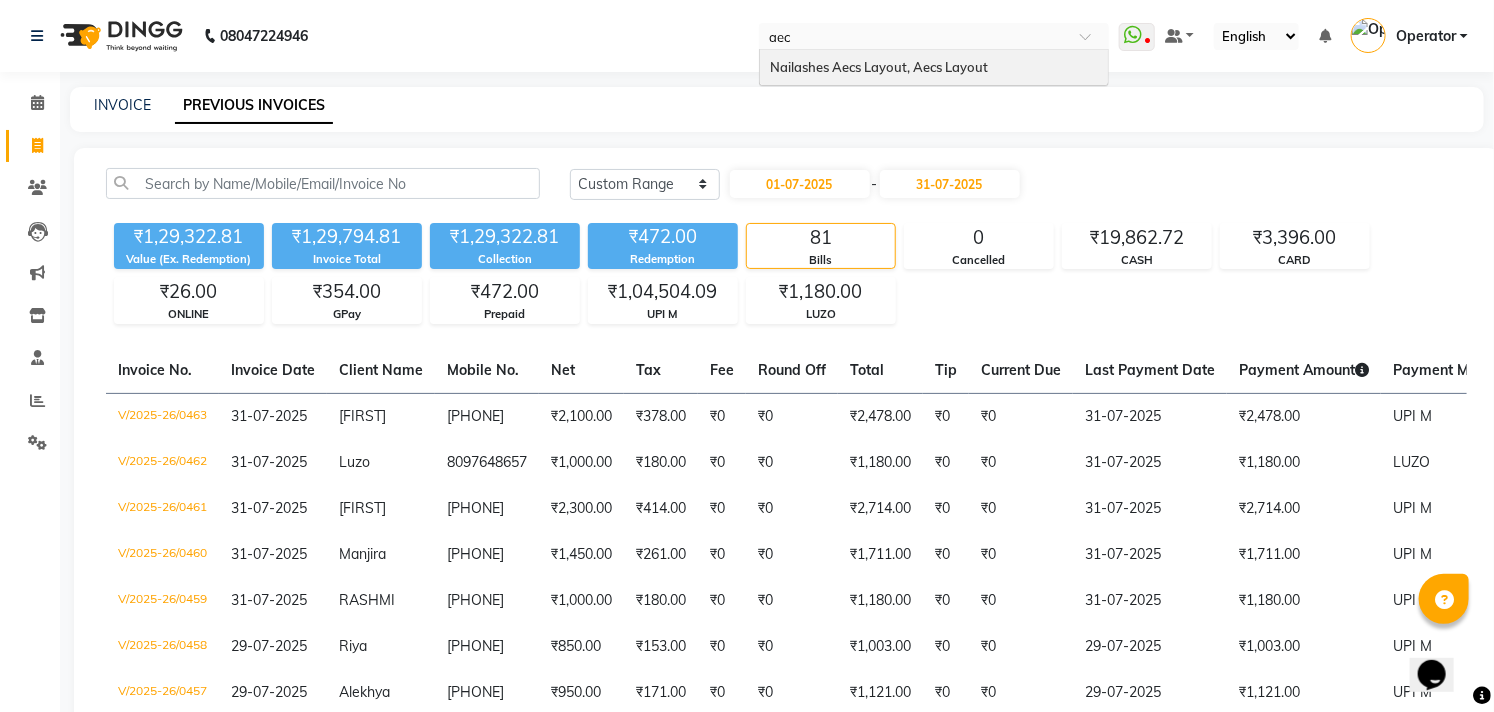 type 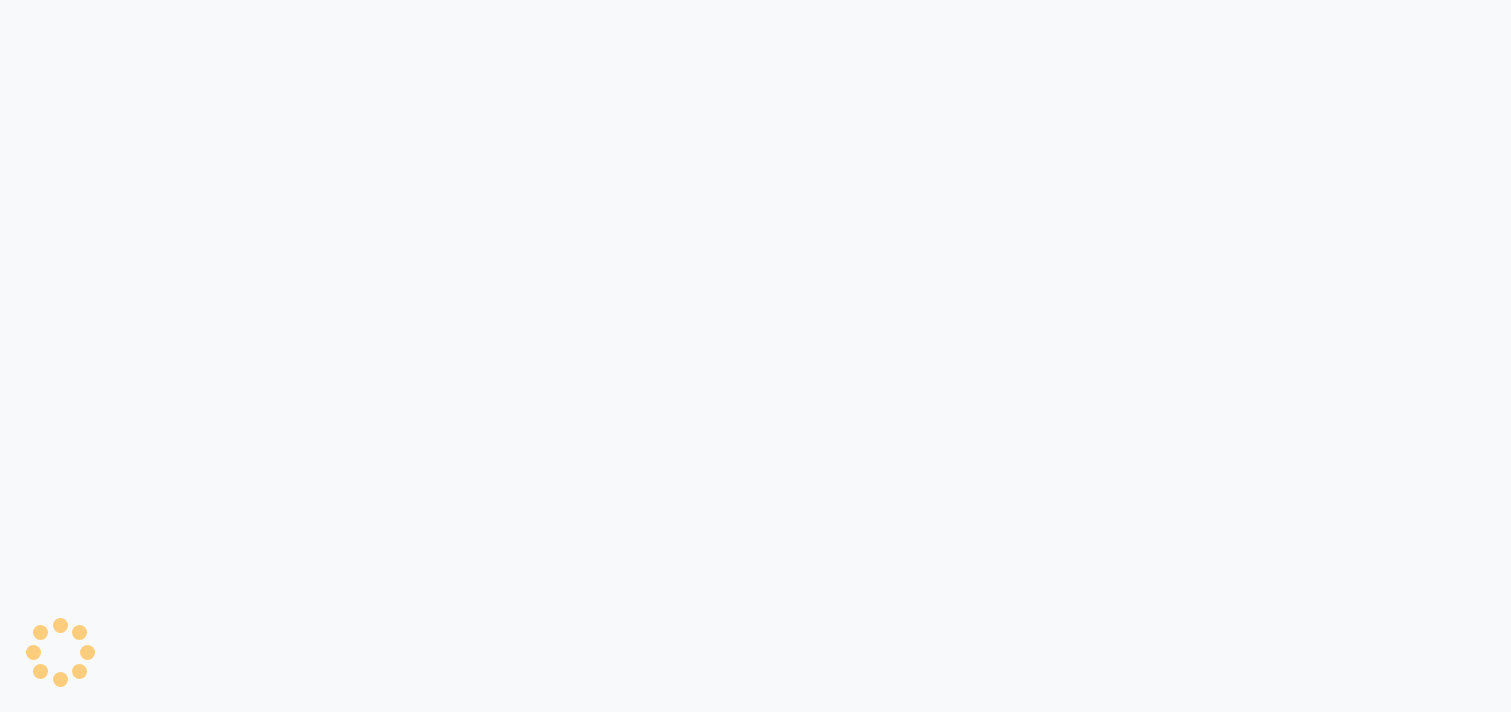 scroll, scrollTop: 0, scrollLeft: 0, axis: both 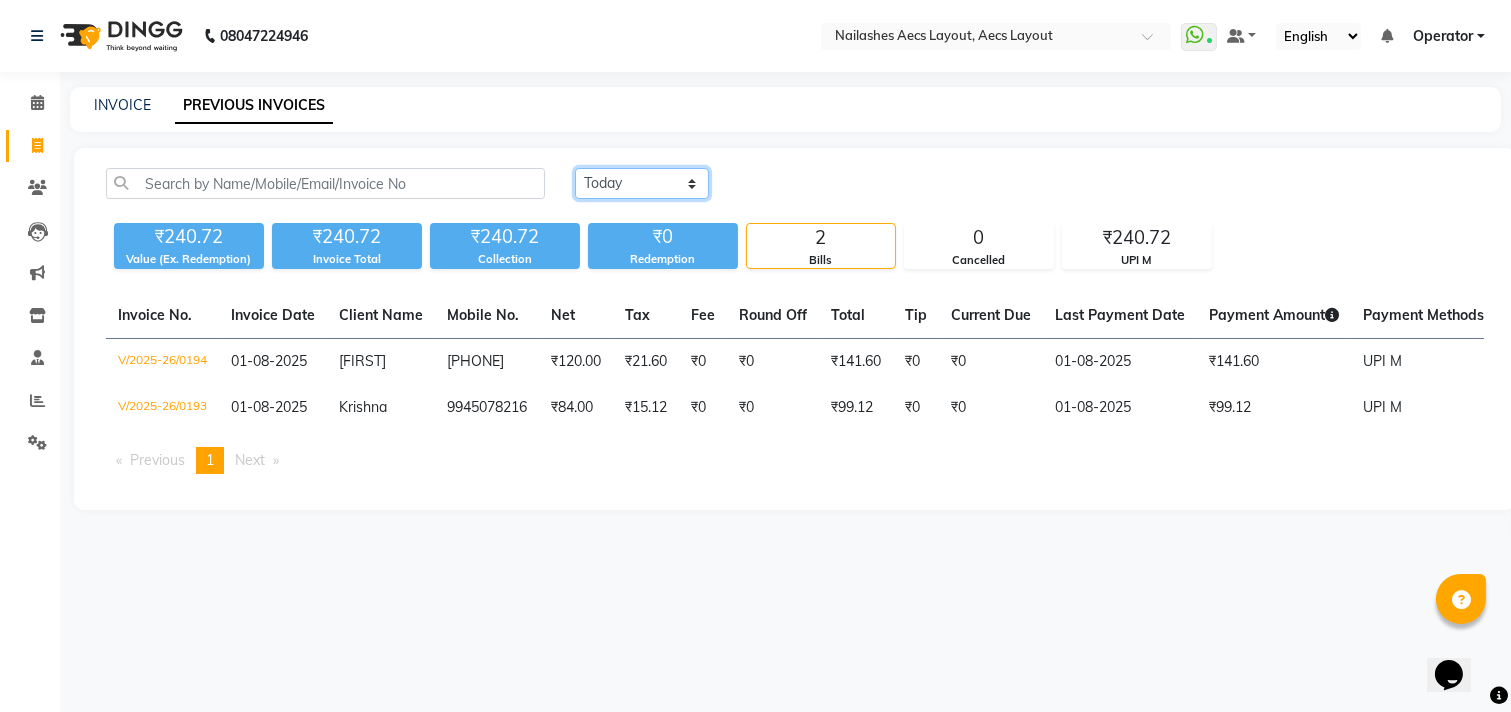 click on "Today Yesterday Custom Range" 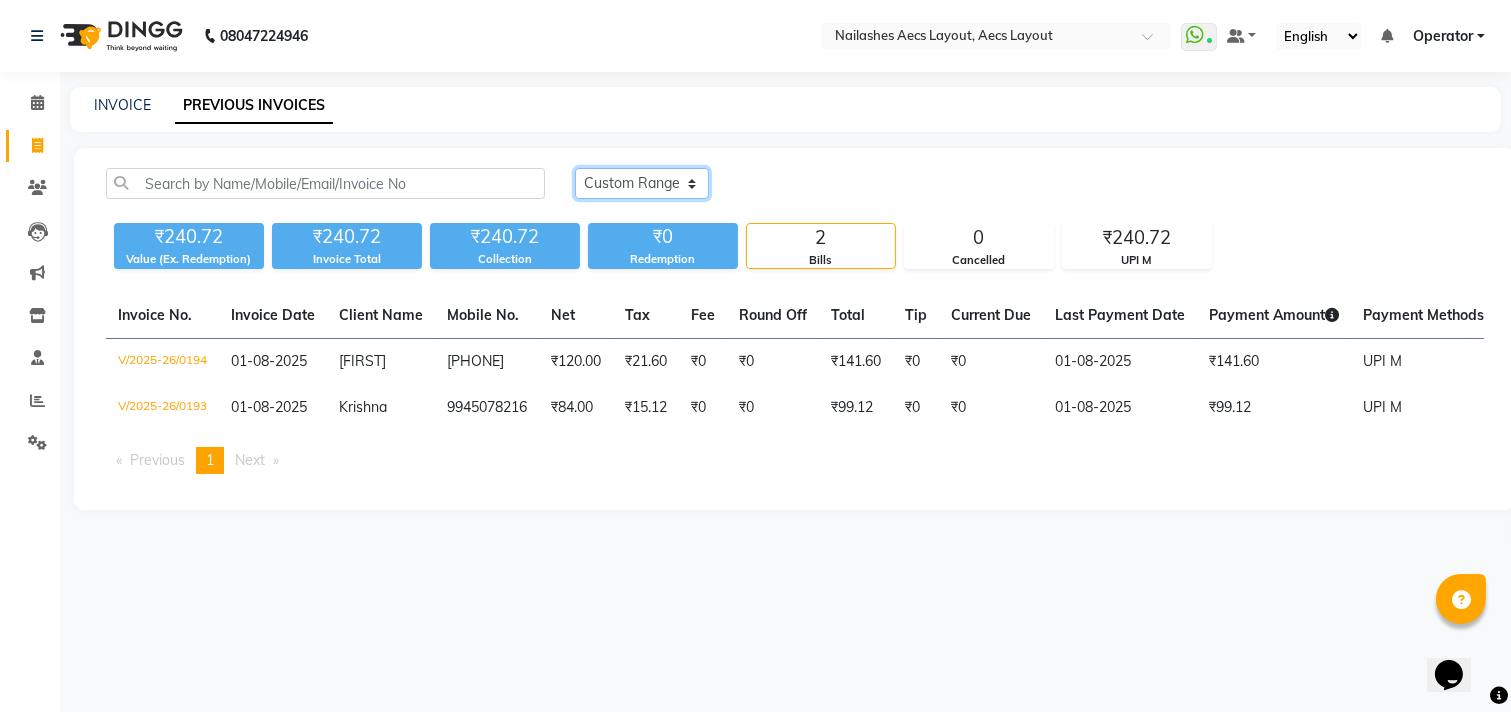 click on "Today Yesterday Custom Range" 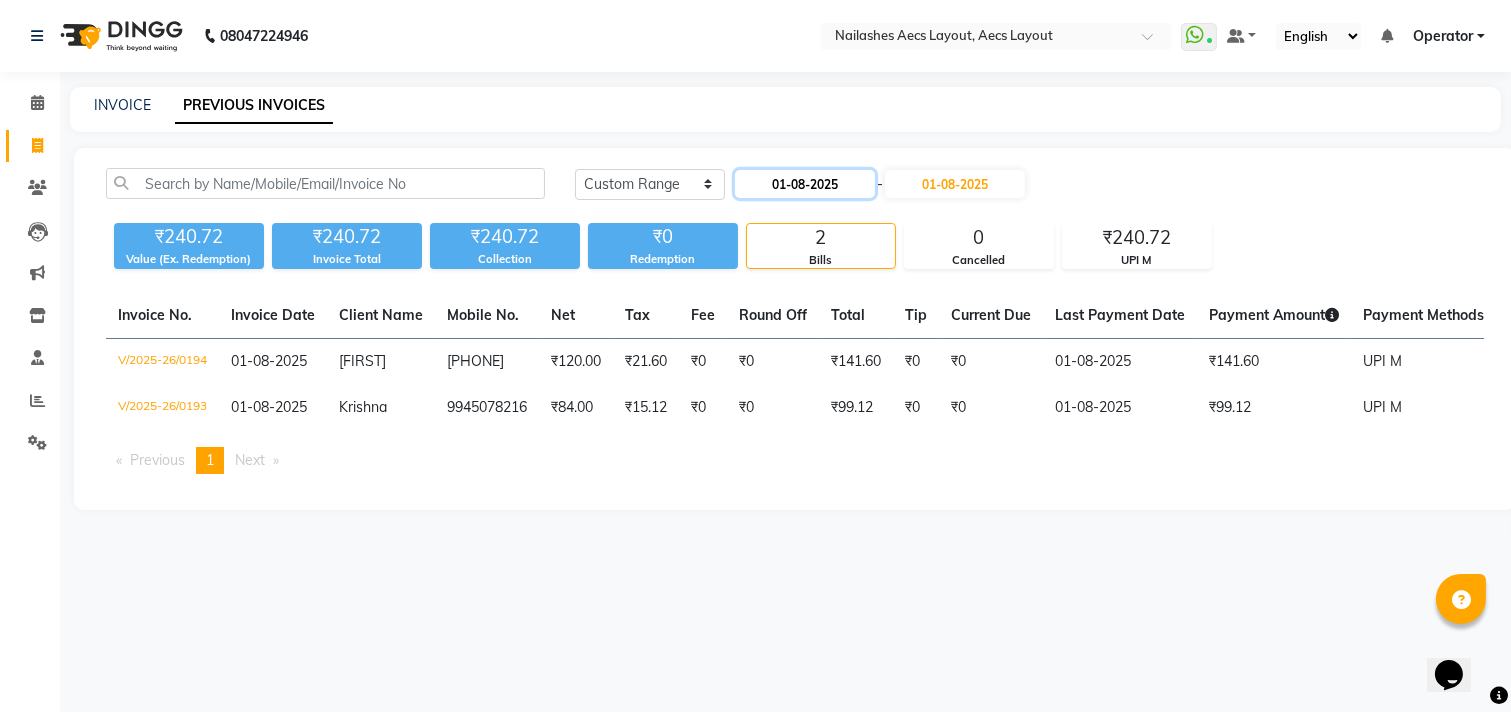 click on "01-08-2025" 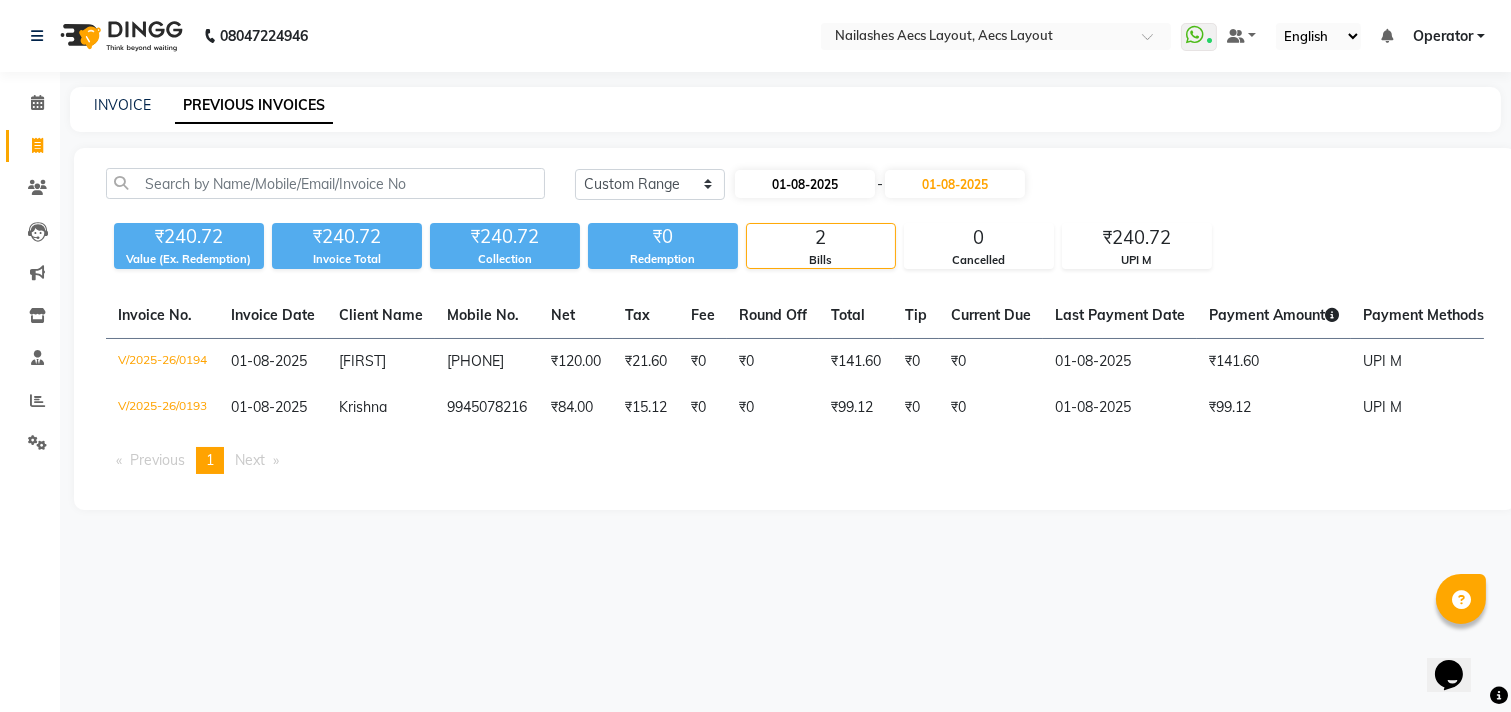 select on "8" 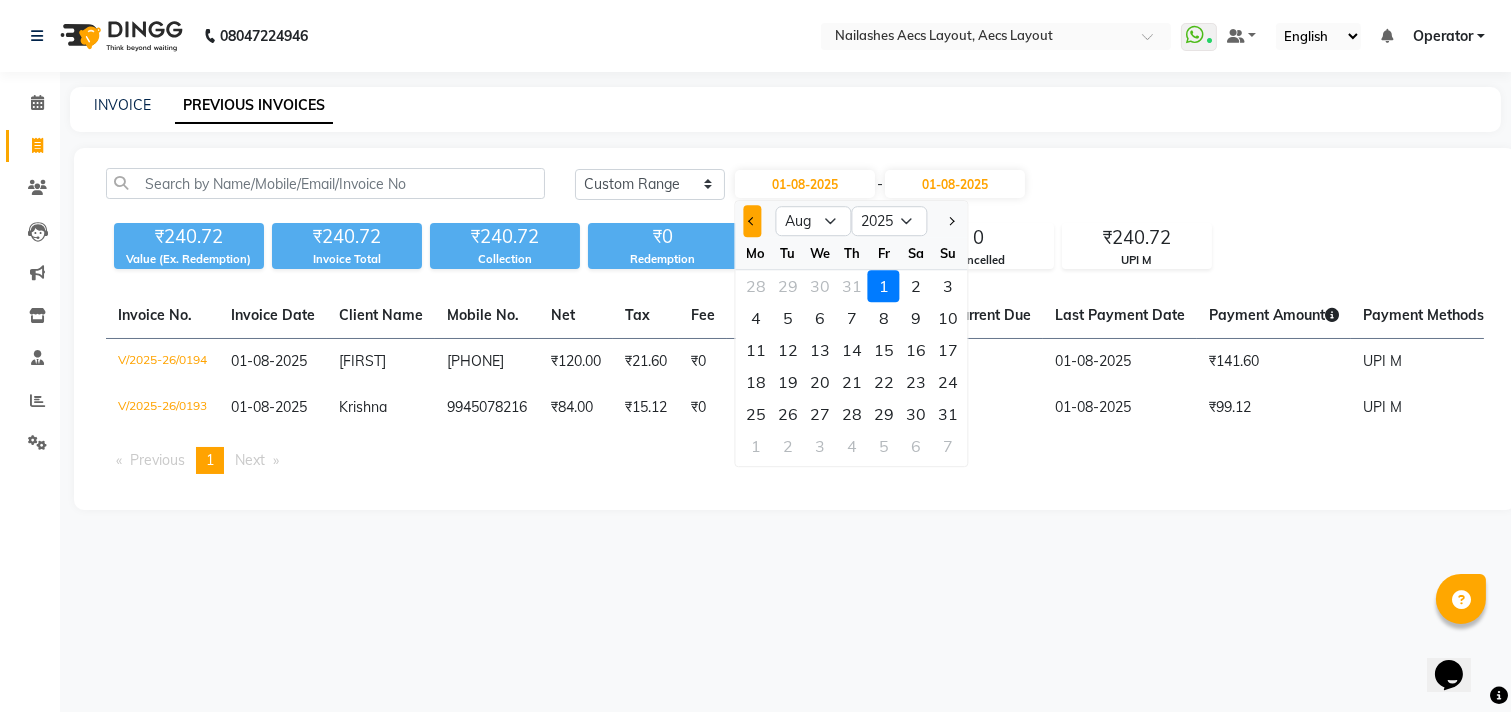 click 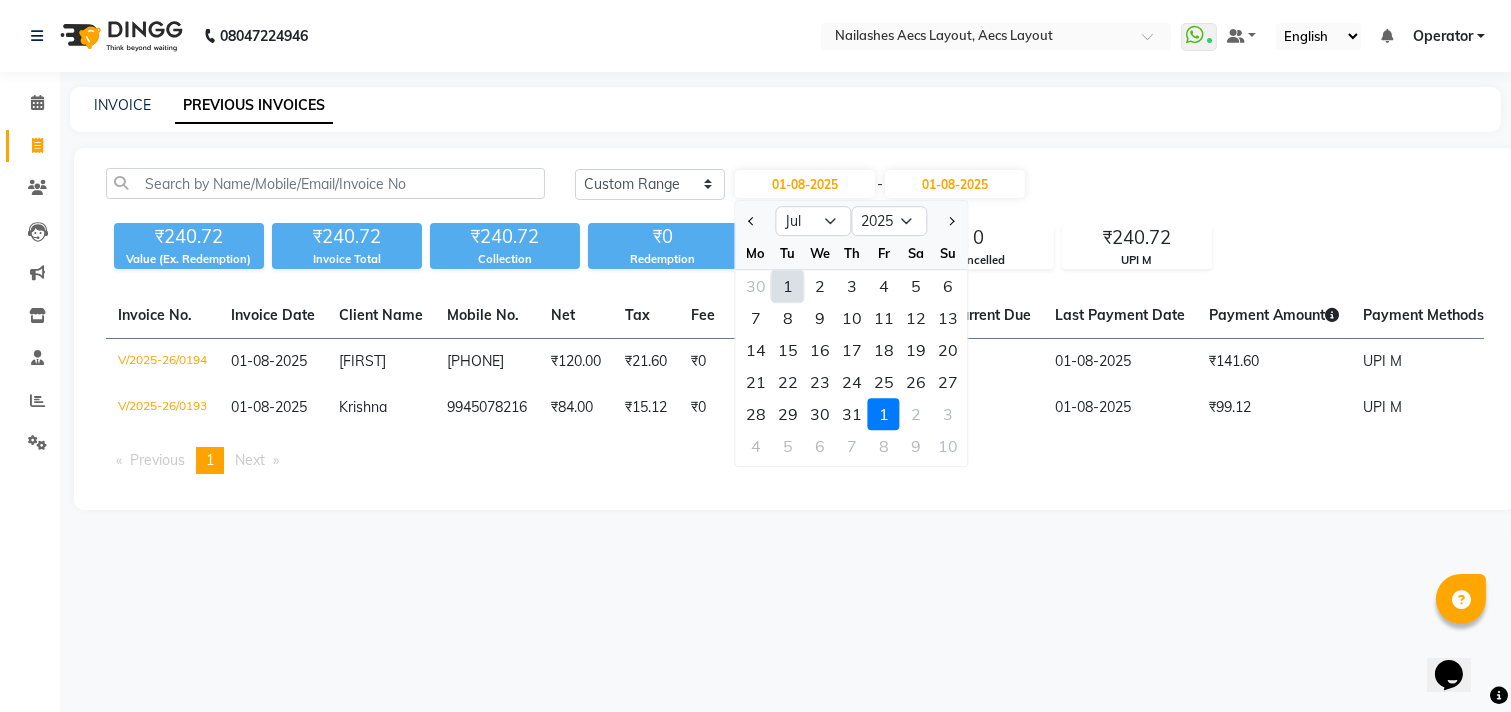 click on "1" 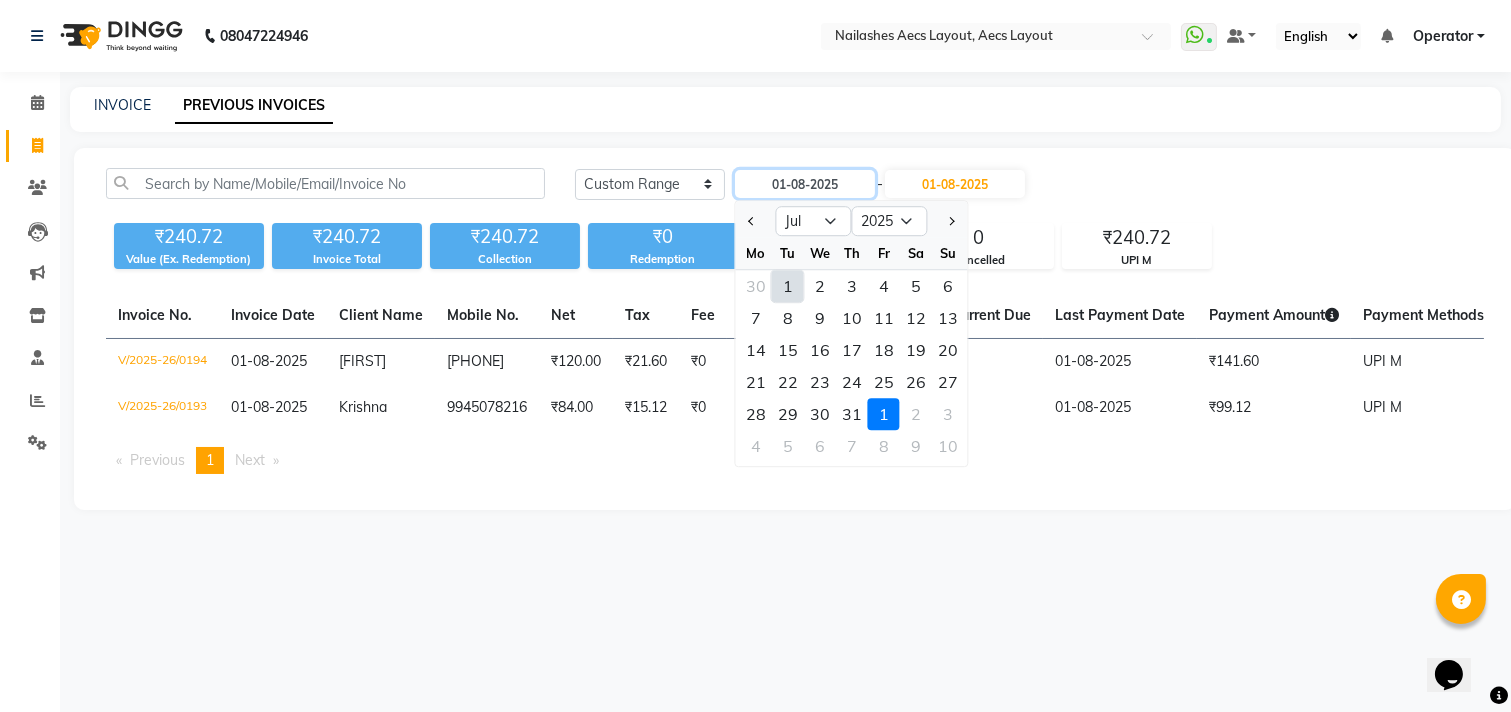type on "01-07-2025" 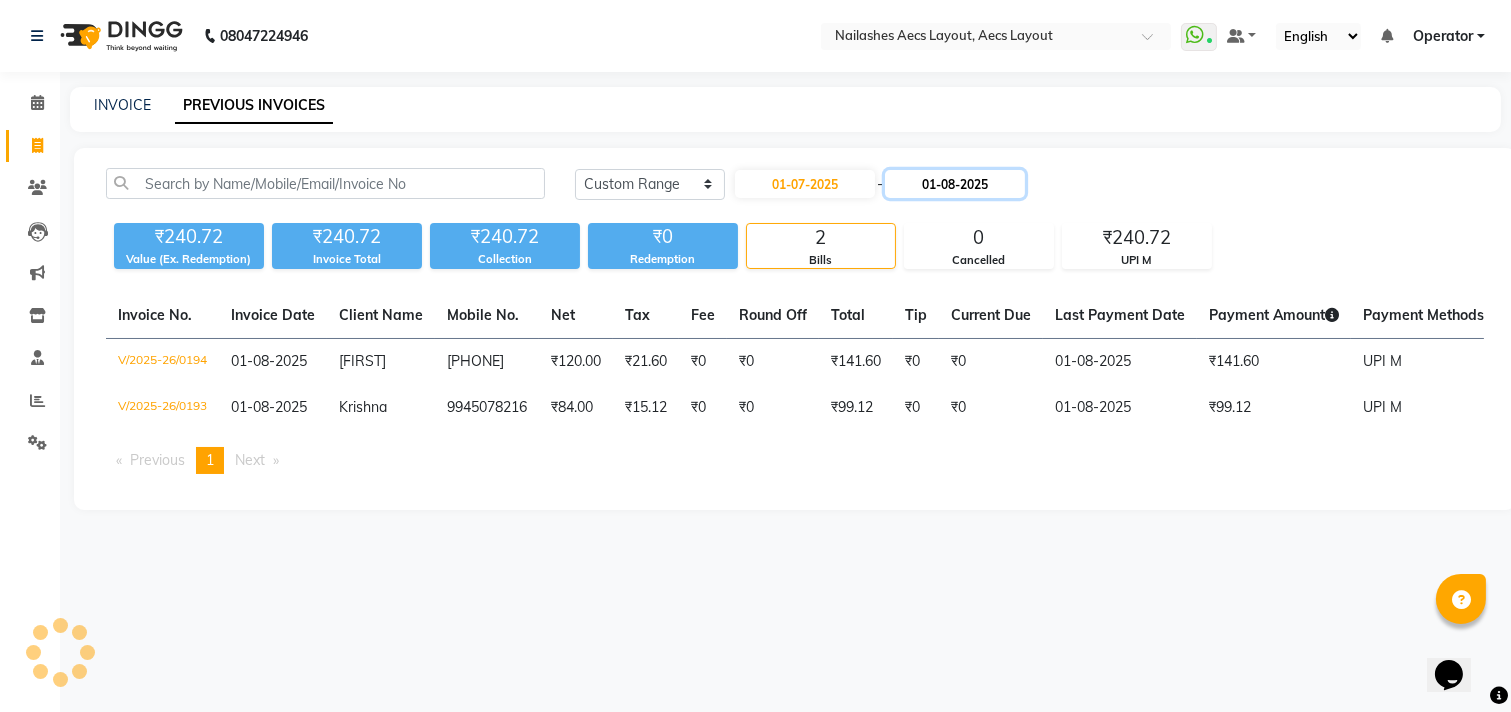 click on "01-08-2025" 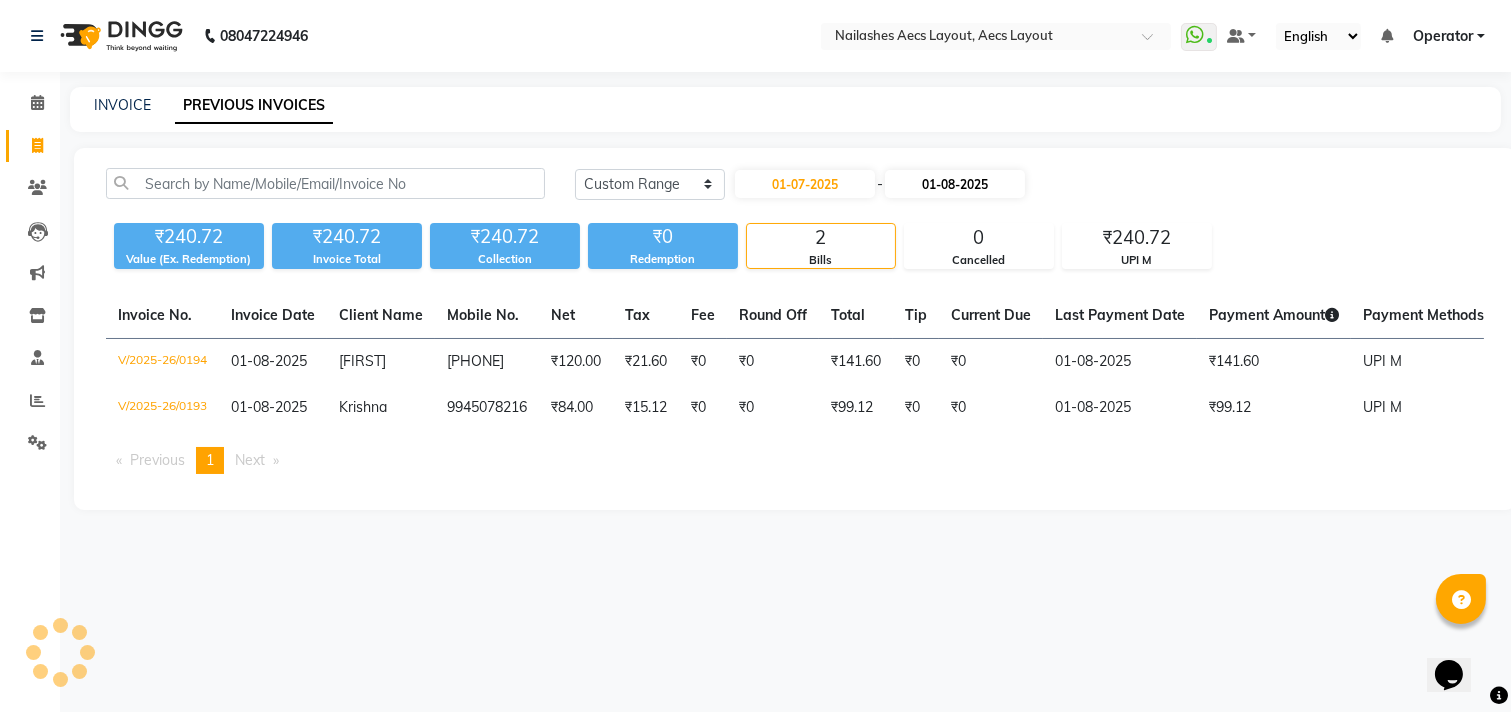 select on "8" 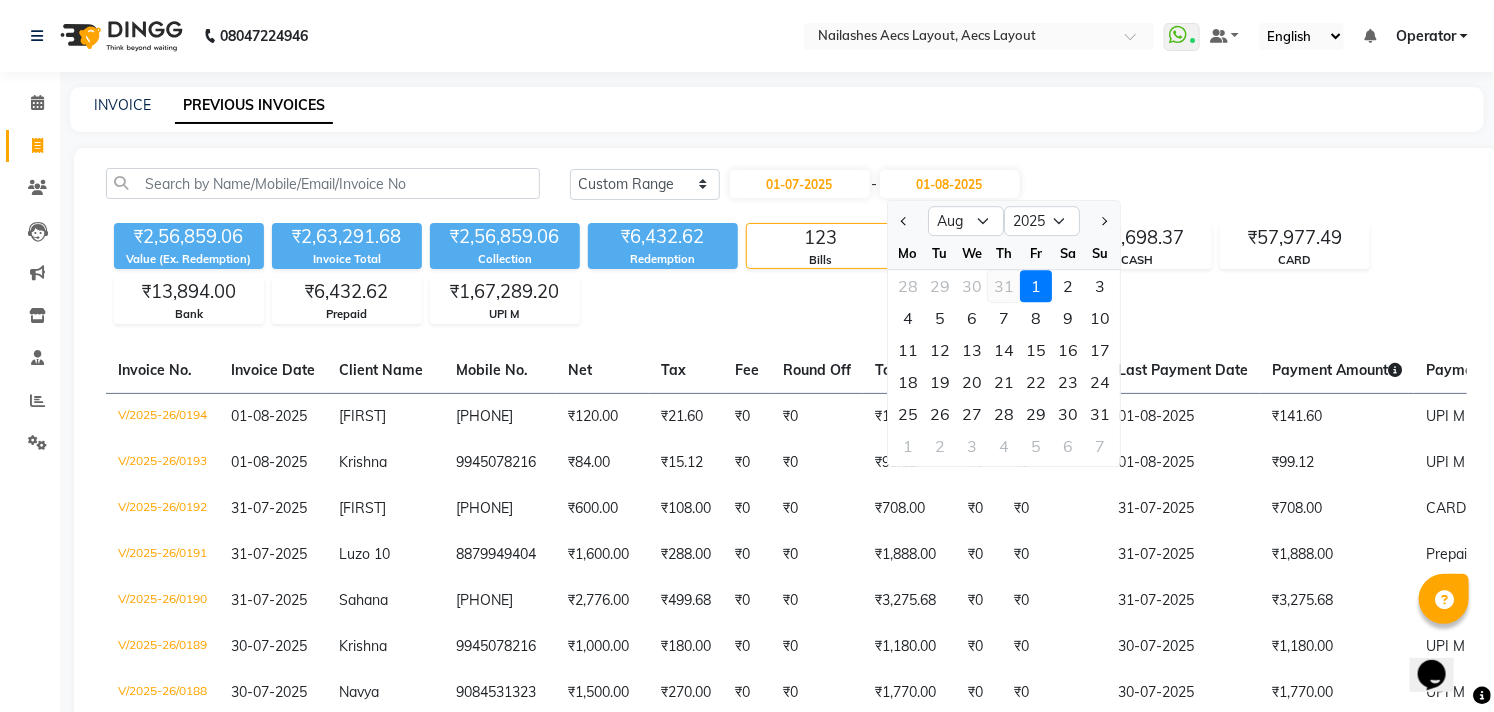 click on "31" 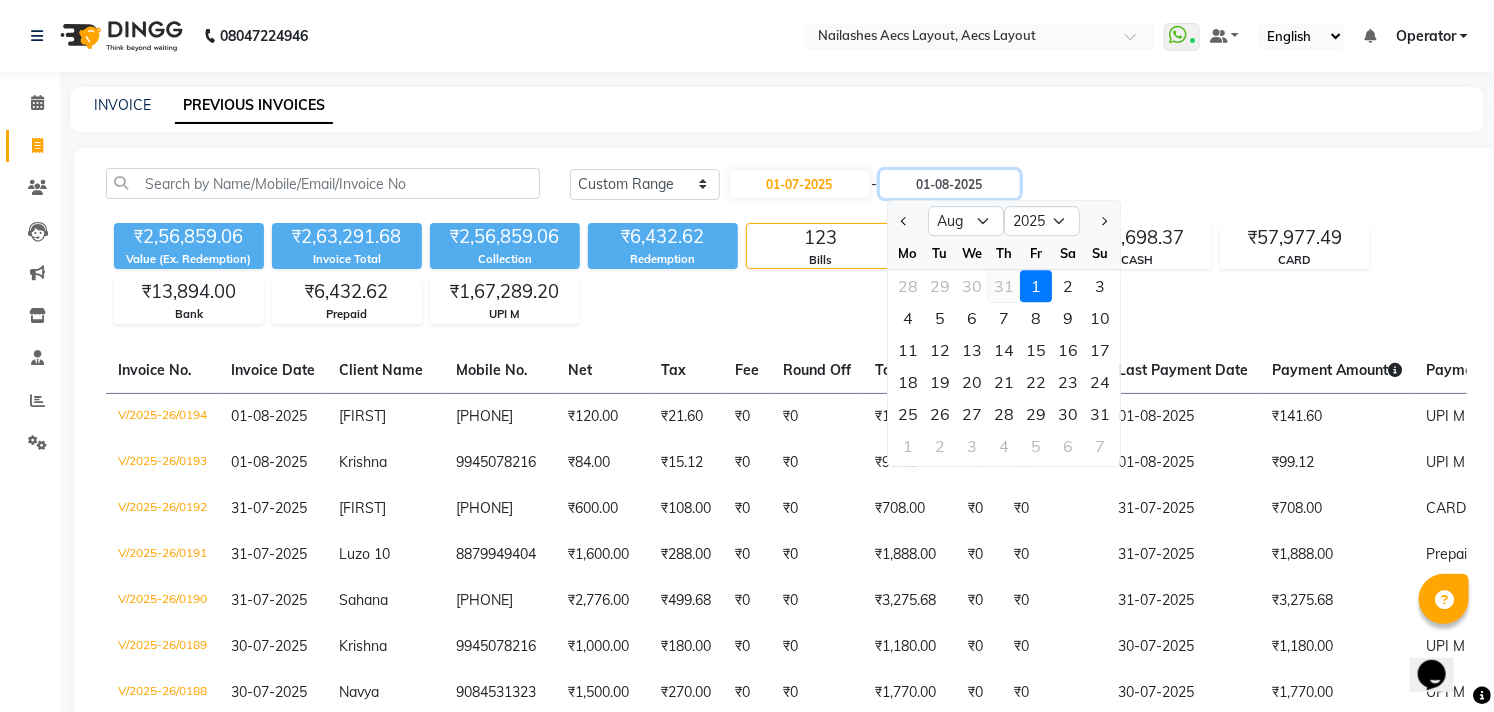 type on "31-07-2025" 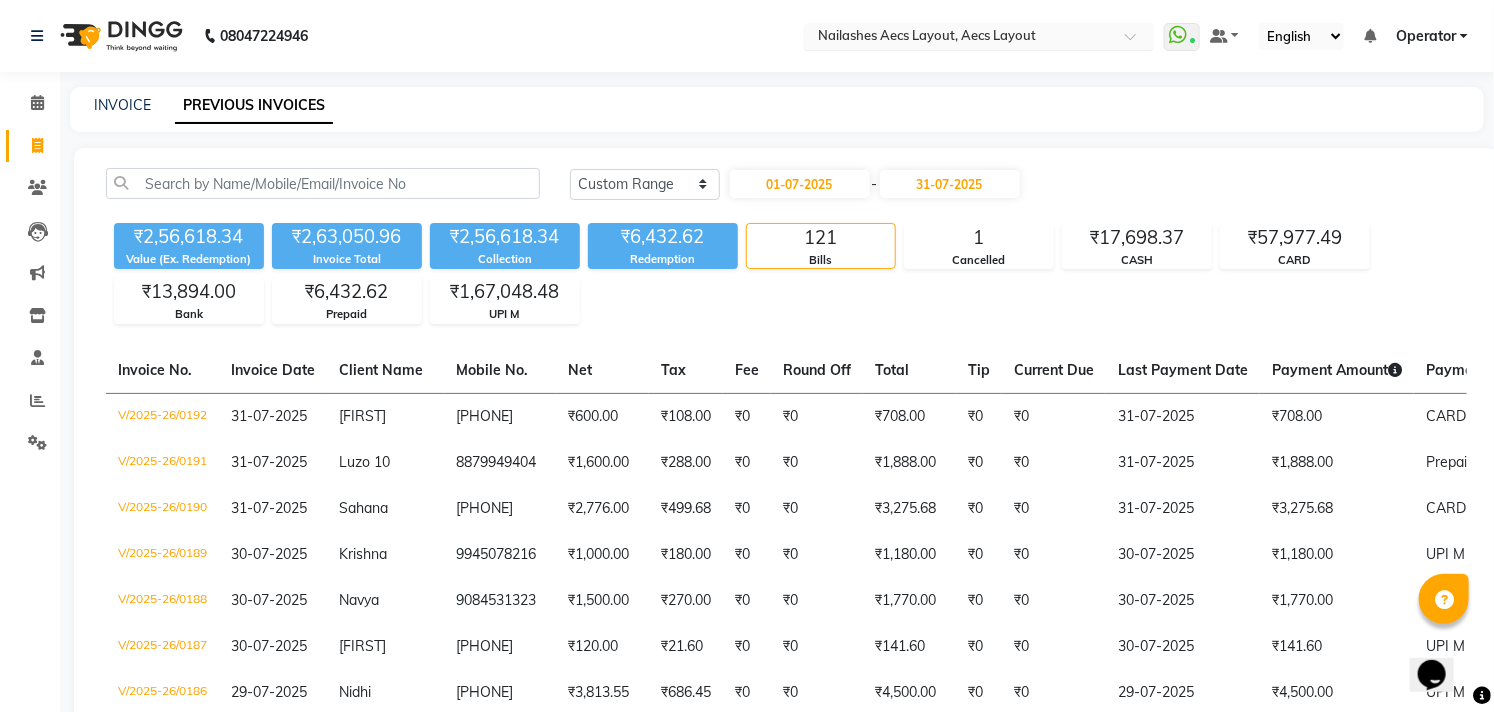 click at bounding box center [959, 38] 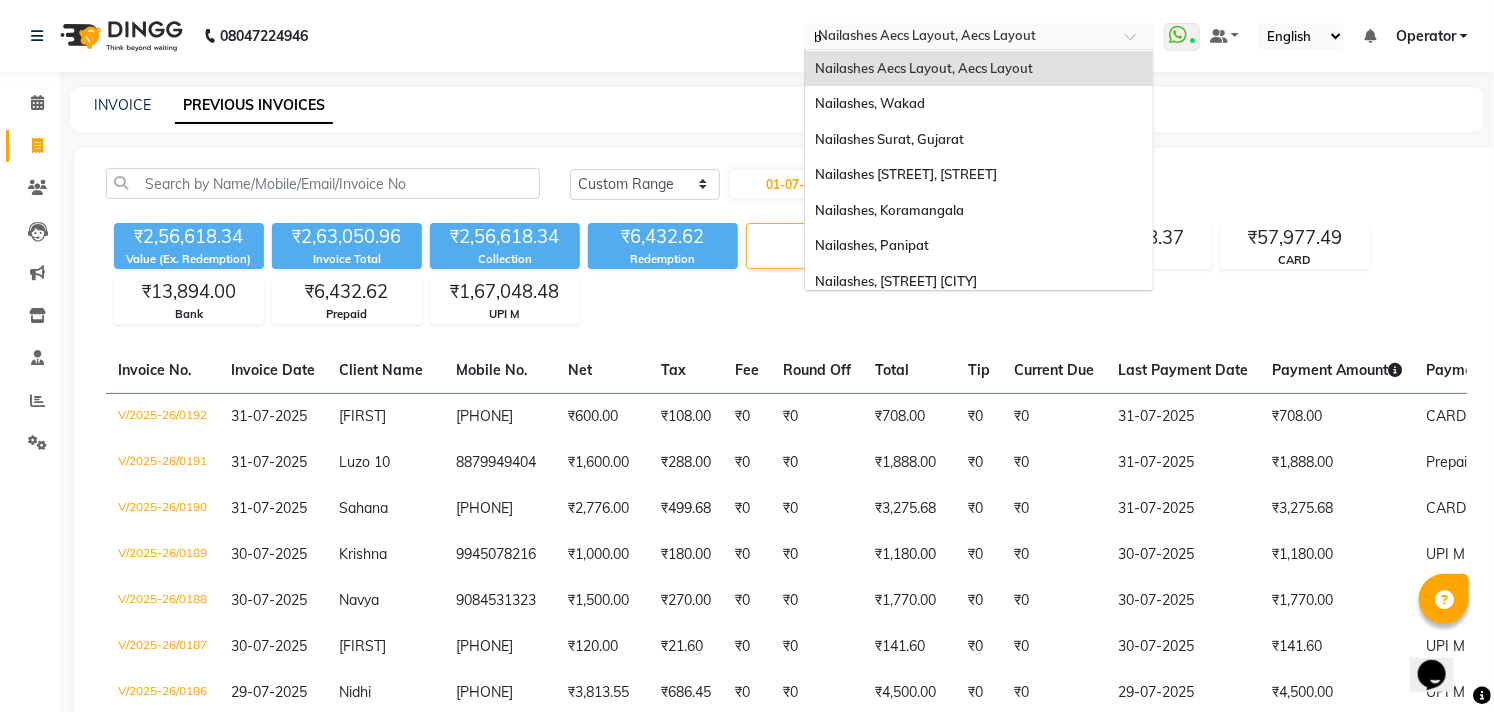 scroll, scrollTop: 0, scrollLeft: 0, axis: both 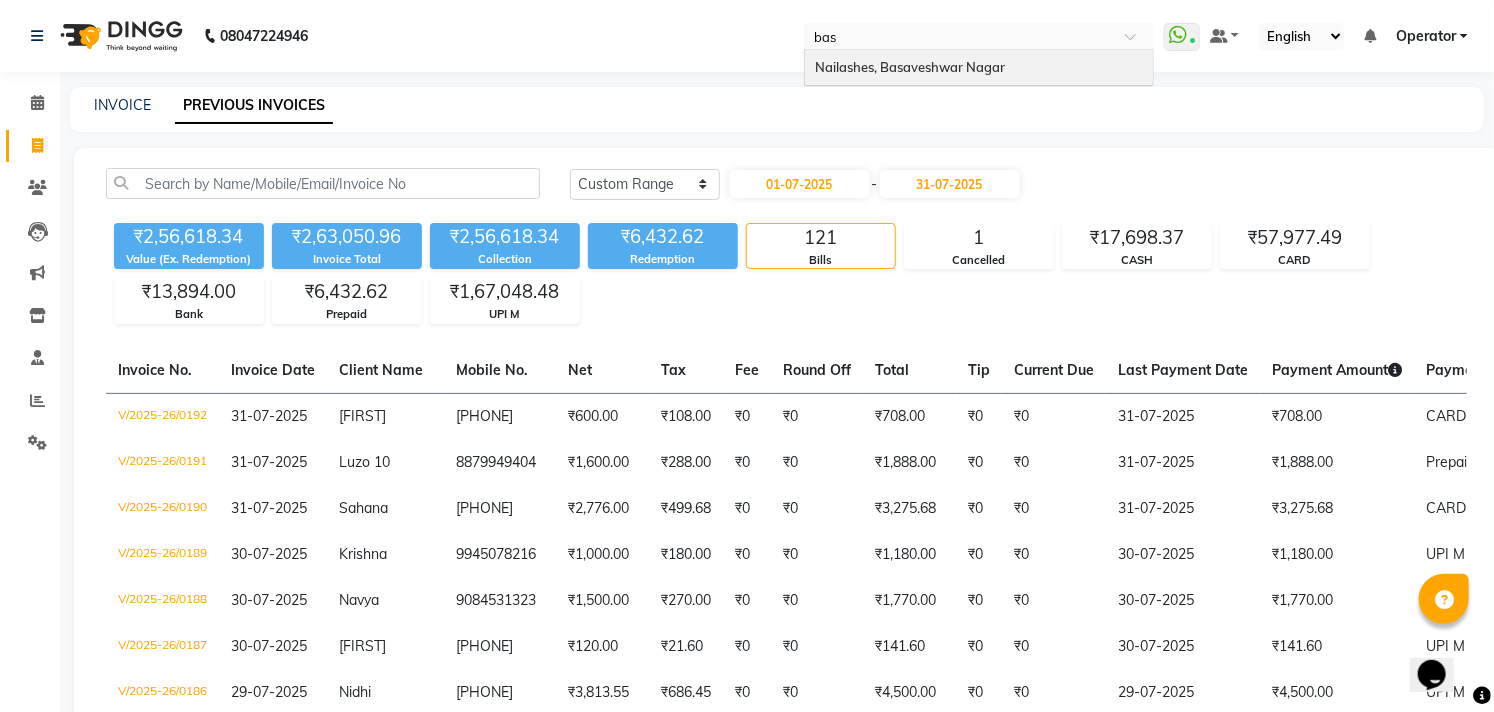 type on "basa" 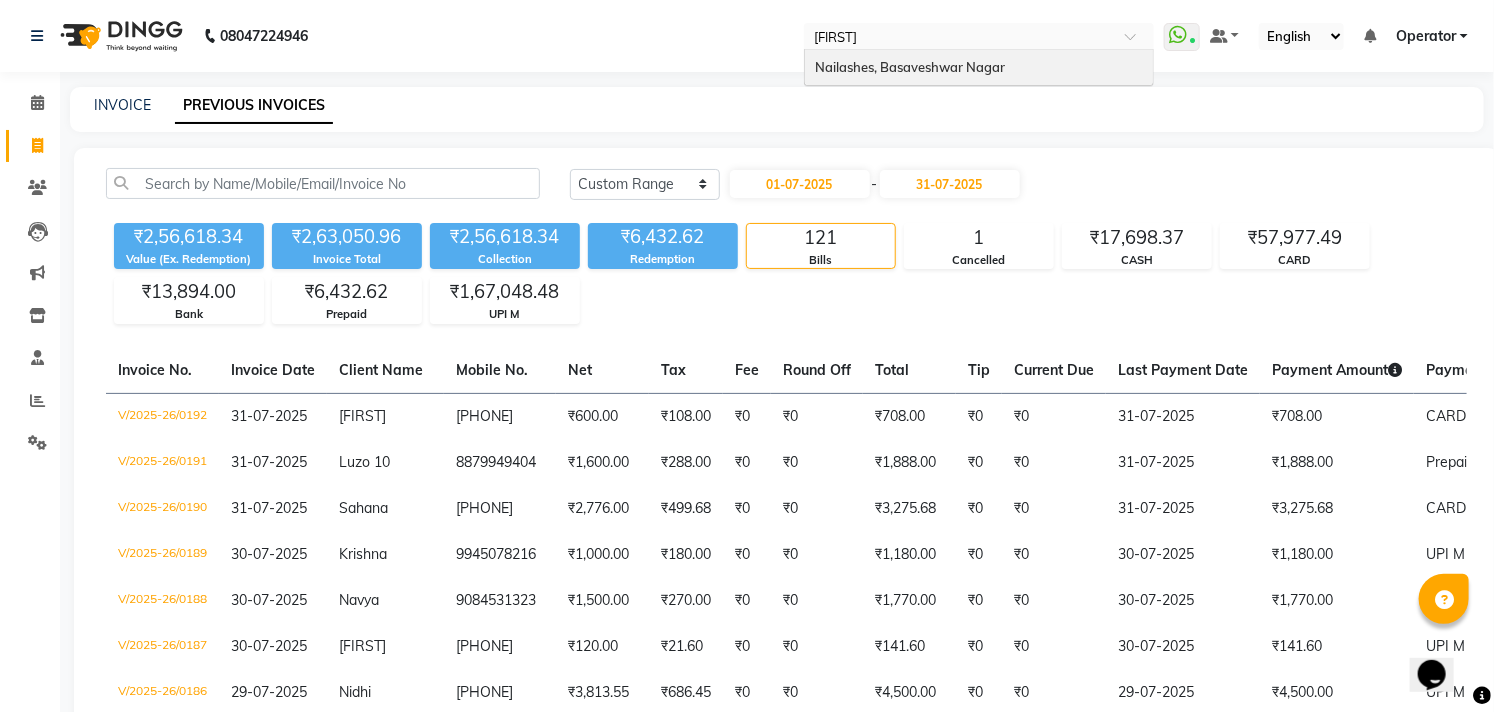 click on "Nailashes, Basaveshwar Nagar" at bounding box center (910, 67) 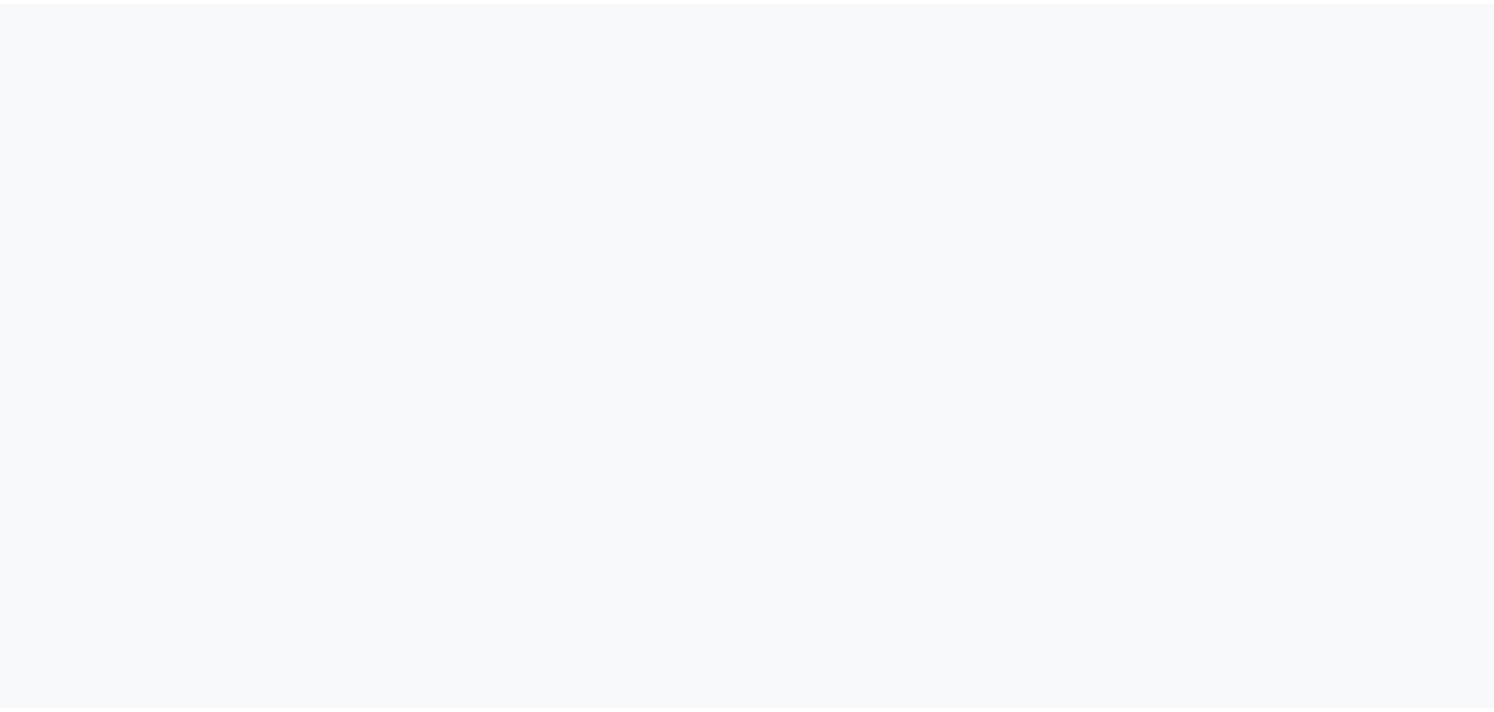 scroll, scrollTop: 0, scrollLeft: 0, axis: both 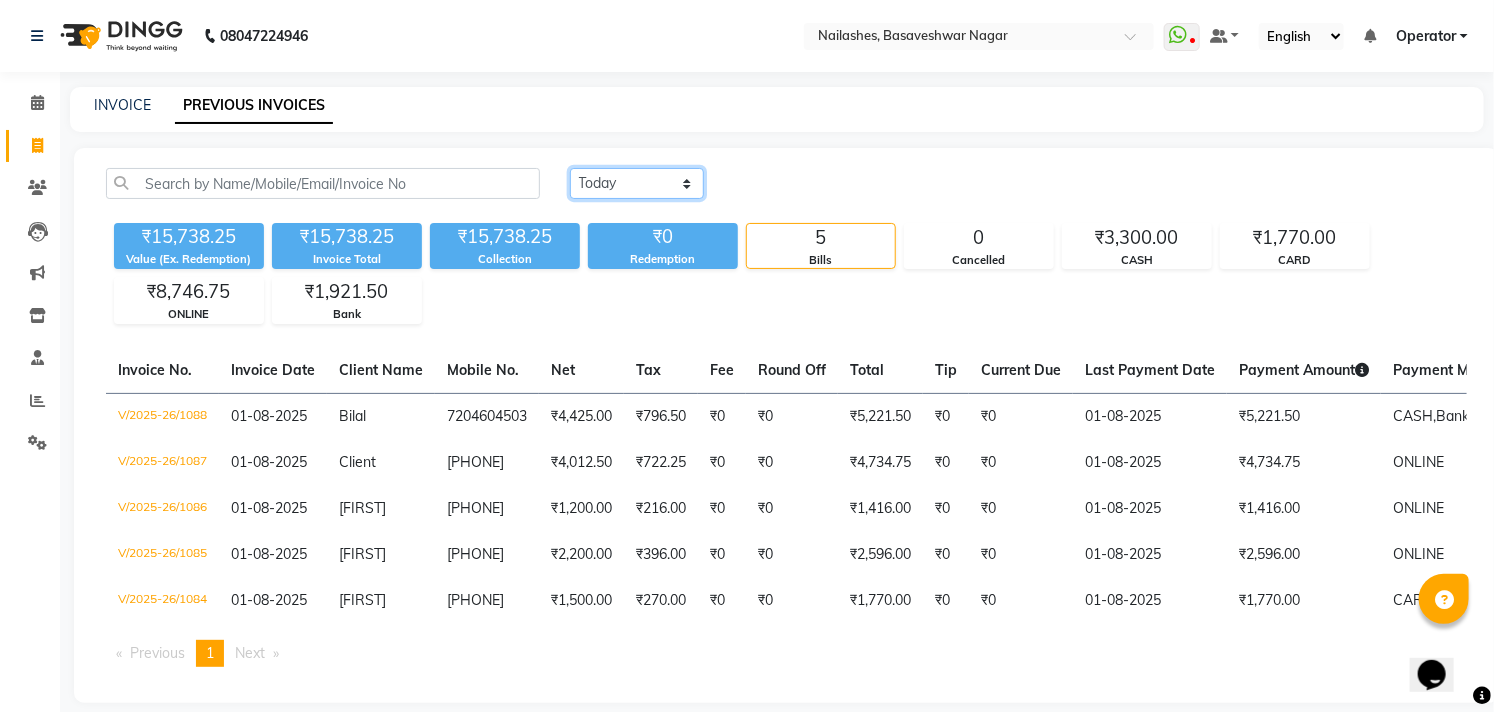 click on "Today Yesterday Custom Range" 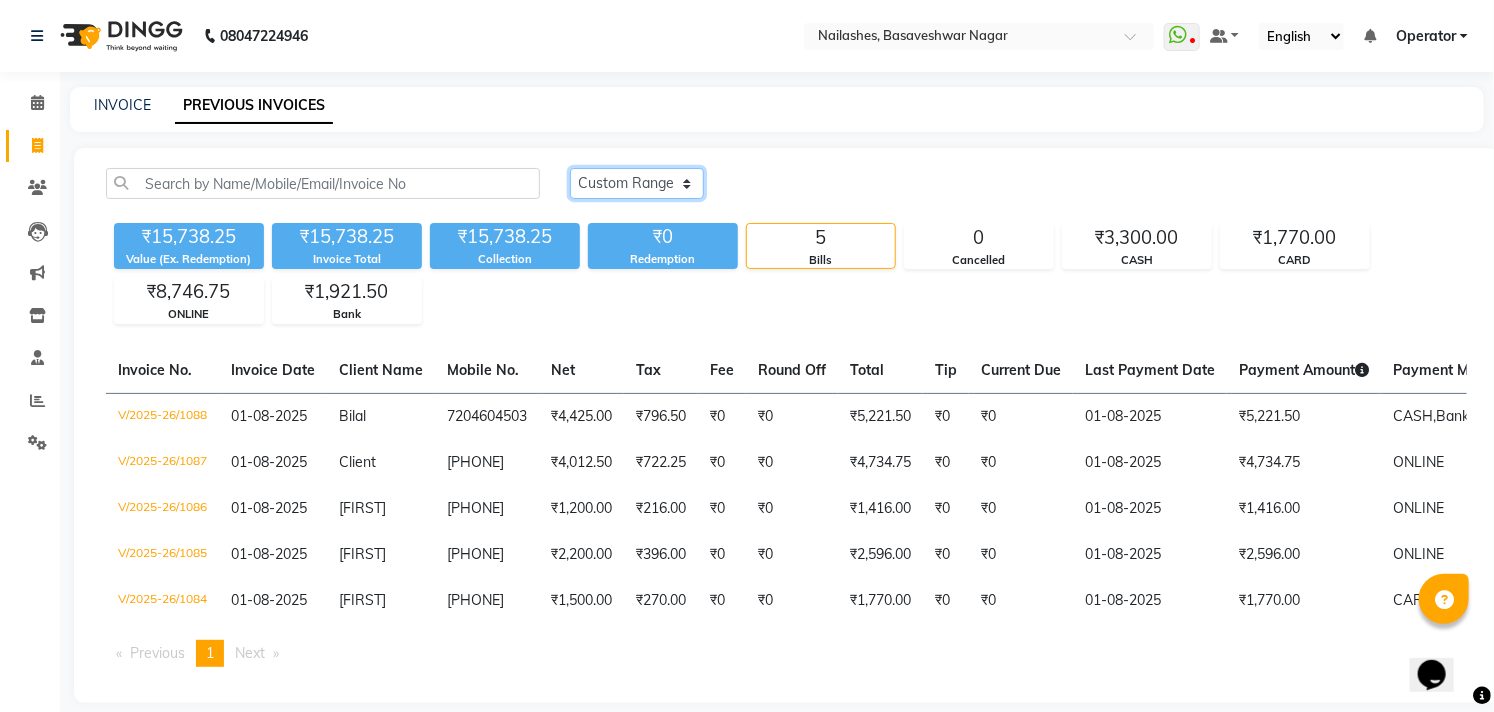 click on "Today Yesterday Custom Range" 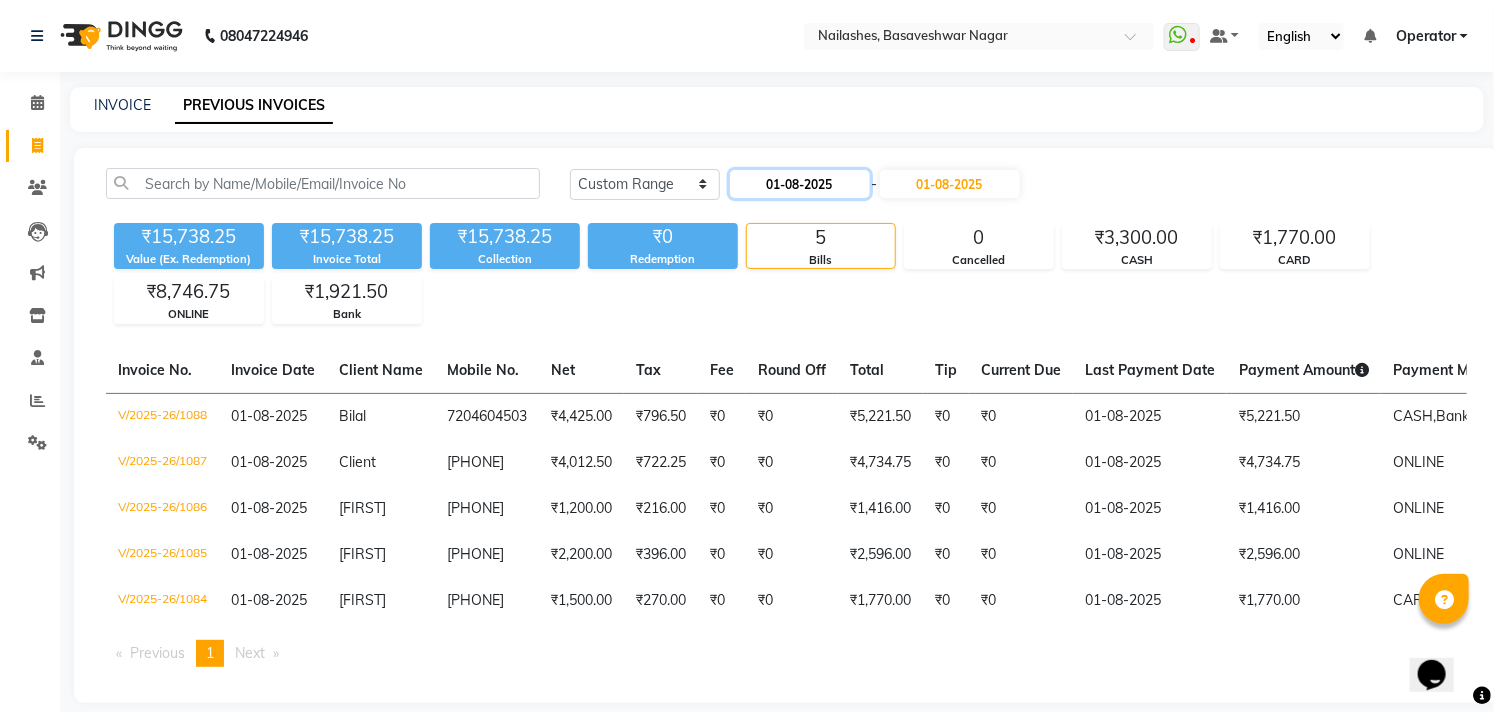 click on "01-08-2025" 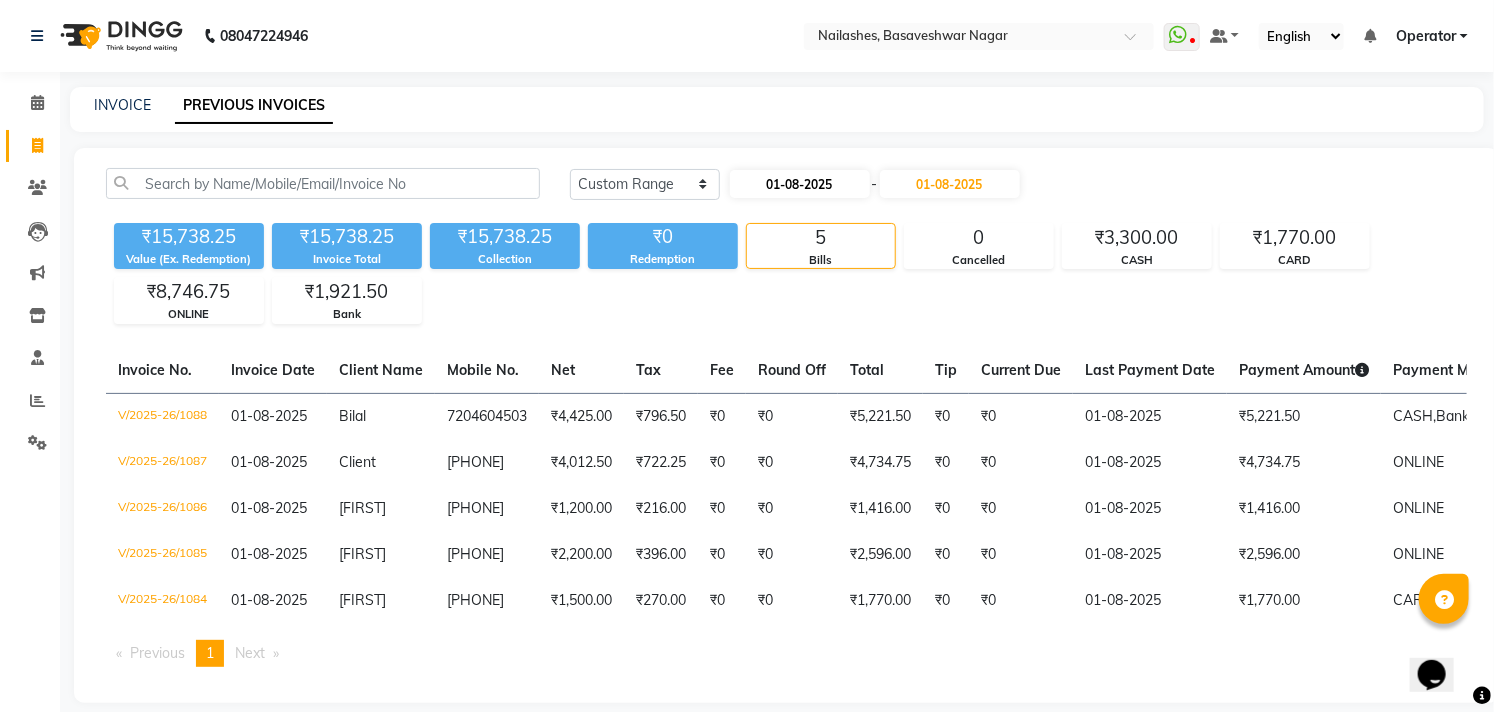 select on "8" 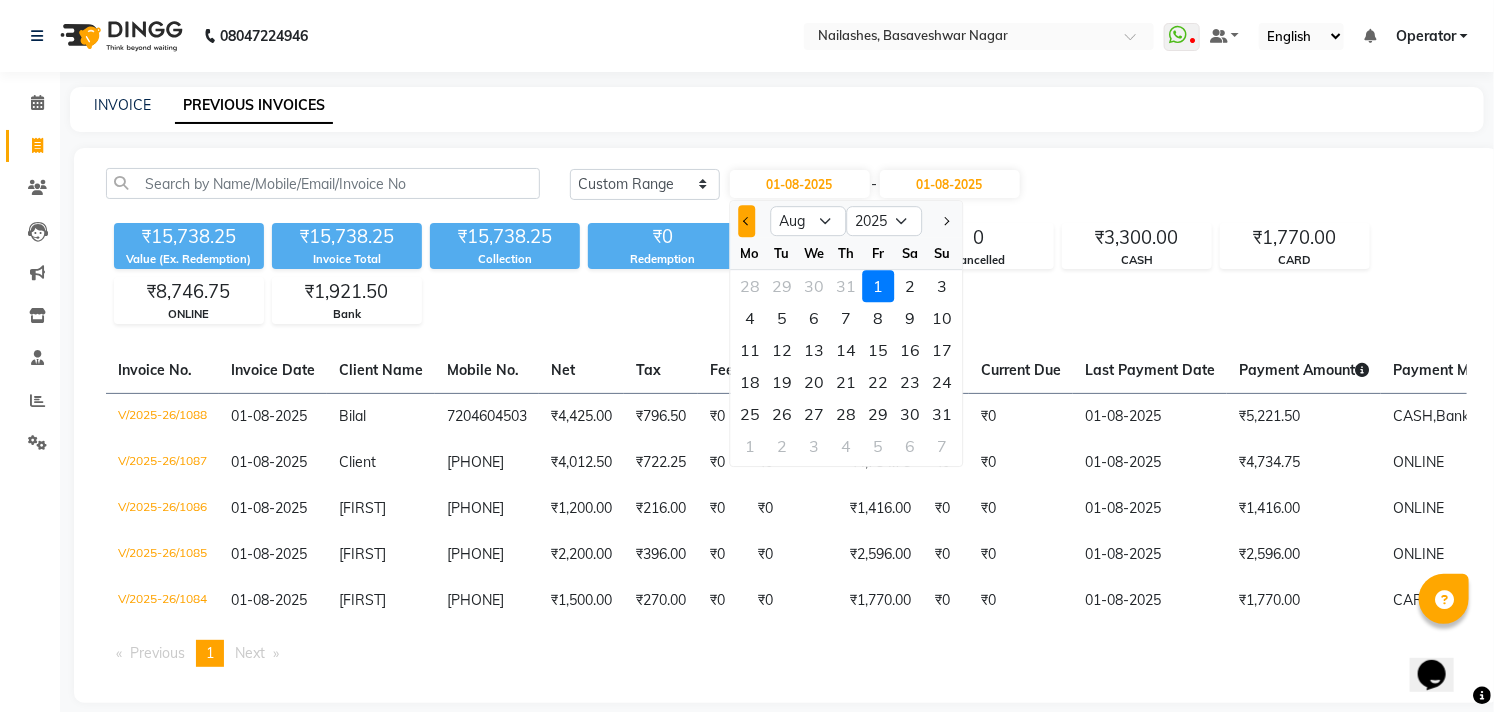 click 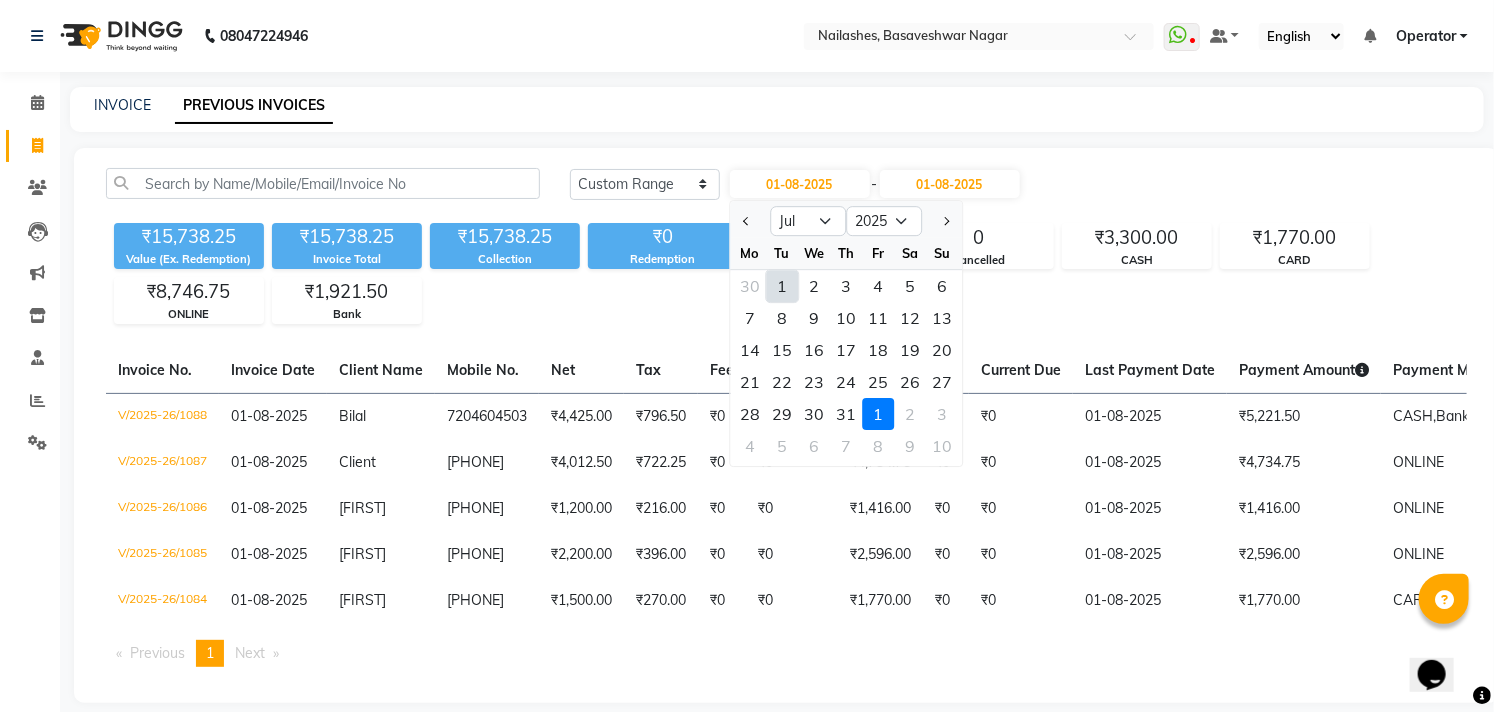click on "1" 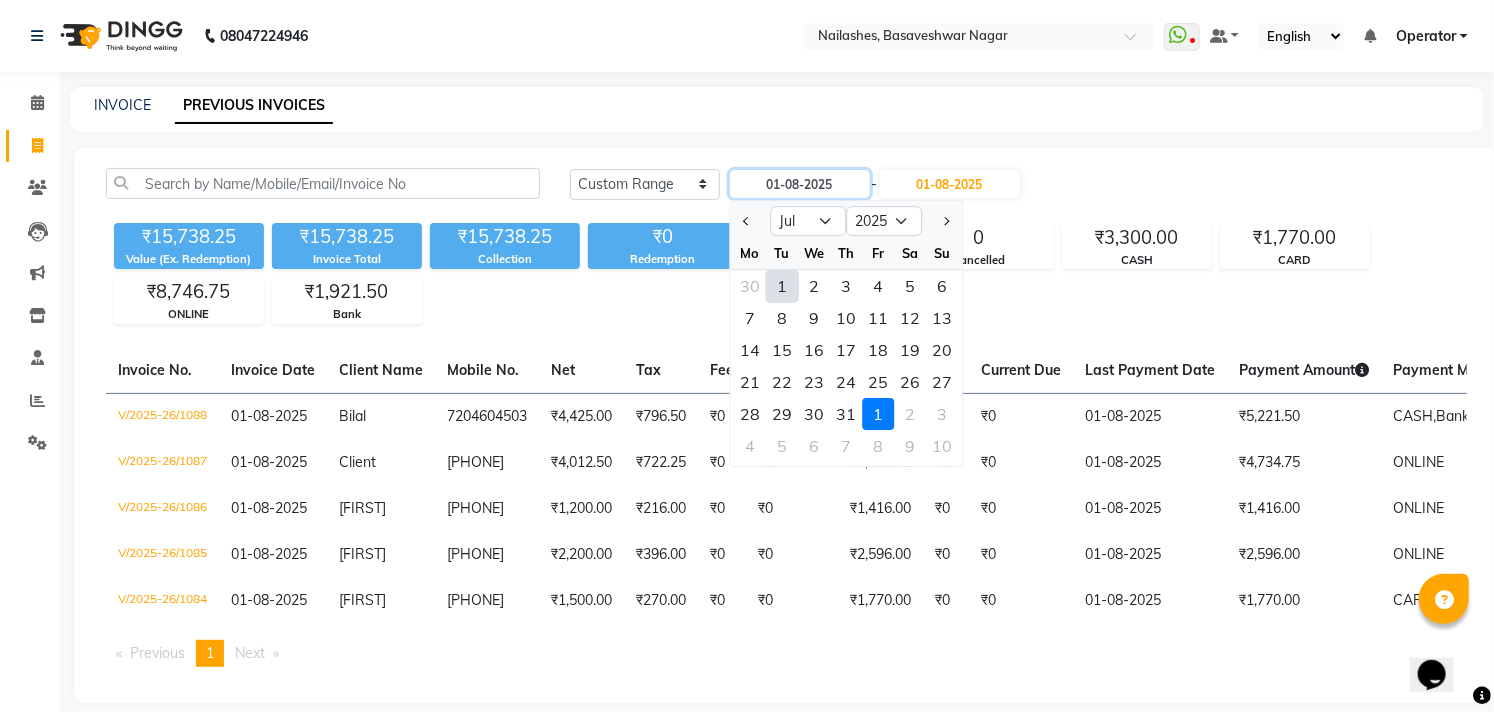 type on "01-07-2025" 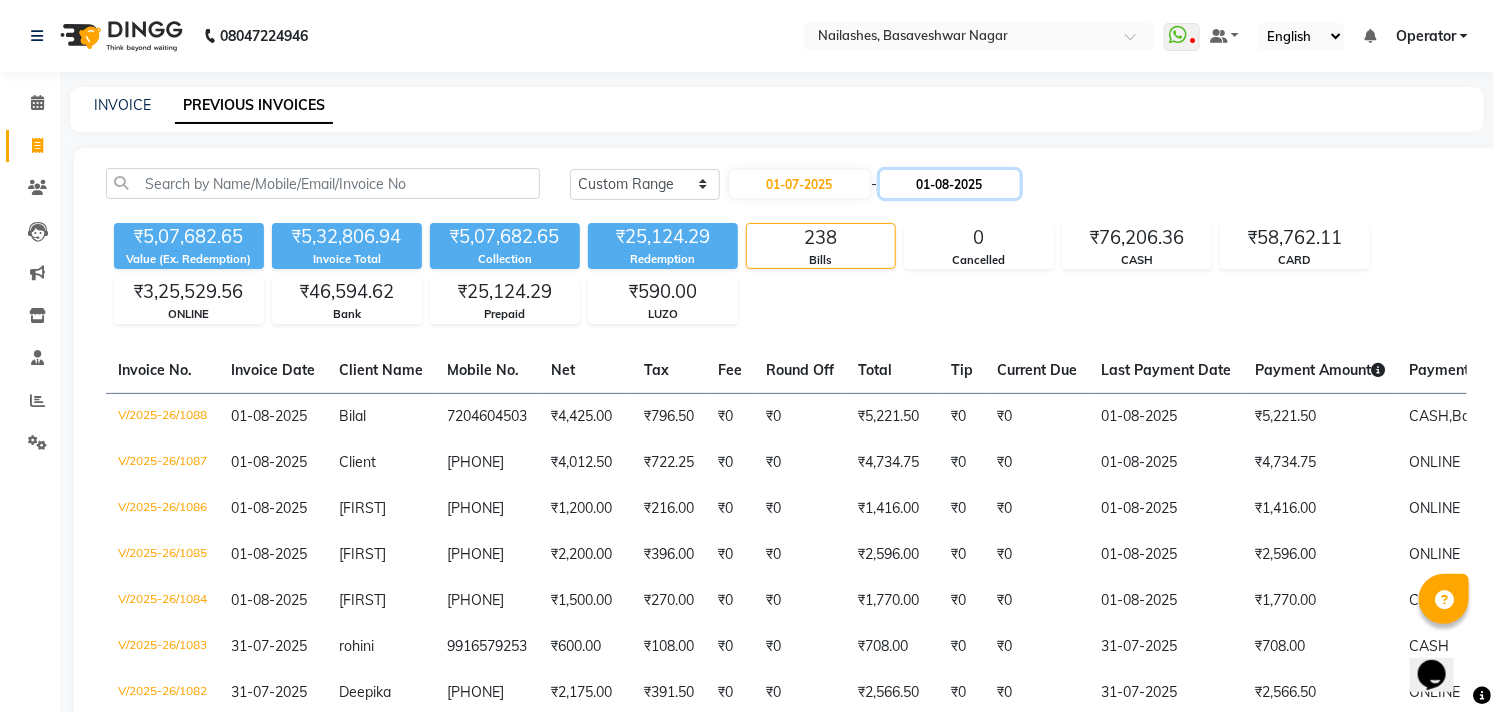 click on "01-08-2025" 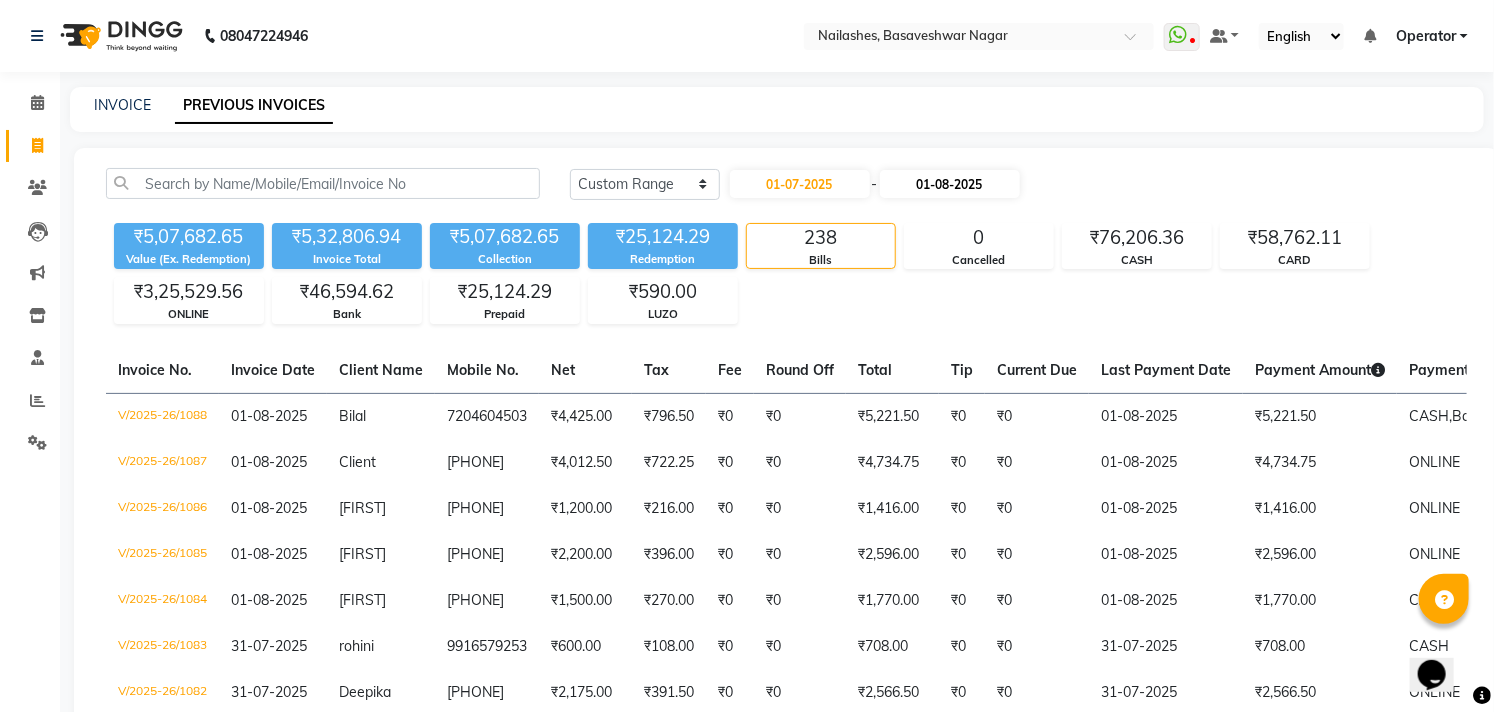 select on "8" 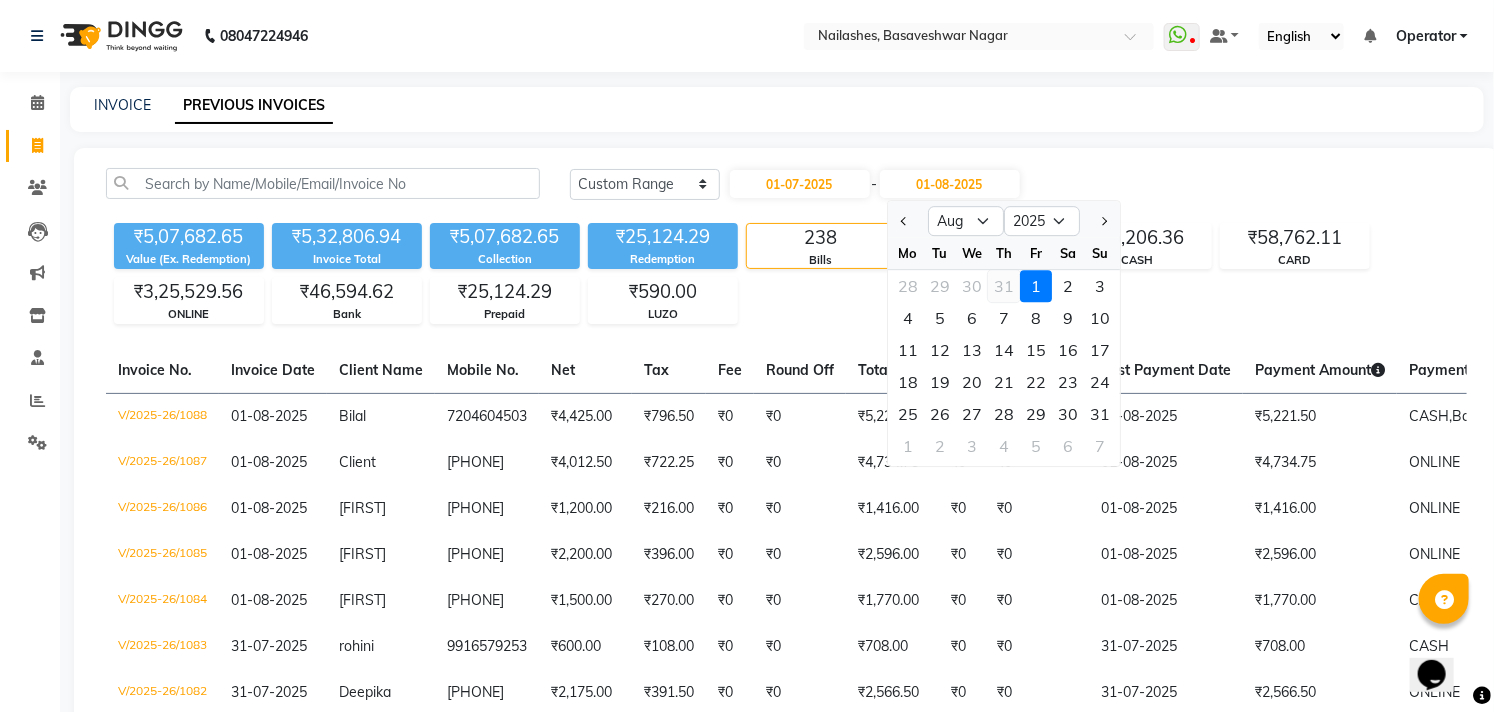 click on "31" 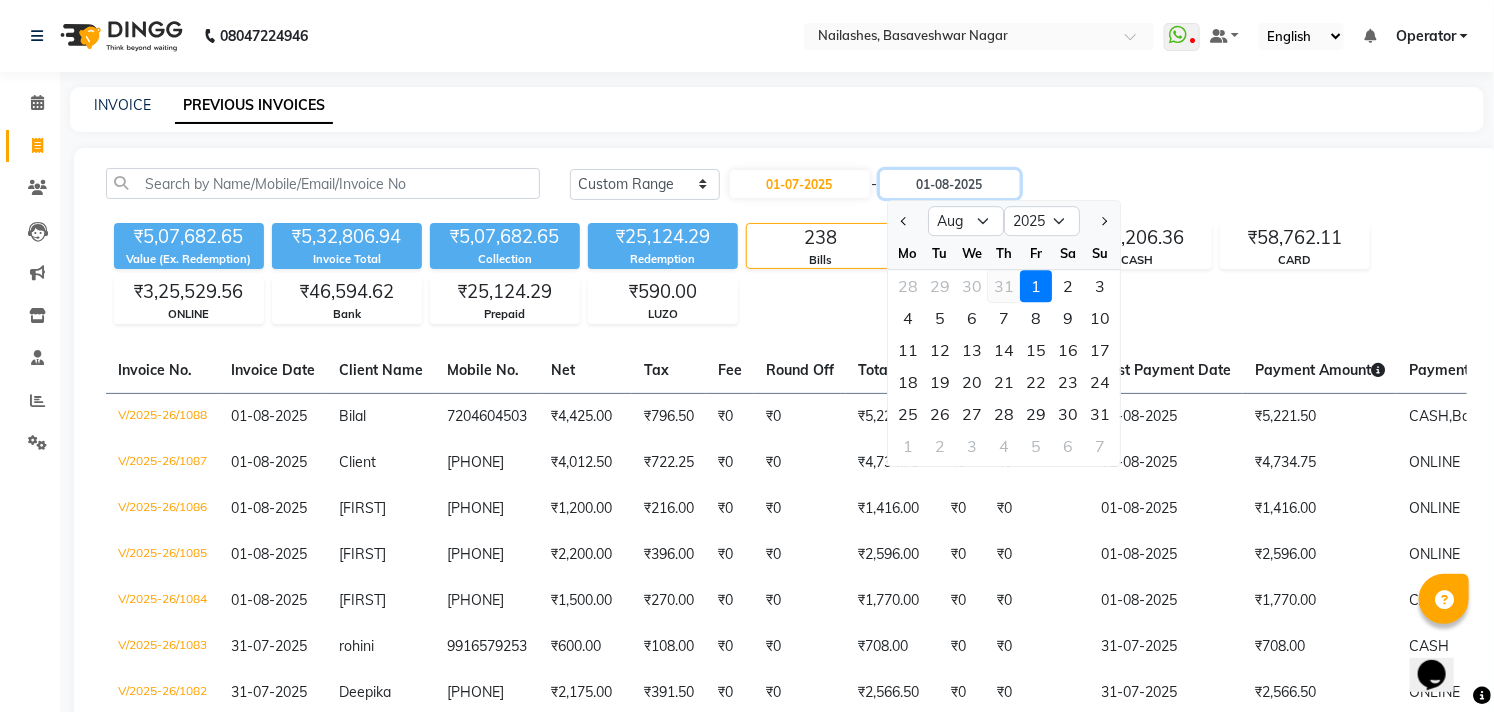 type on "31-07-2025" 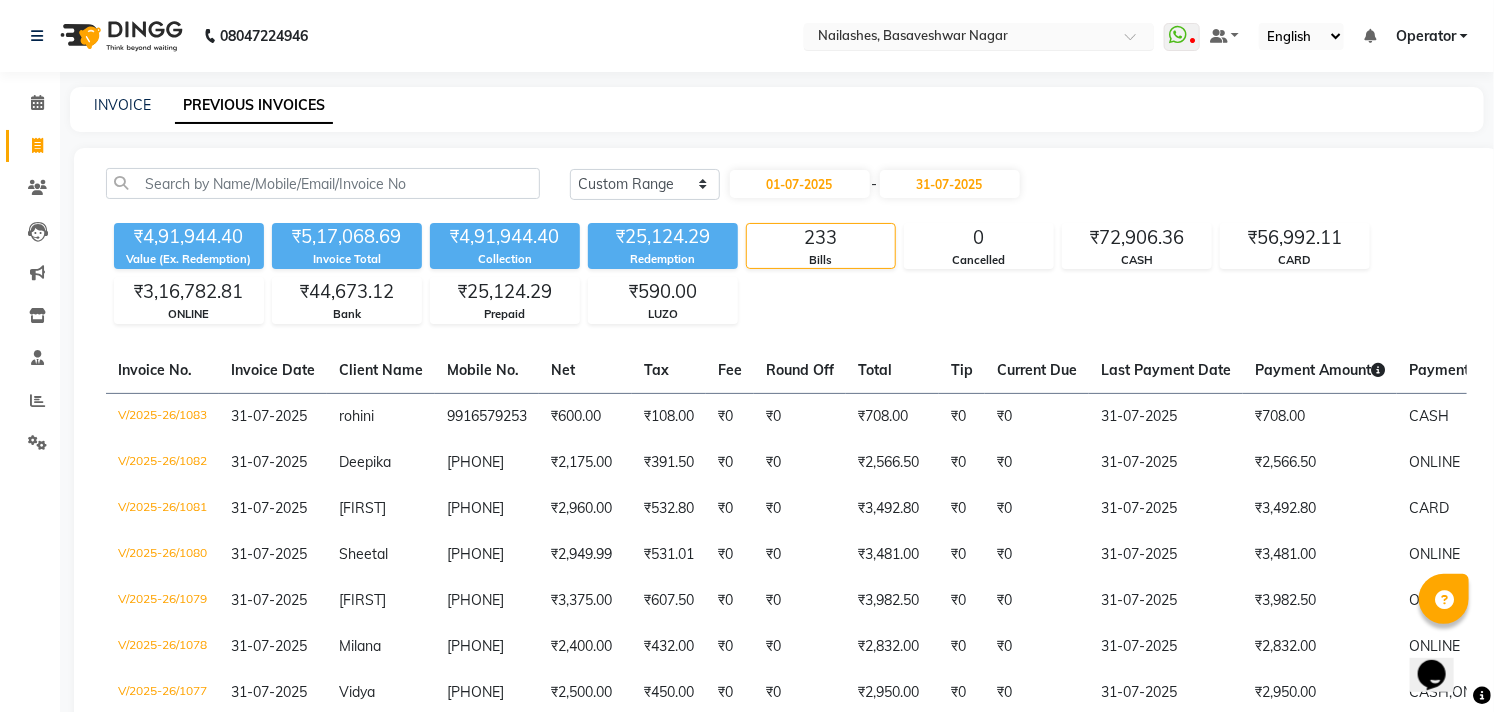 click at bounding box center (959, 38) 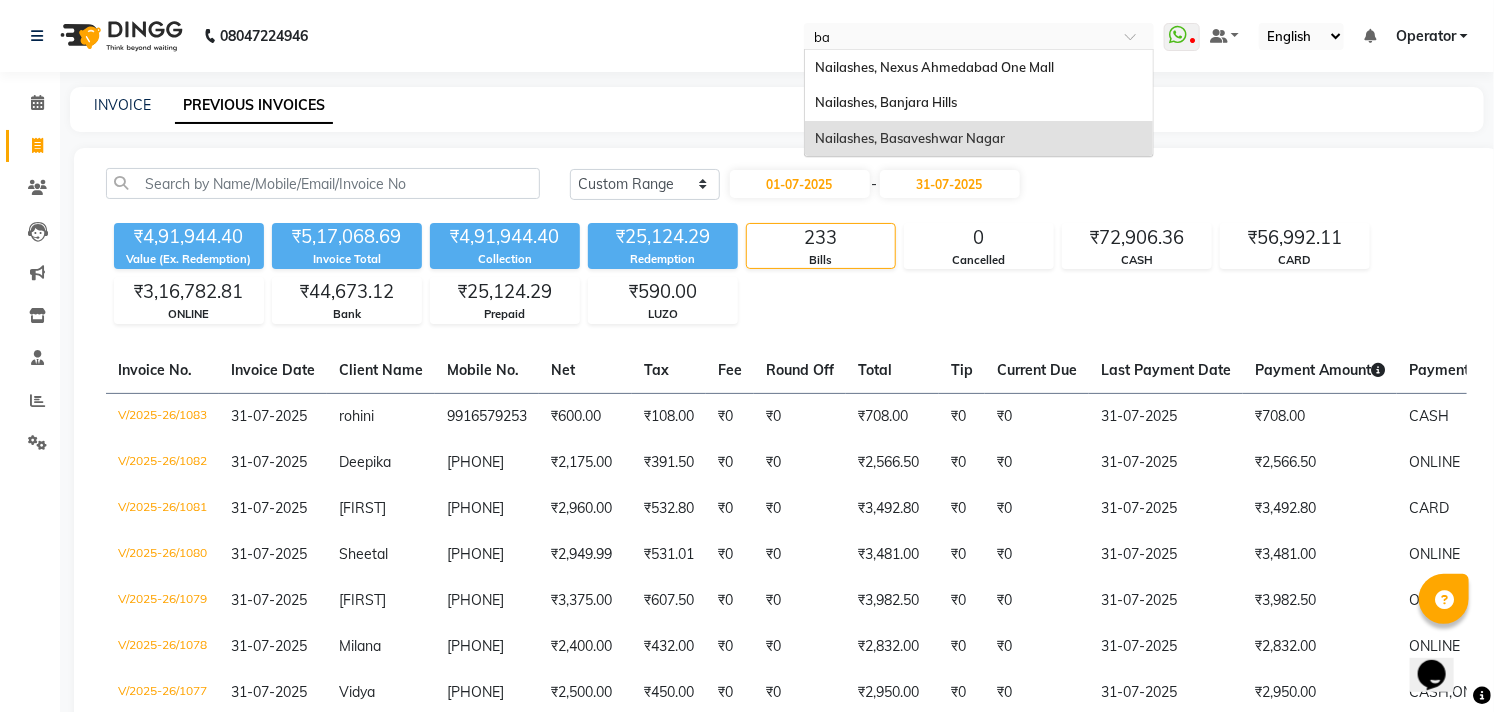 scroll, scrollTop: 0, scrollLeft: 0, axis: both 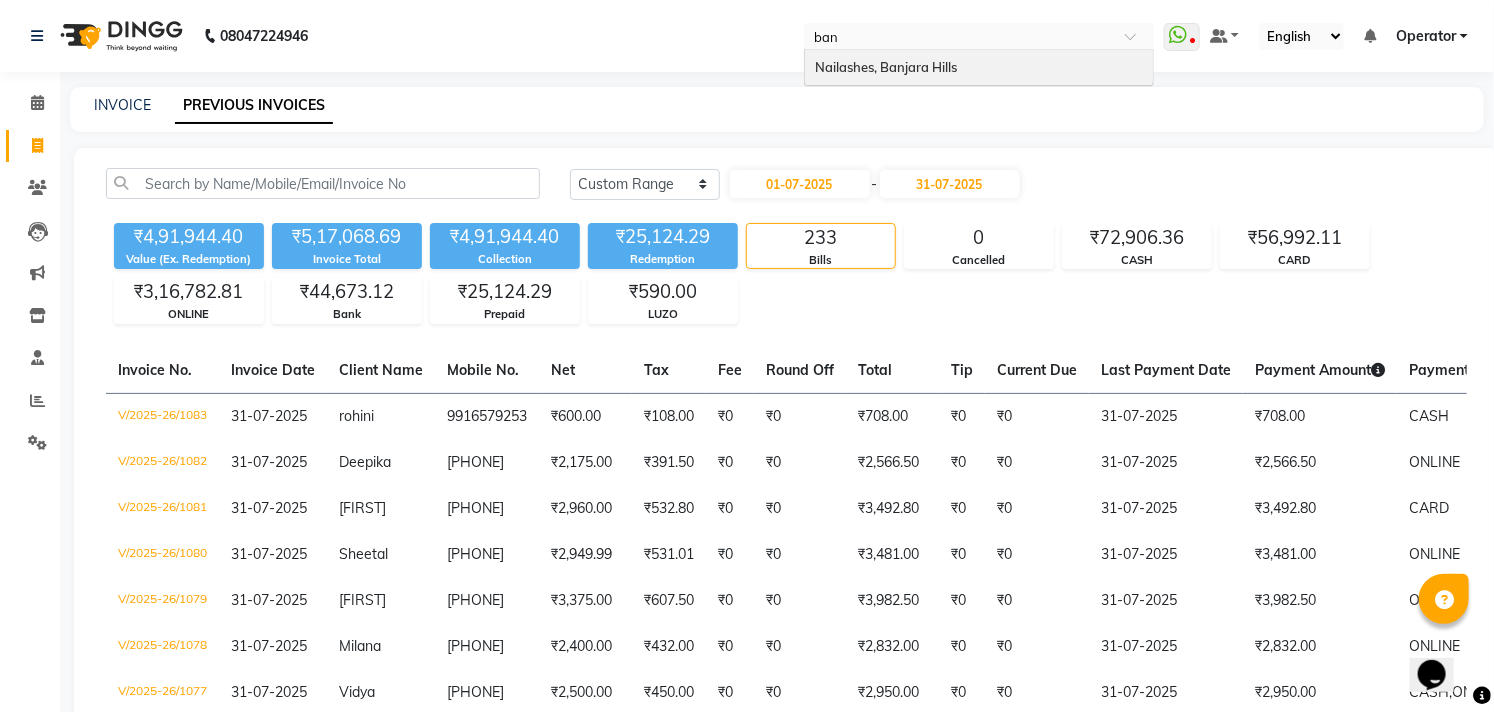 type on "banj" 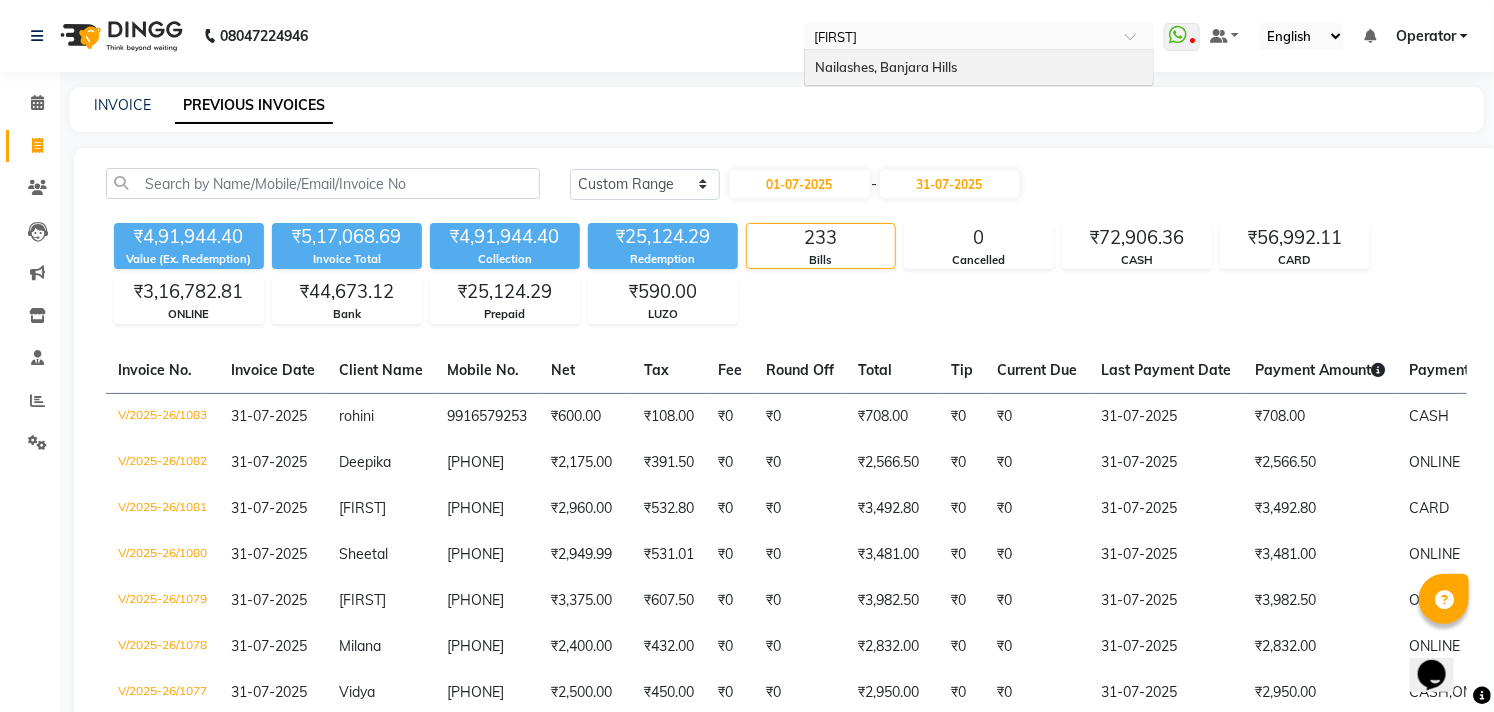 type 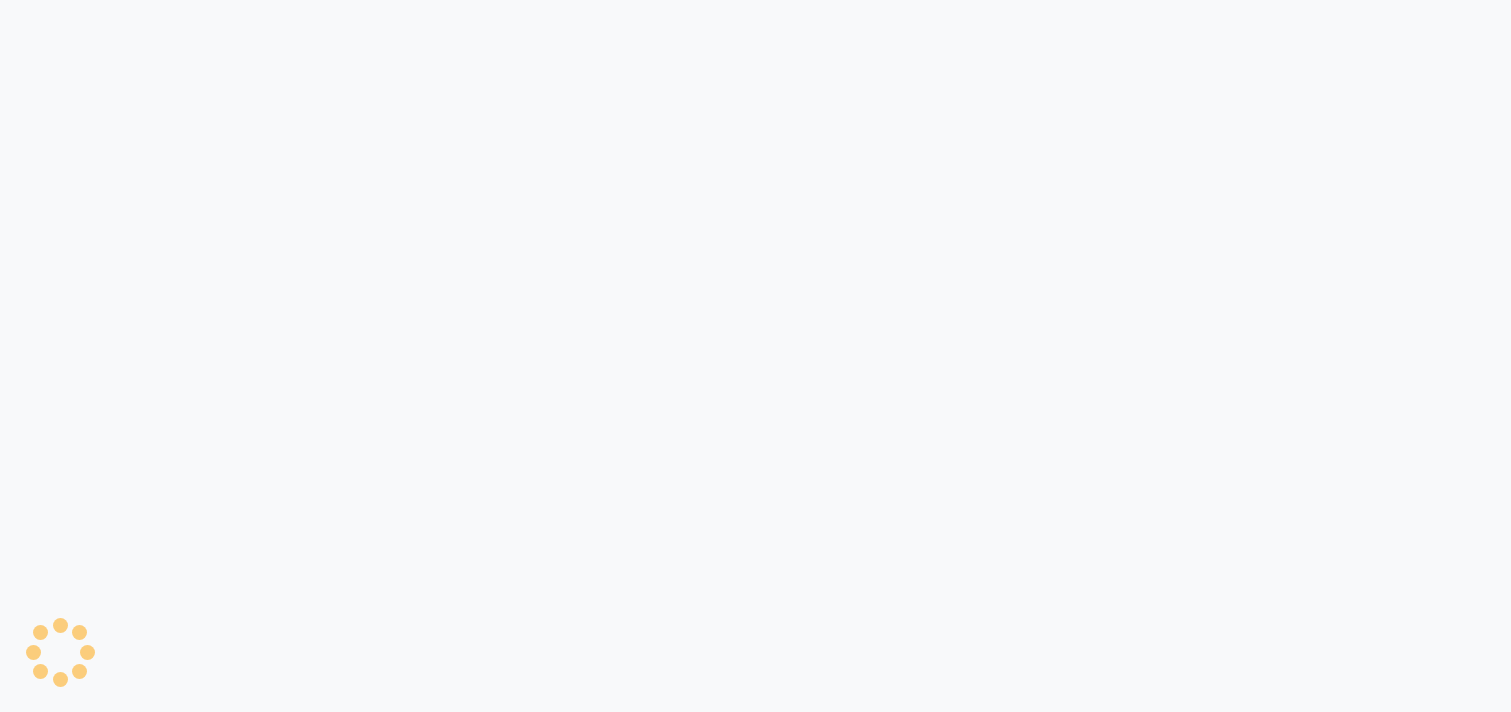 scroll, scrollTop: 0, scrollLeft: 0, axis: both 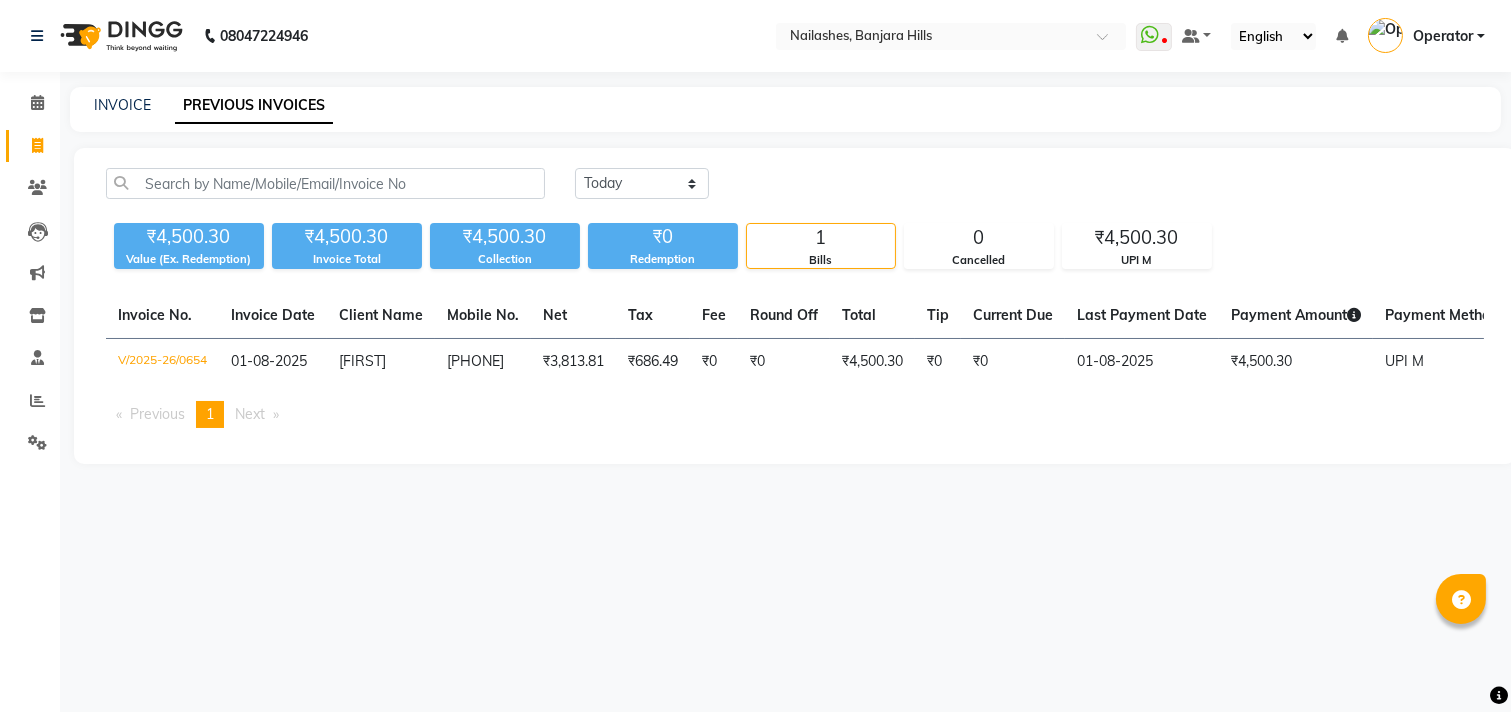 select on "en" 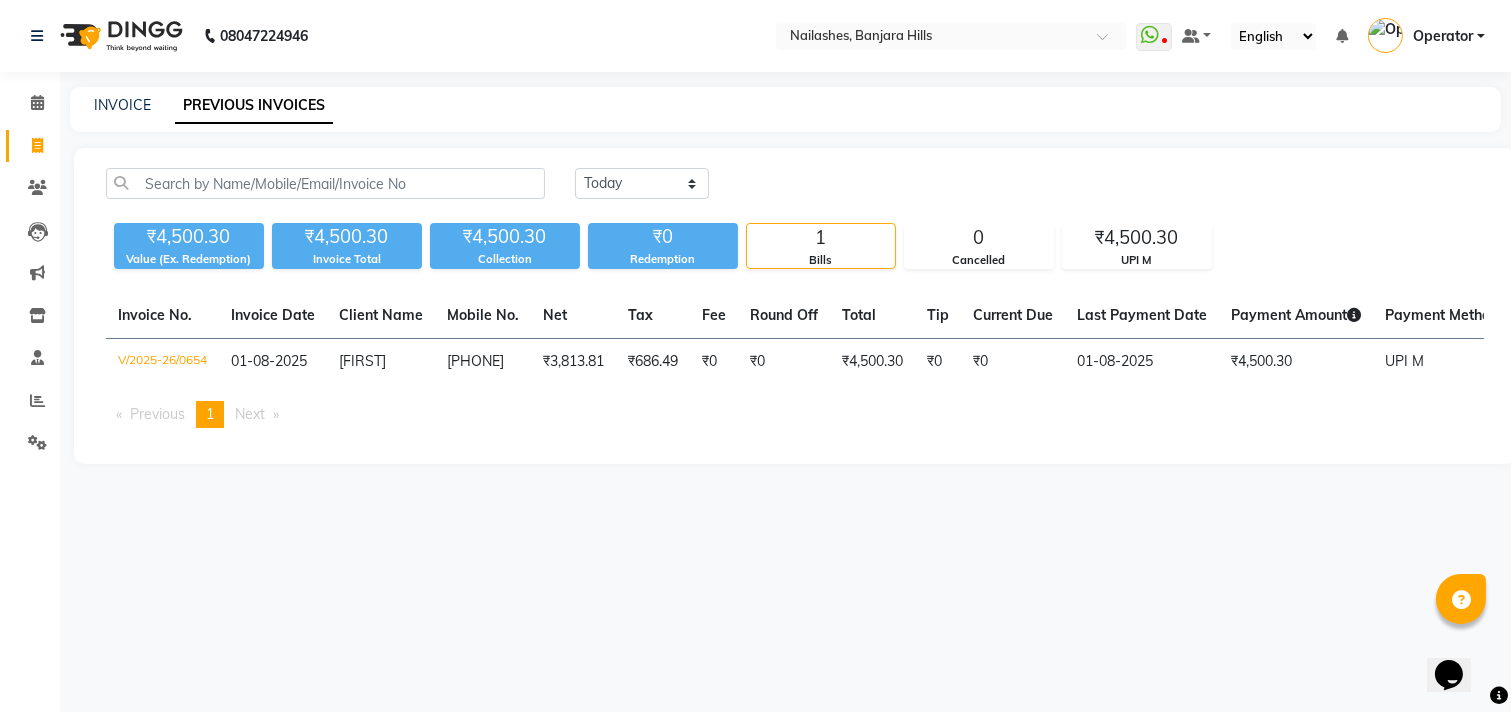 scroll, scrollTop: 0, scrollLeft: 0, axis: both 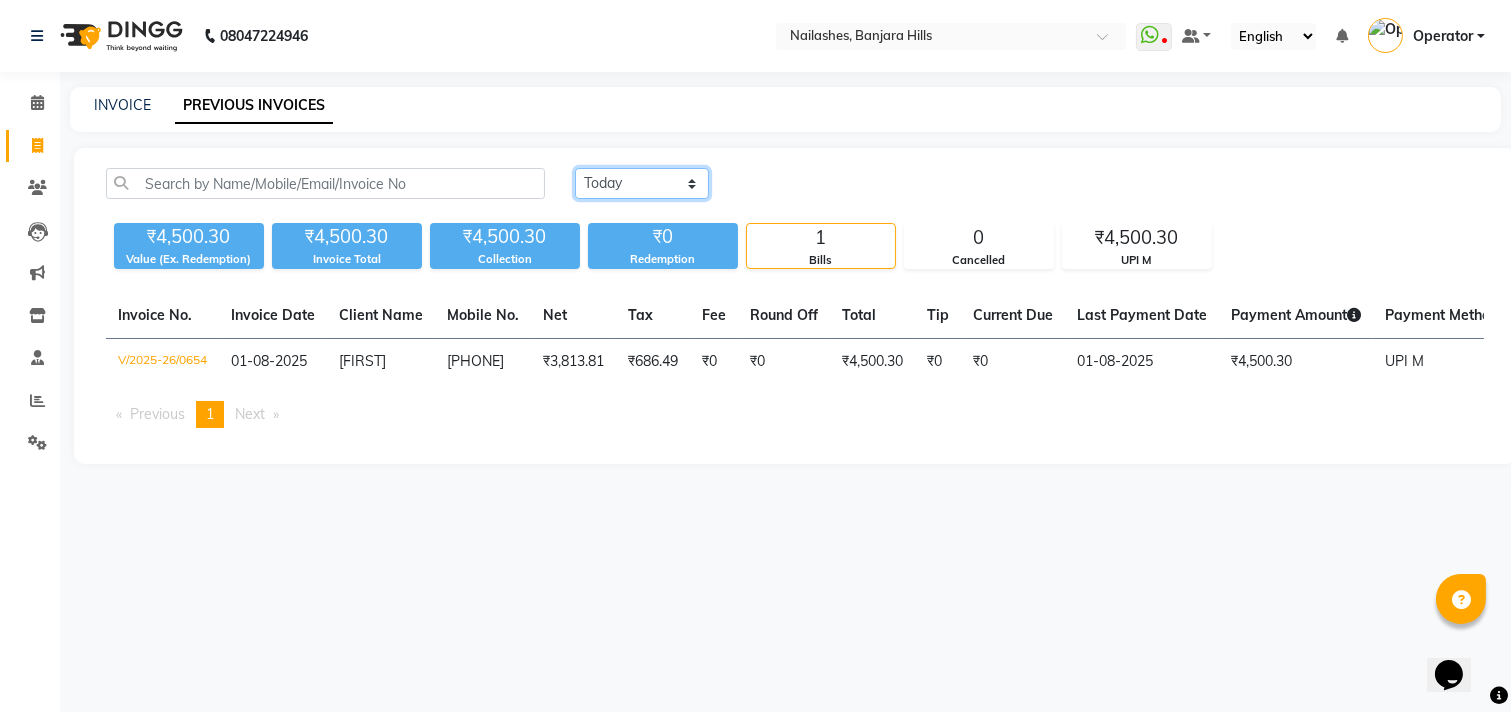 drag, startPoint x: 652, startPoint y: 185, endPoint x: 645, endPoint y: 196, distance: 13.038404 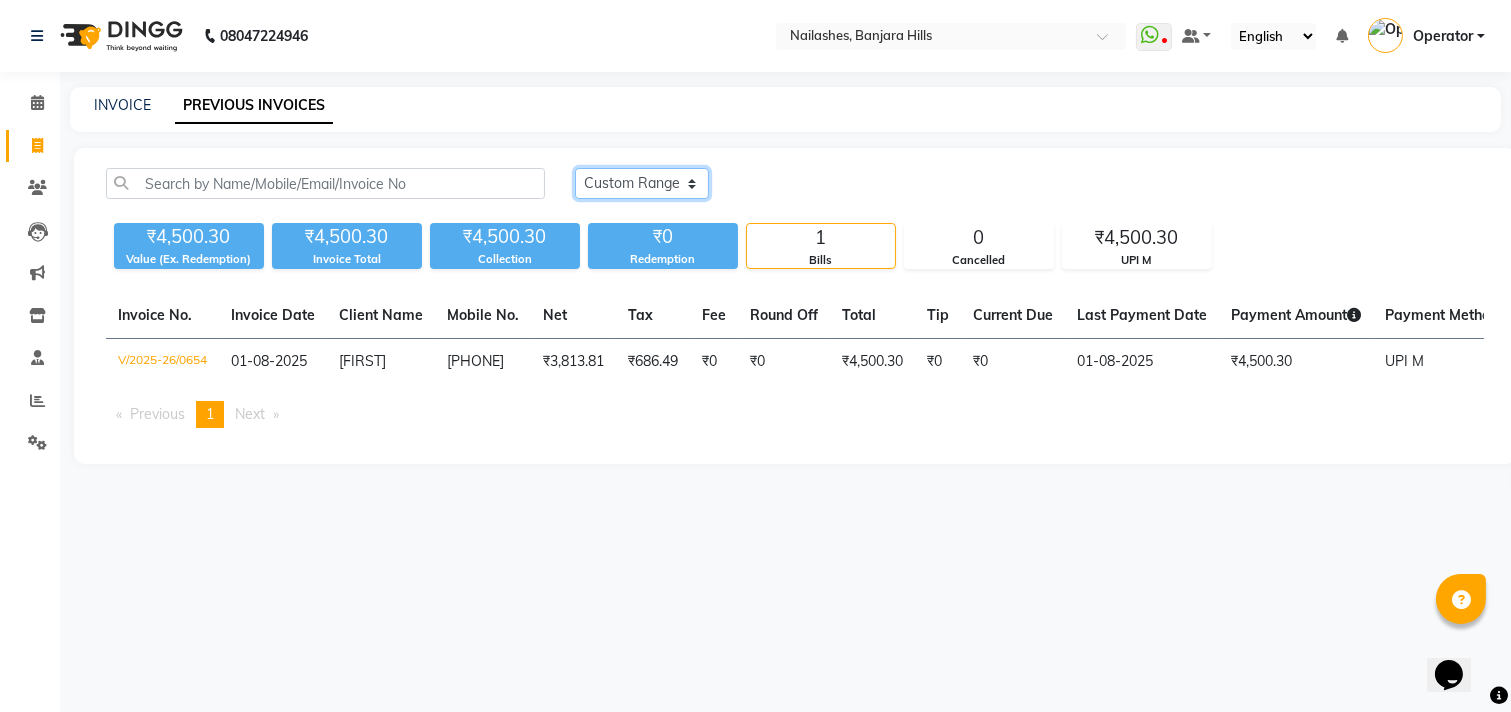click on "Today Yesterday Custom Range" 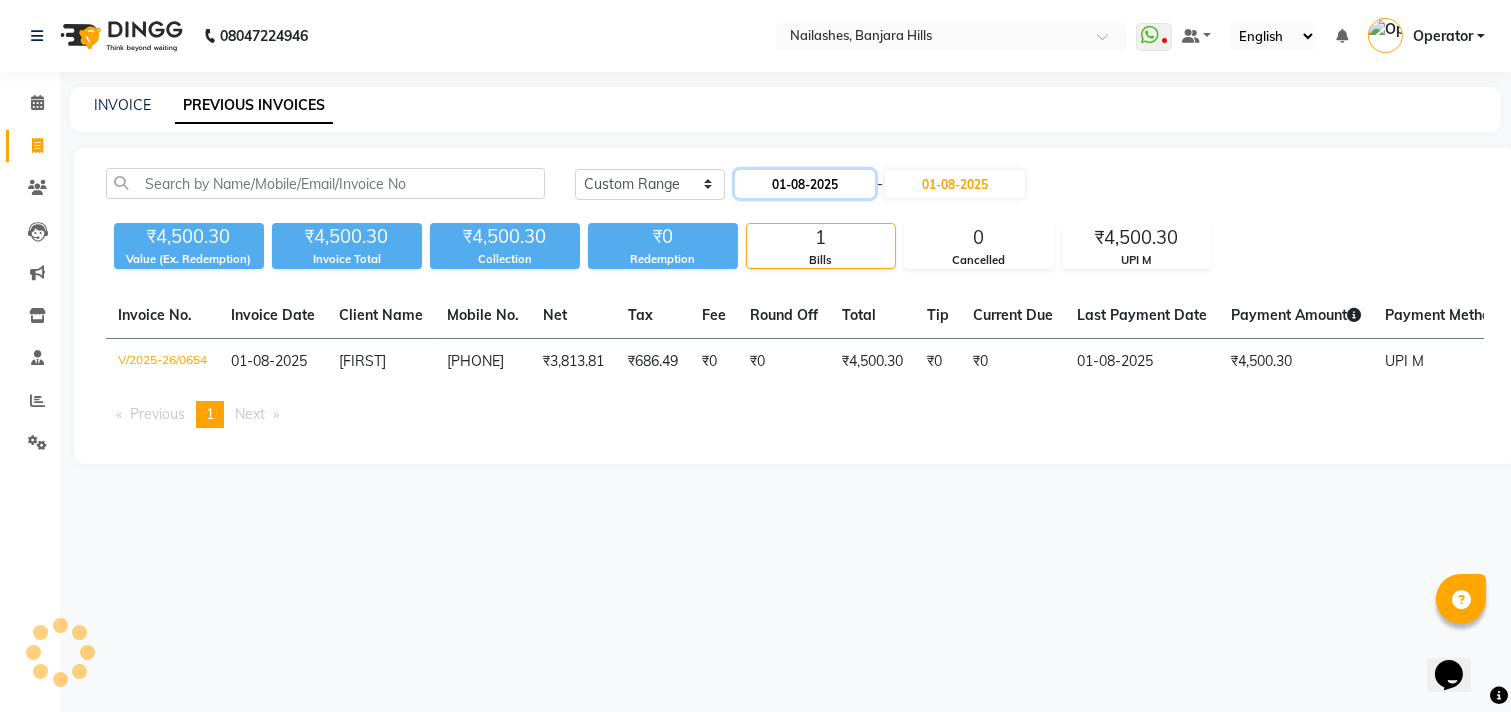click on "01-08-2025" 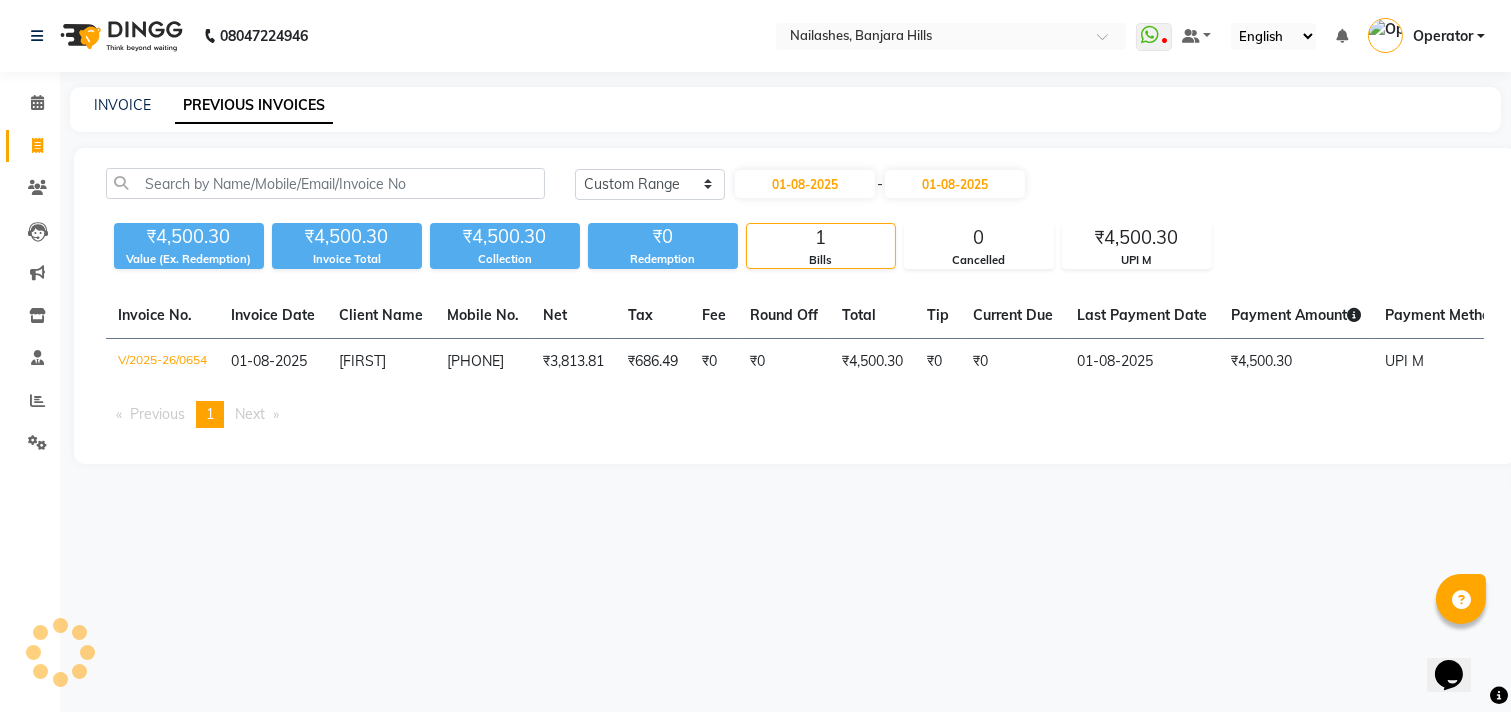 select on "8" 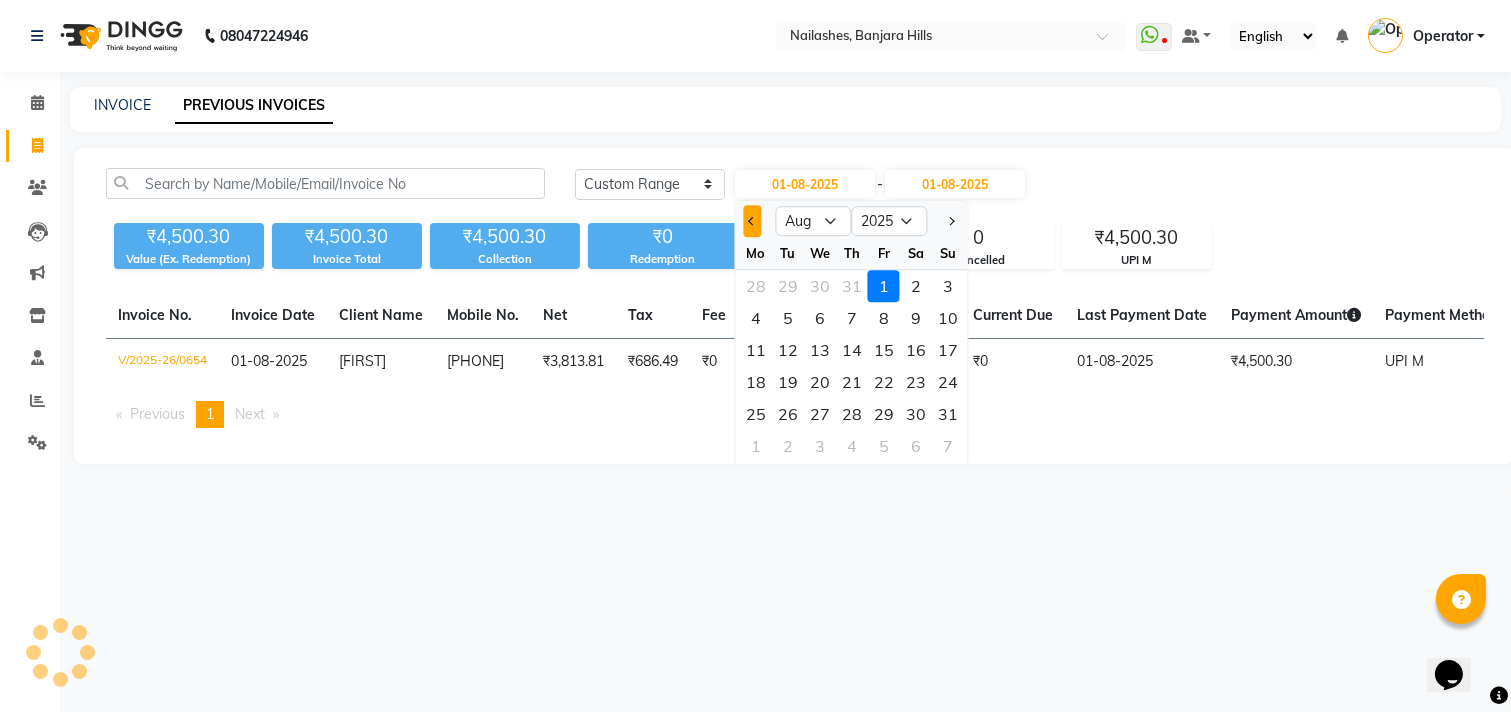 click 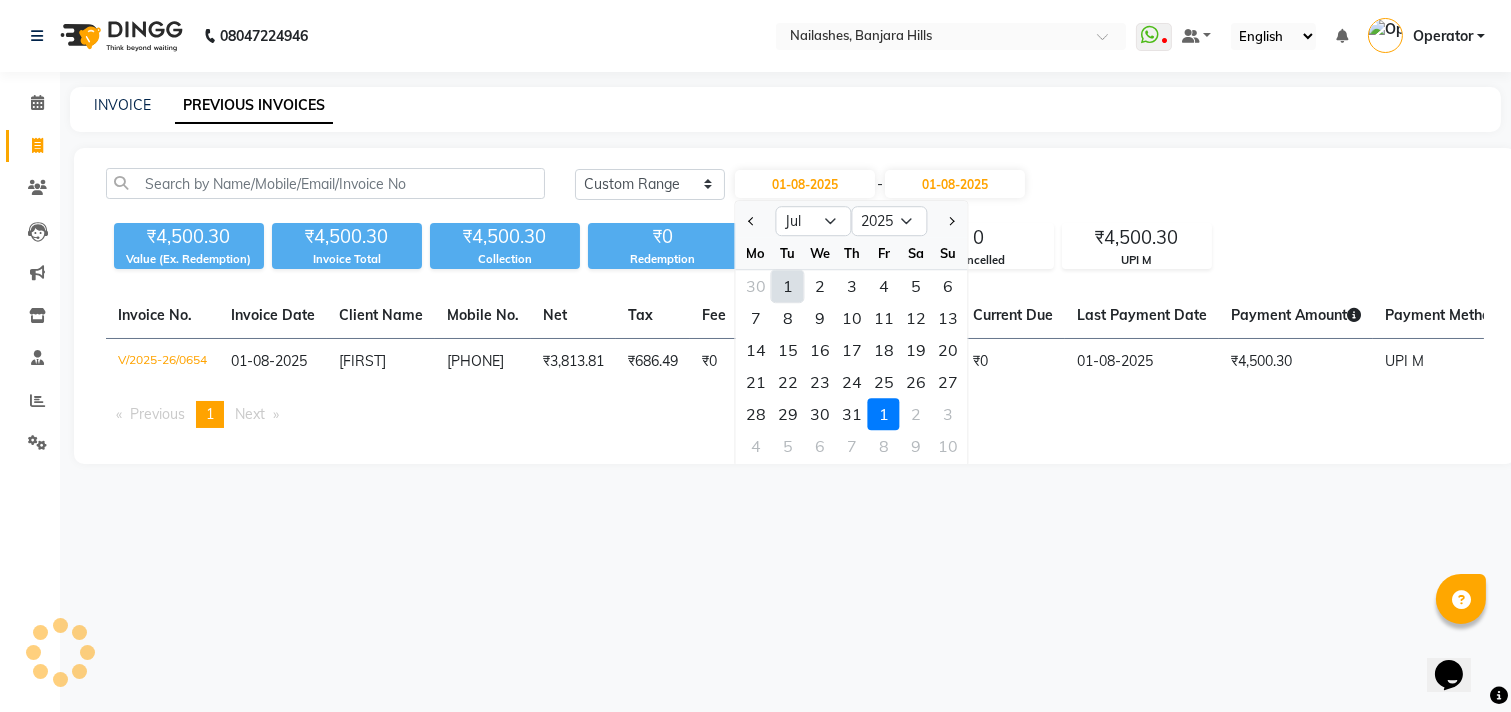 click on "1" 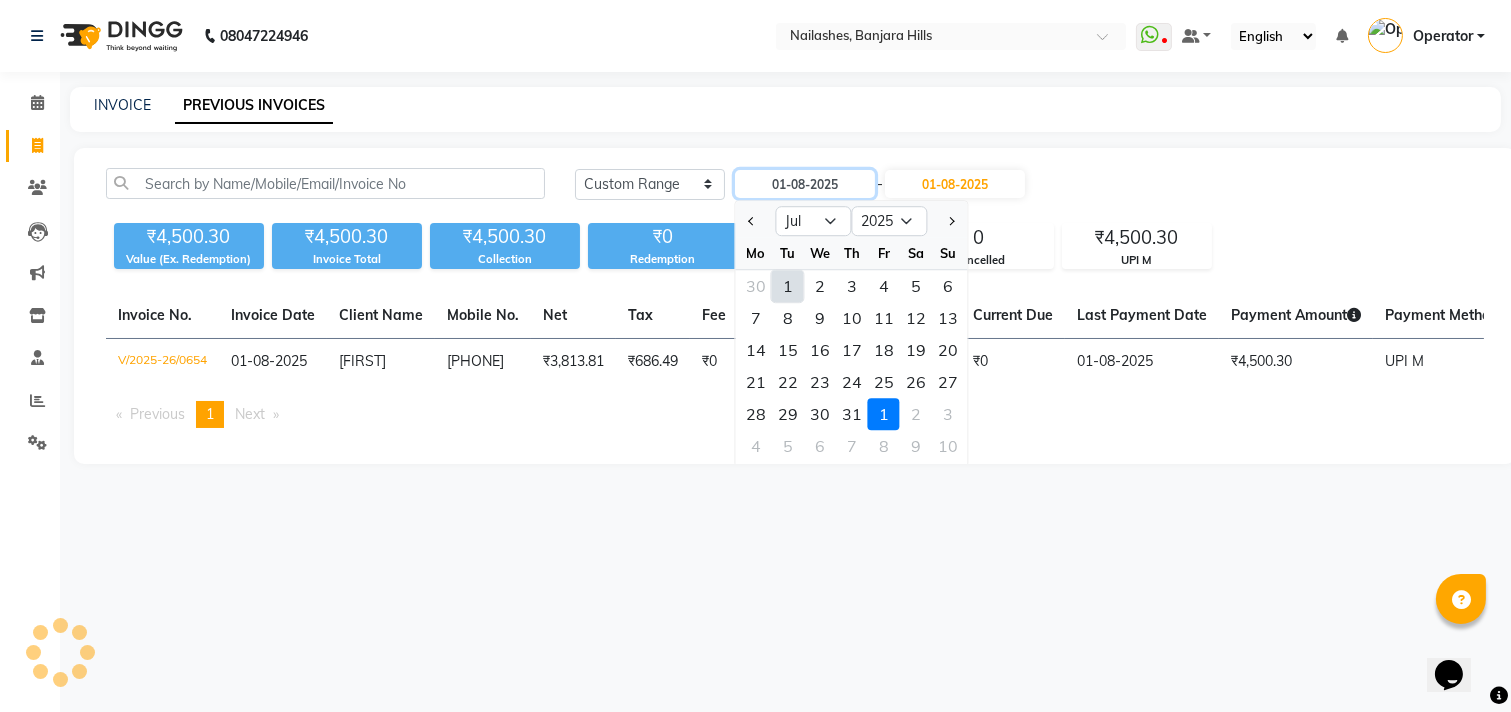 type on "01-07-2025" 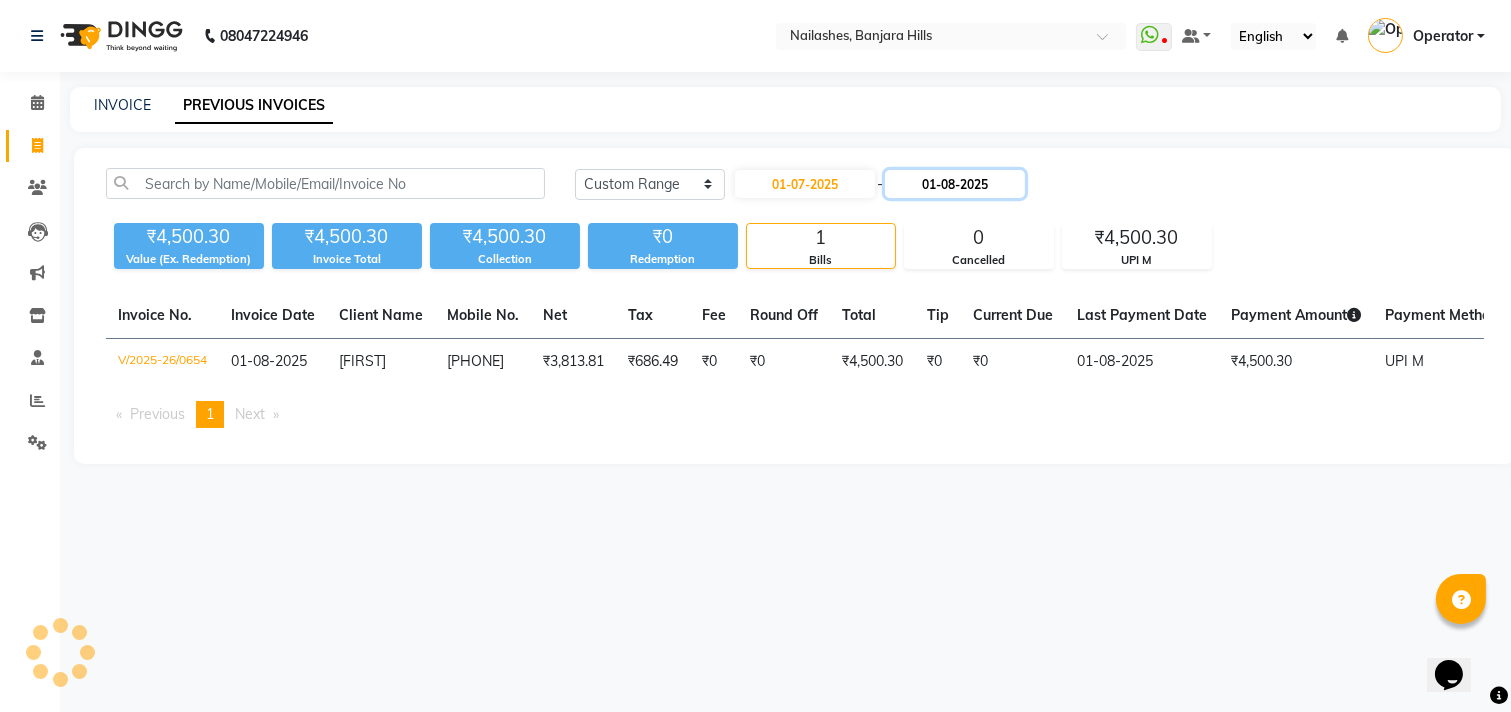 click on "01-08-2025" 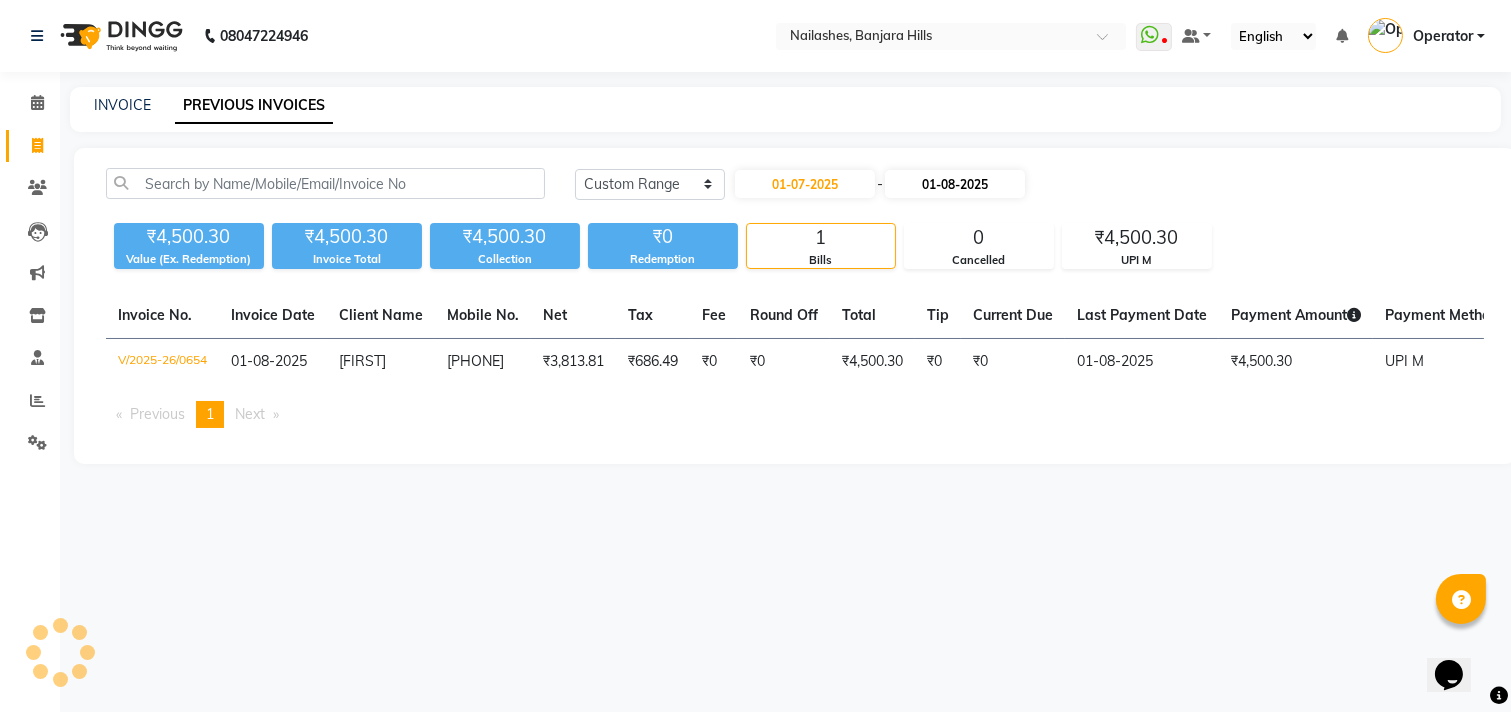 select on "8" 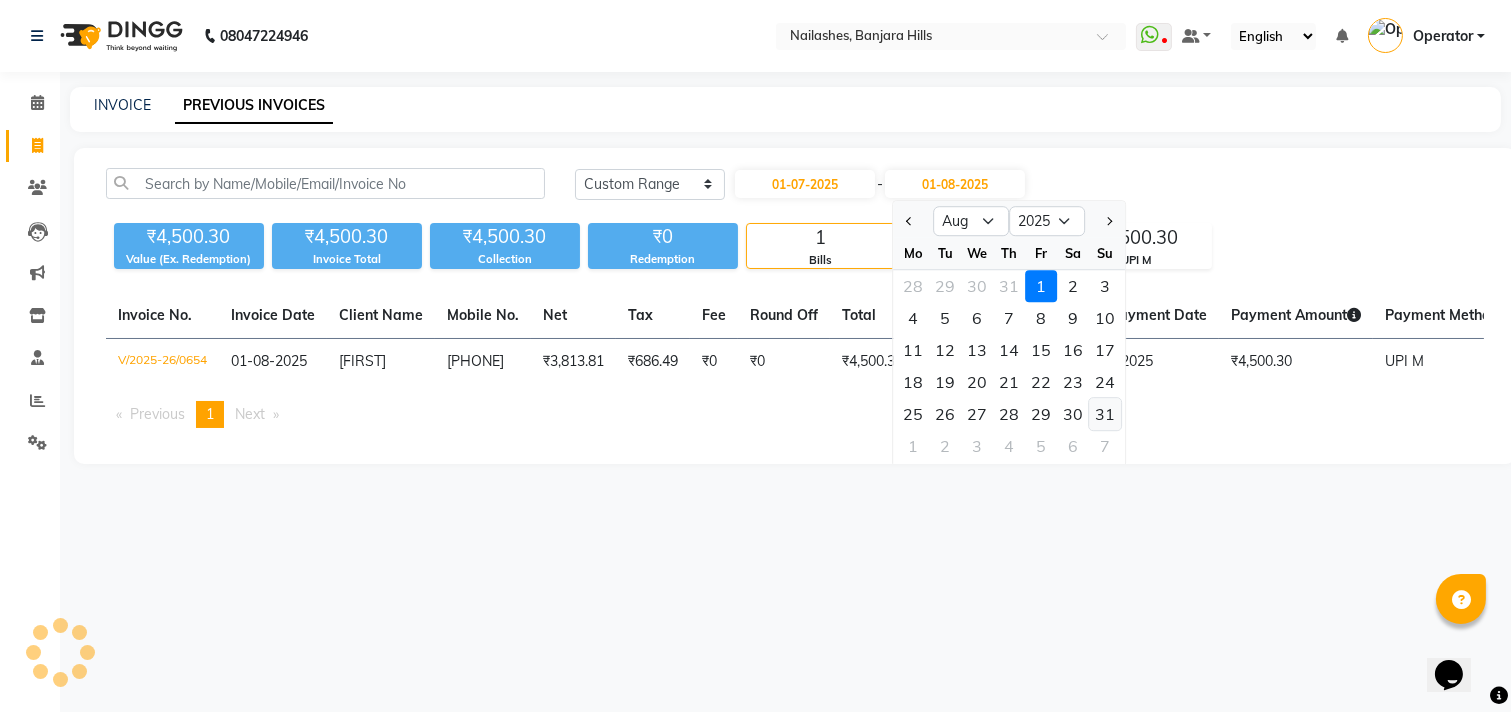 click on "31" 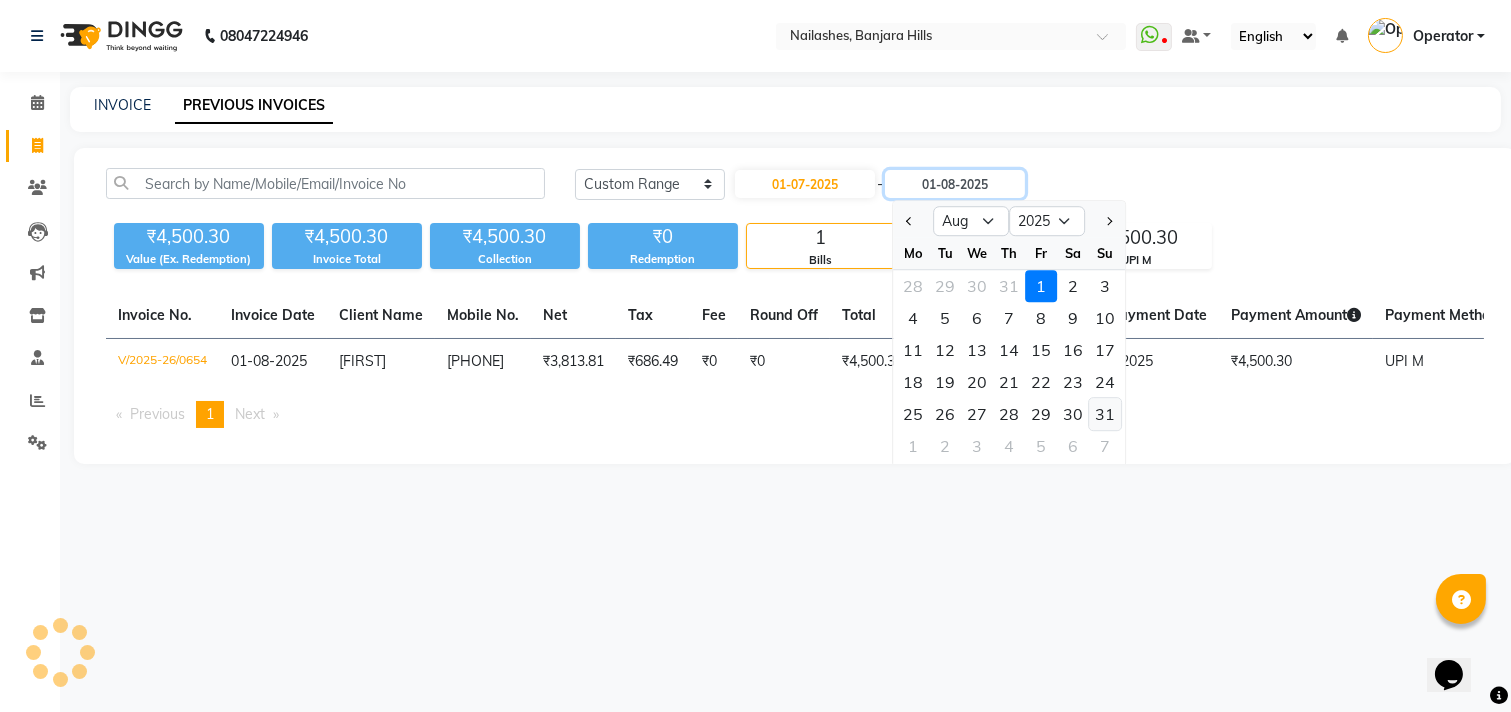 type on "31-08-2025" 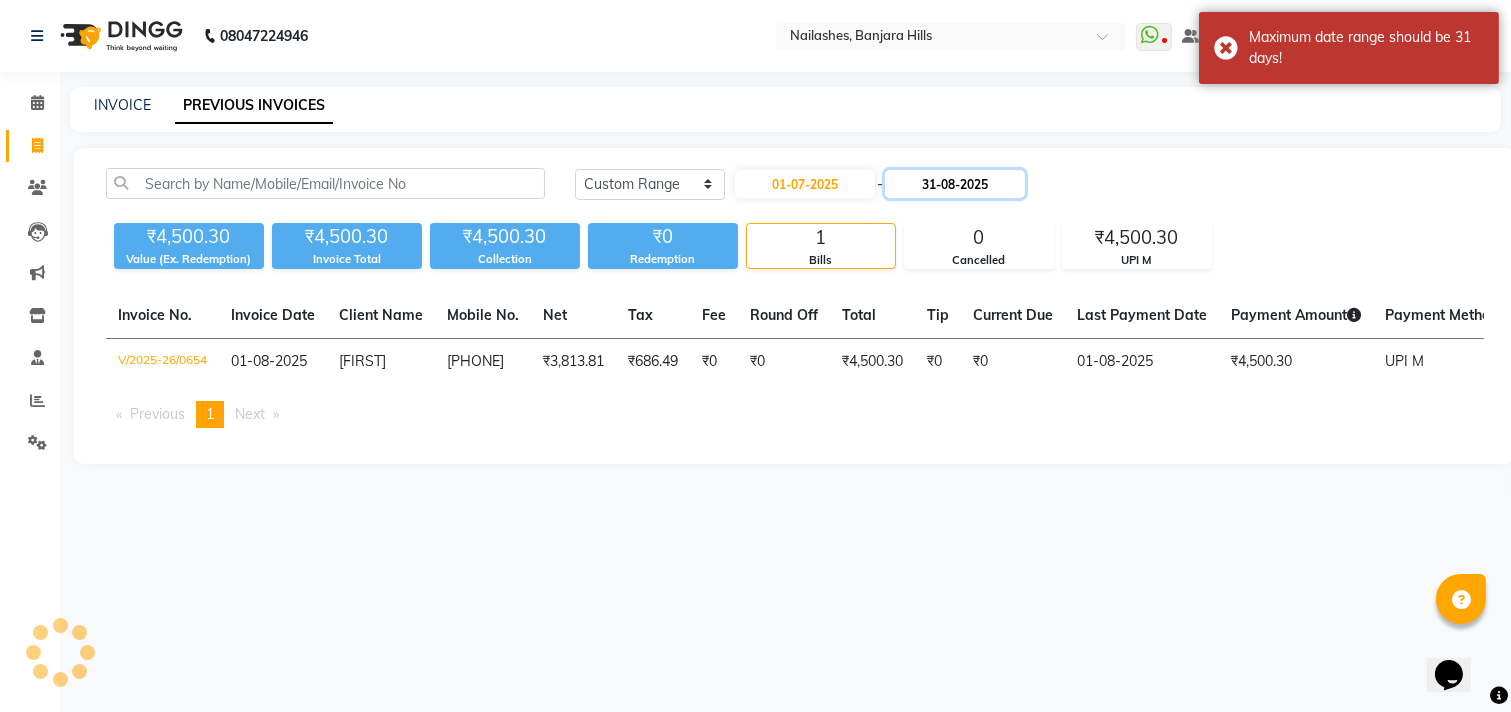 click on "31-08-2025" 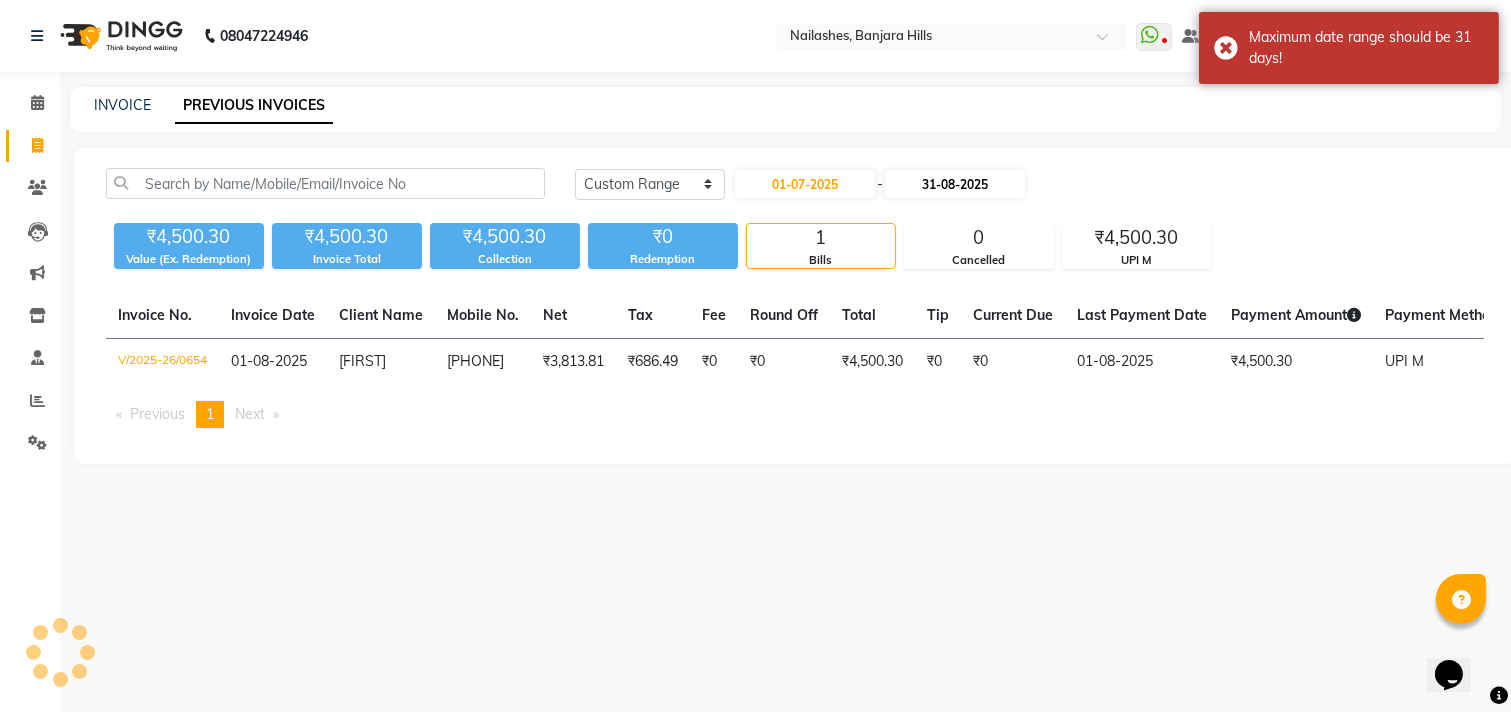 select on "8" 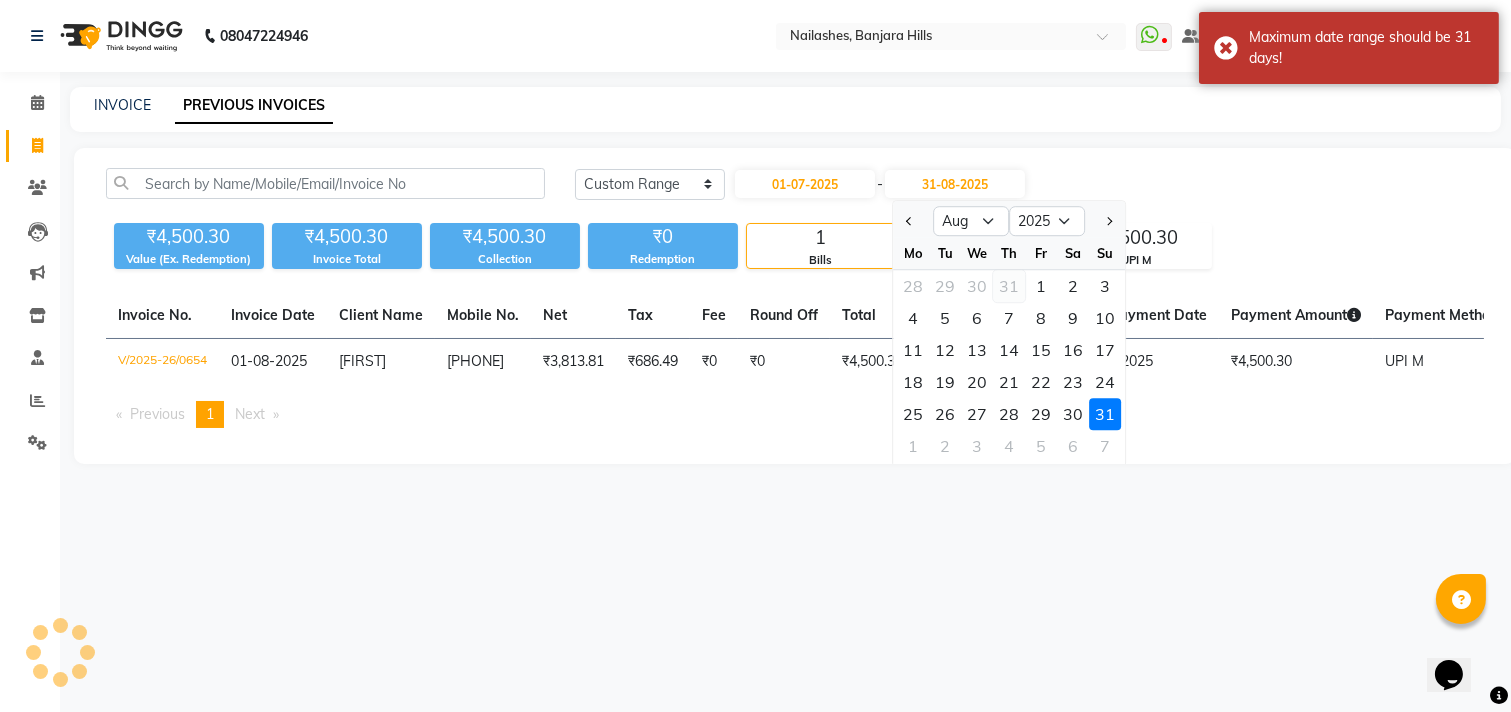 click on "31" 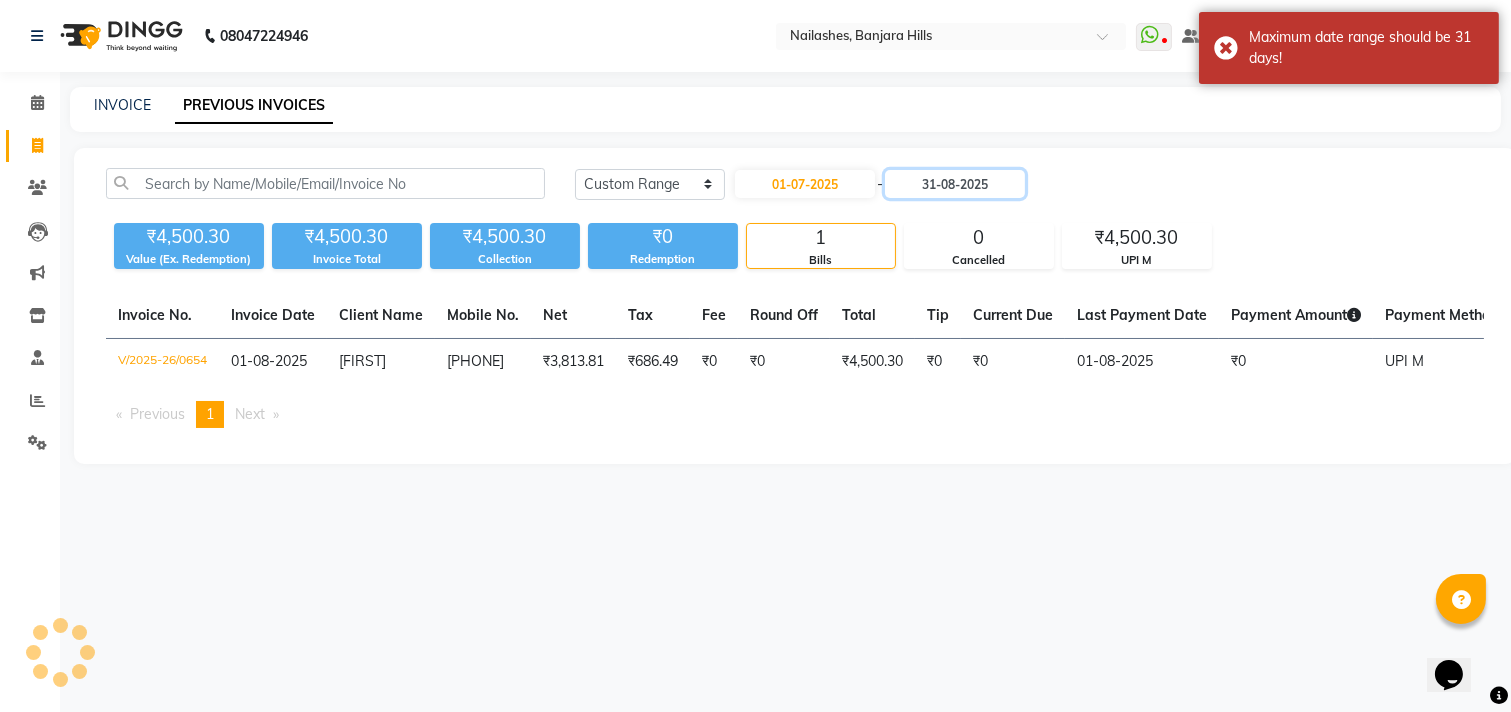 type on "31-07-2025" 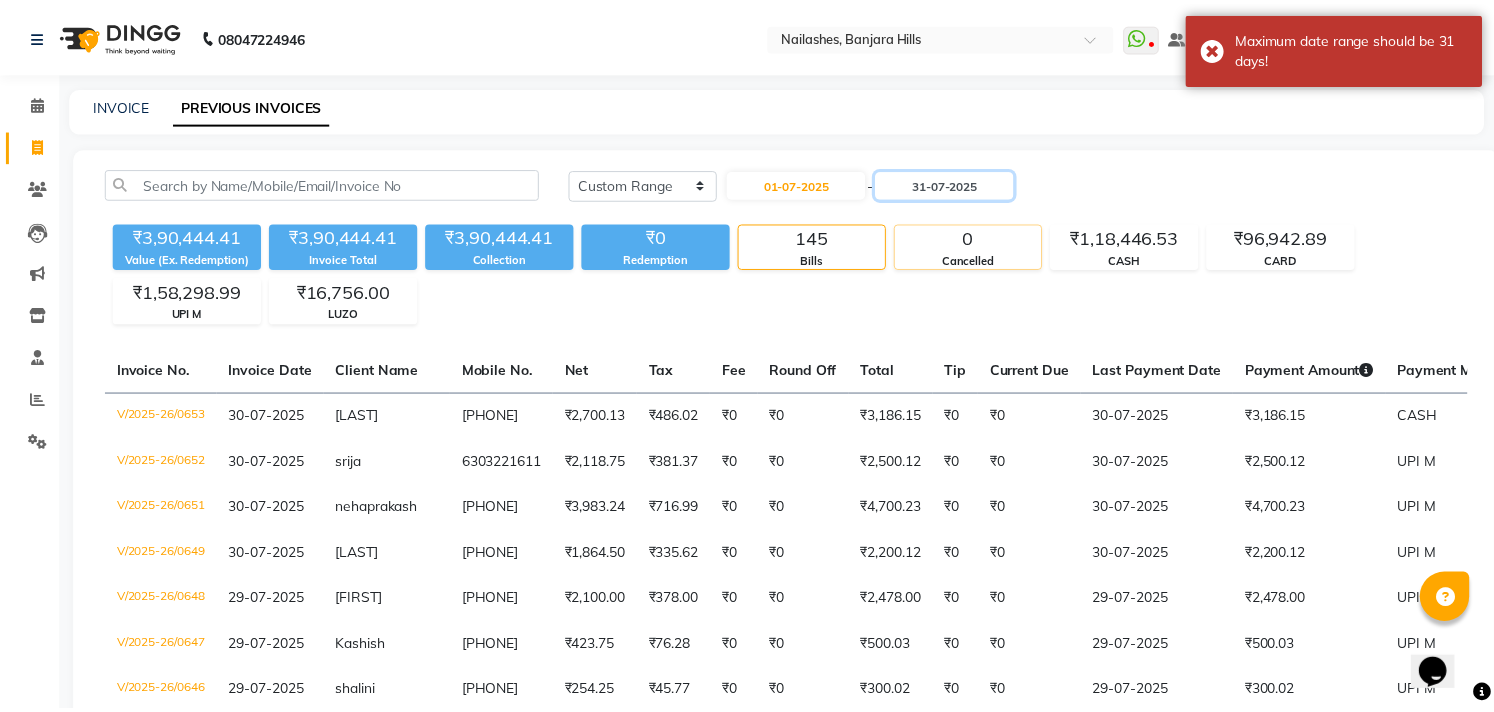 scroll, scrollTop: 111, scrollLeft: 0, axis: vertical 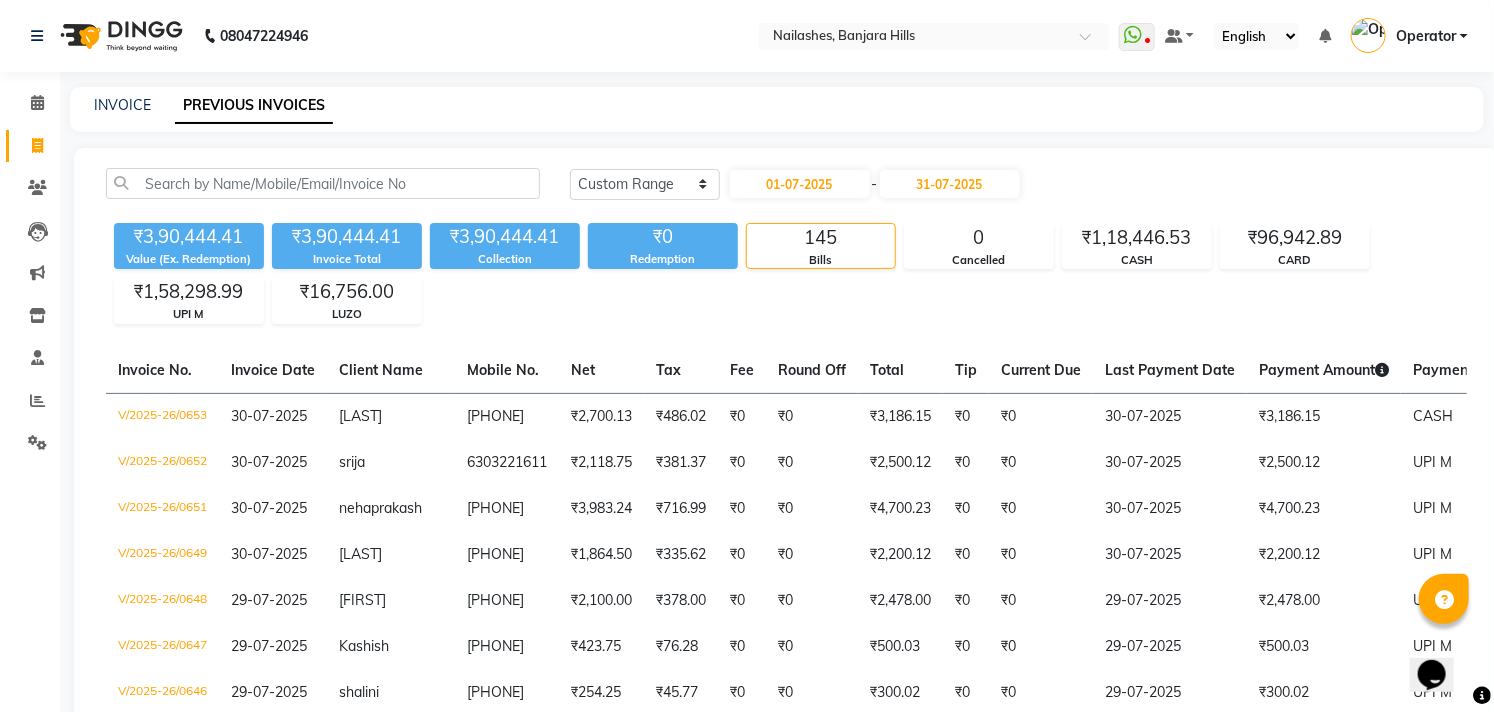 click at bounding box center (914, 38) 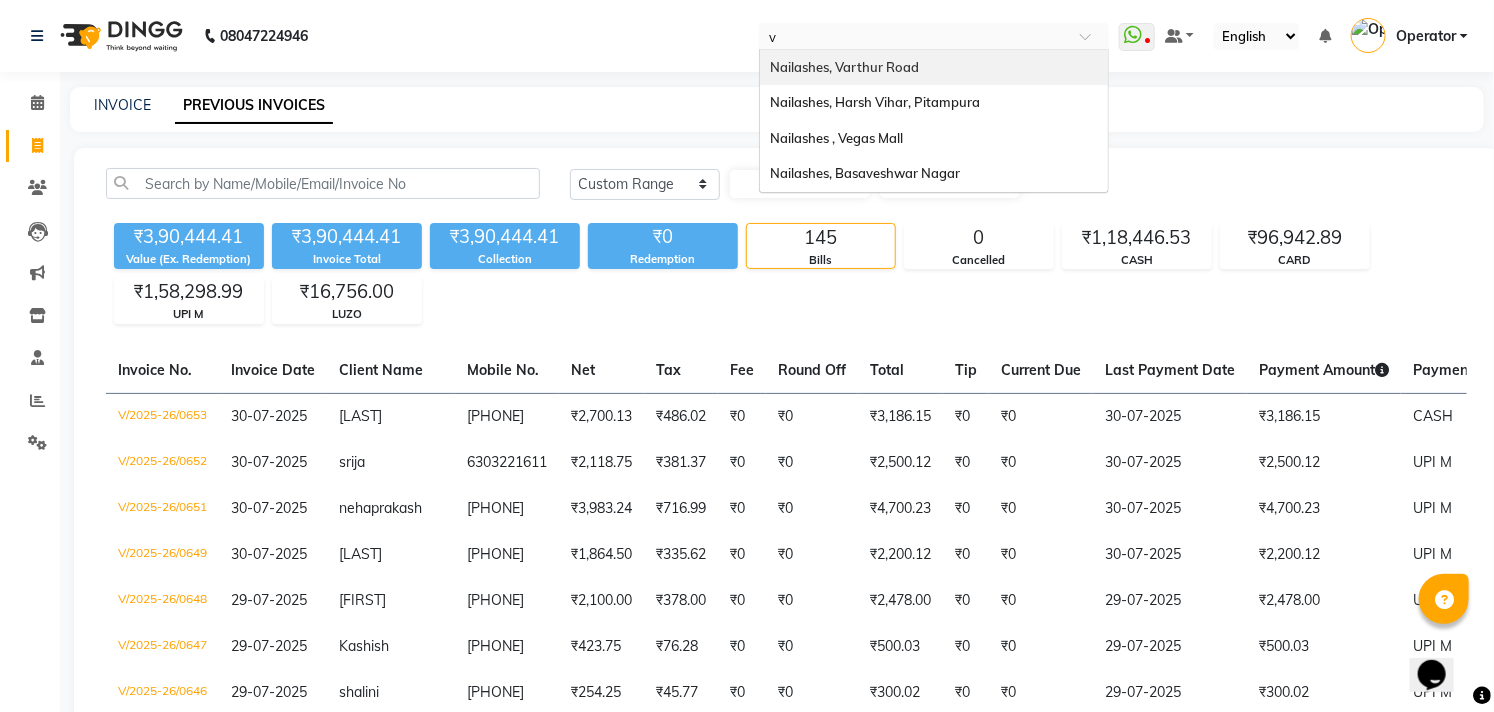 scroll, scrollTop: 0, scrollLeft: 0, axis: both 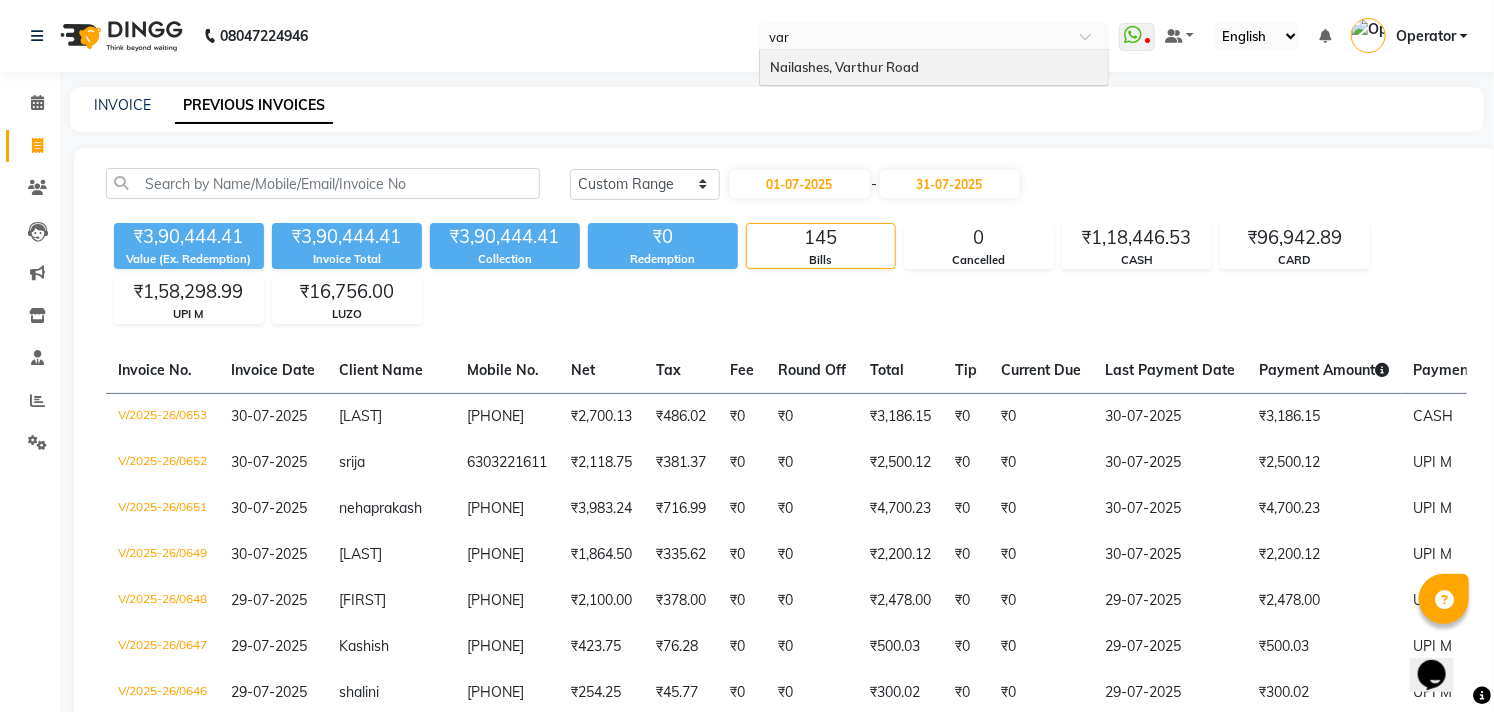 type on "vart" 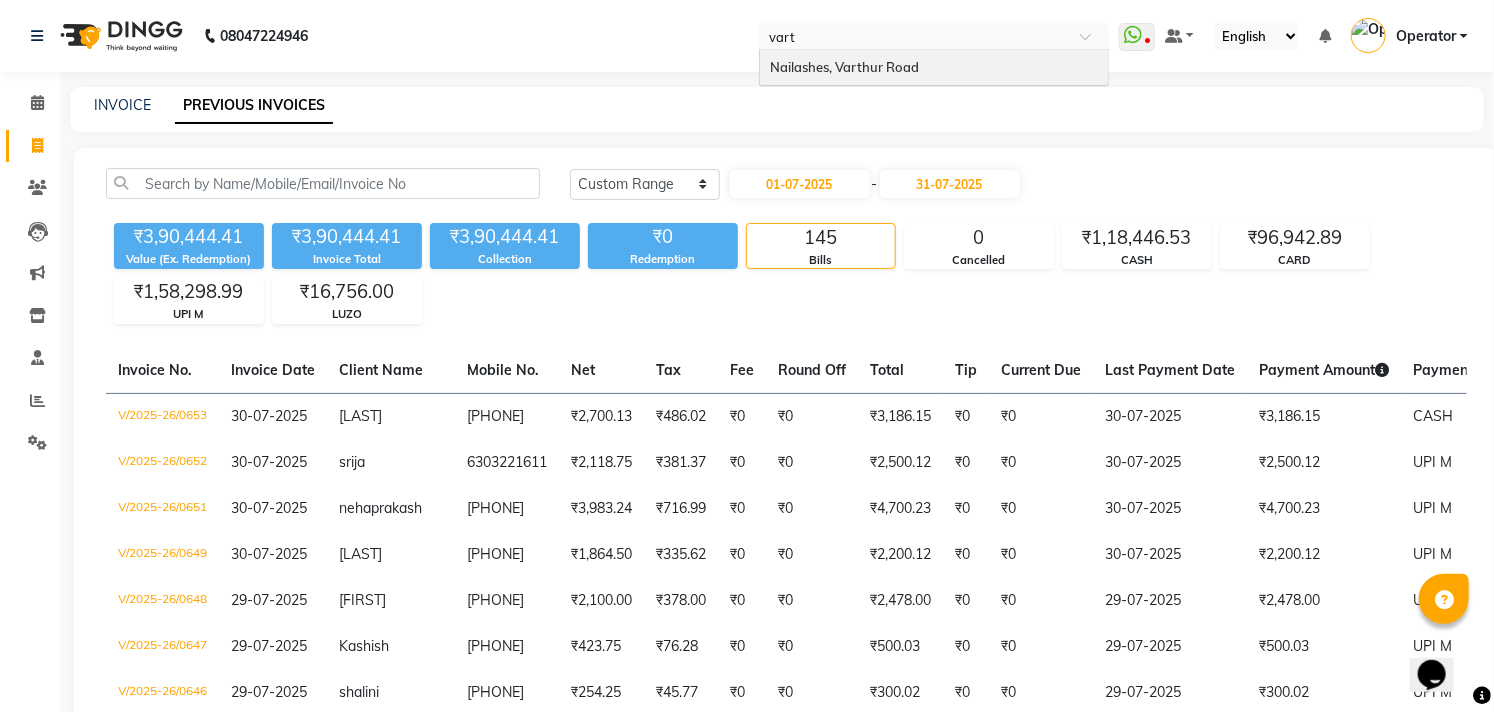 type 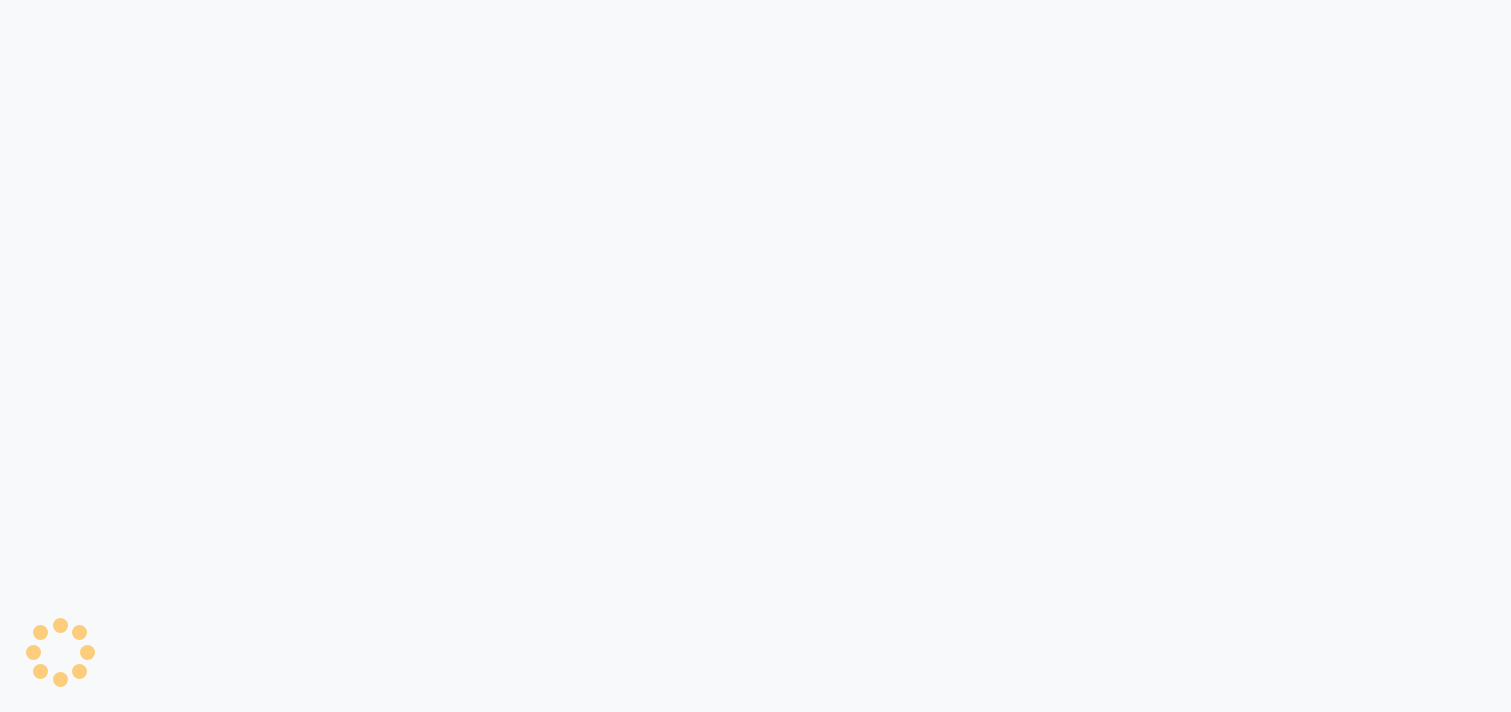 scroll, scrollTop: 0, scrollLeft: 0, axis: both 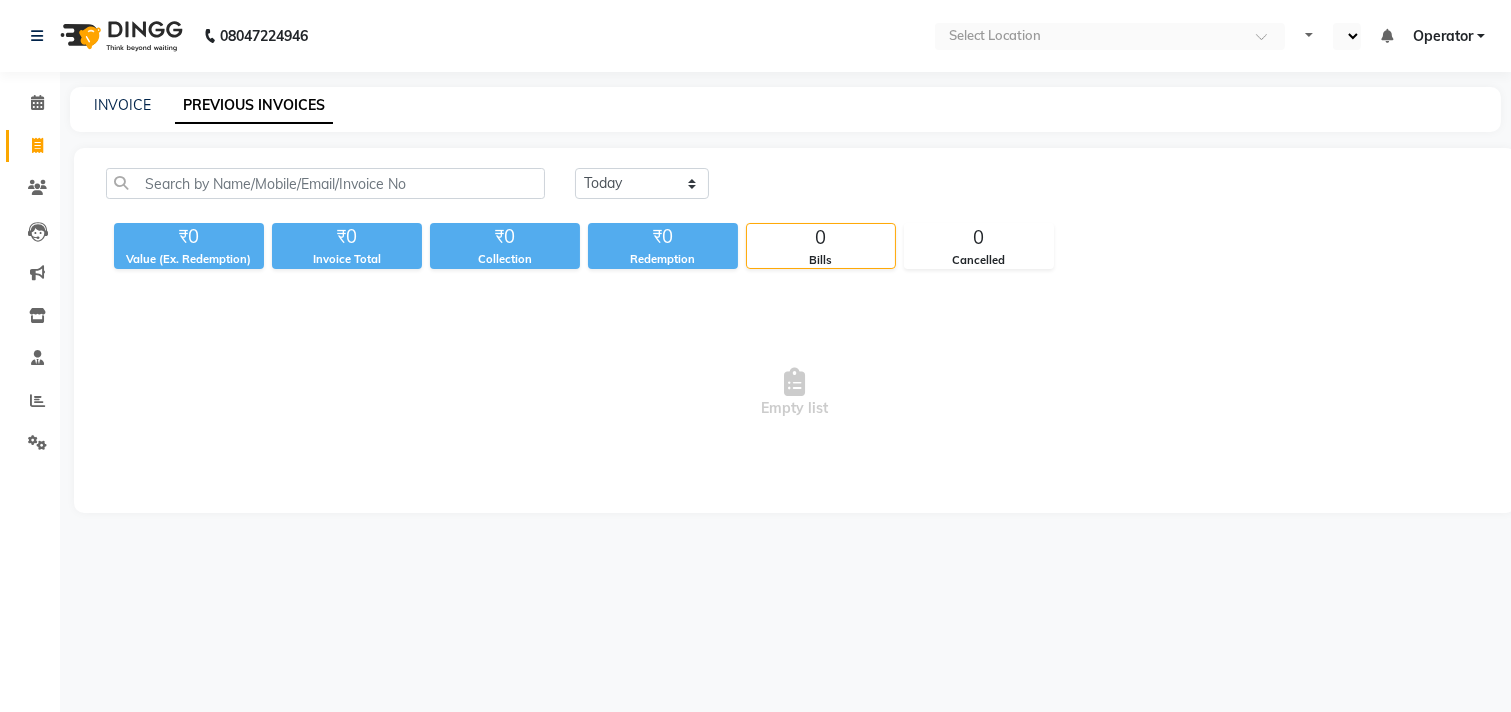 select on "en" 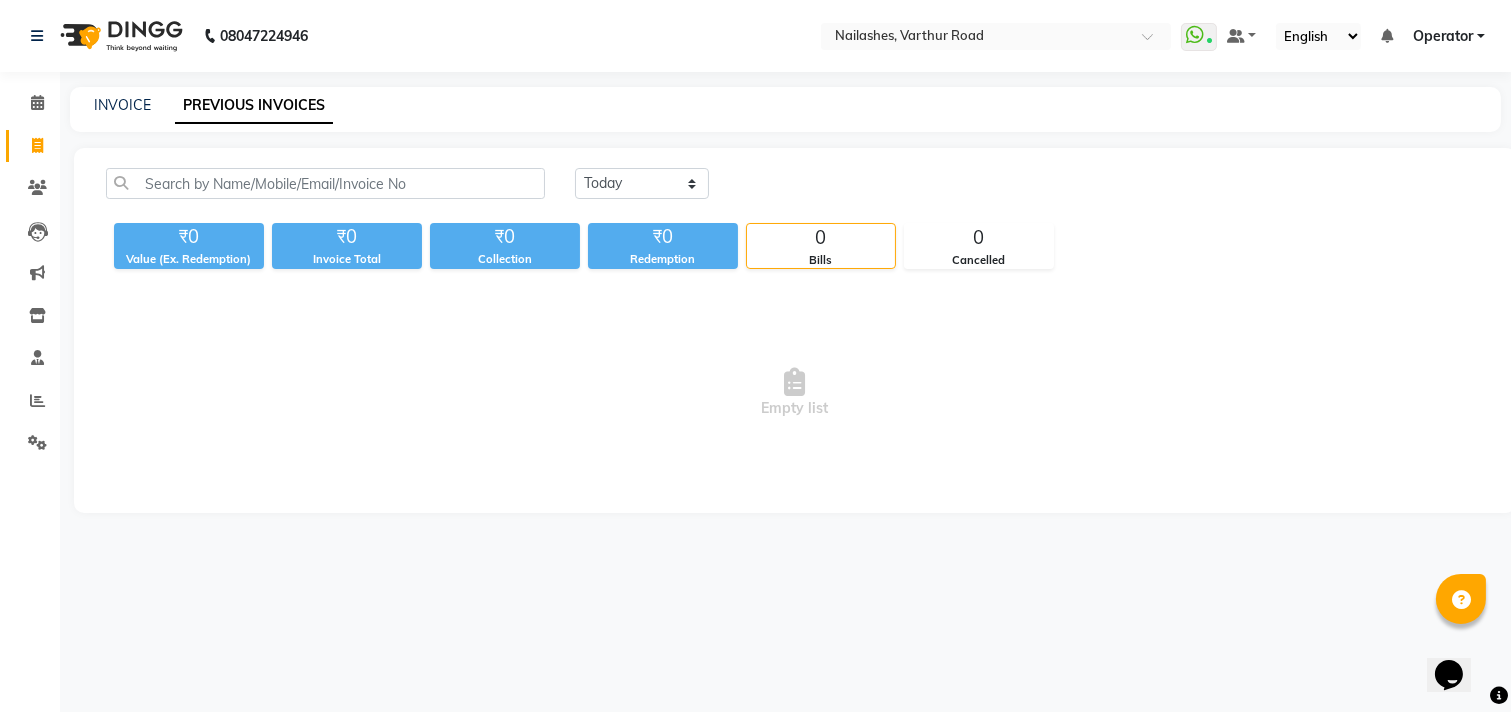scroll, scrollTop: 0, scrollLeft: 0, axis: both 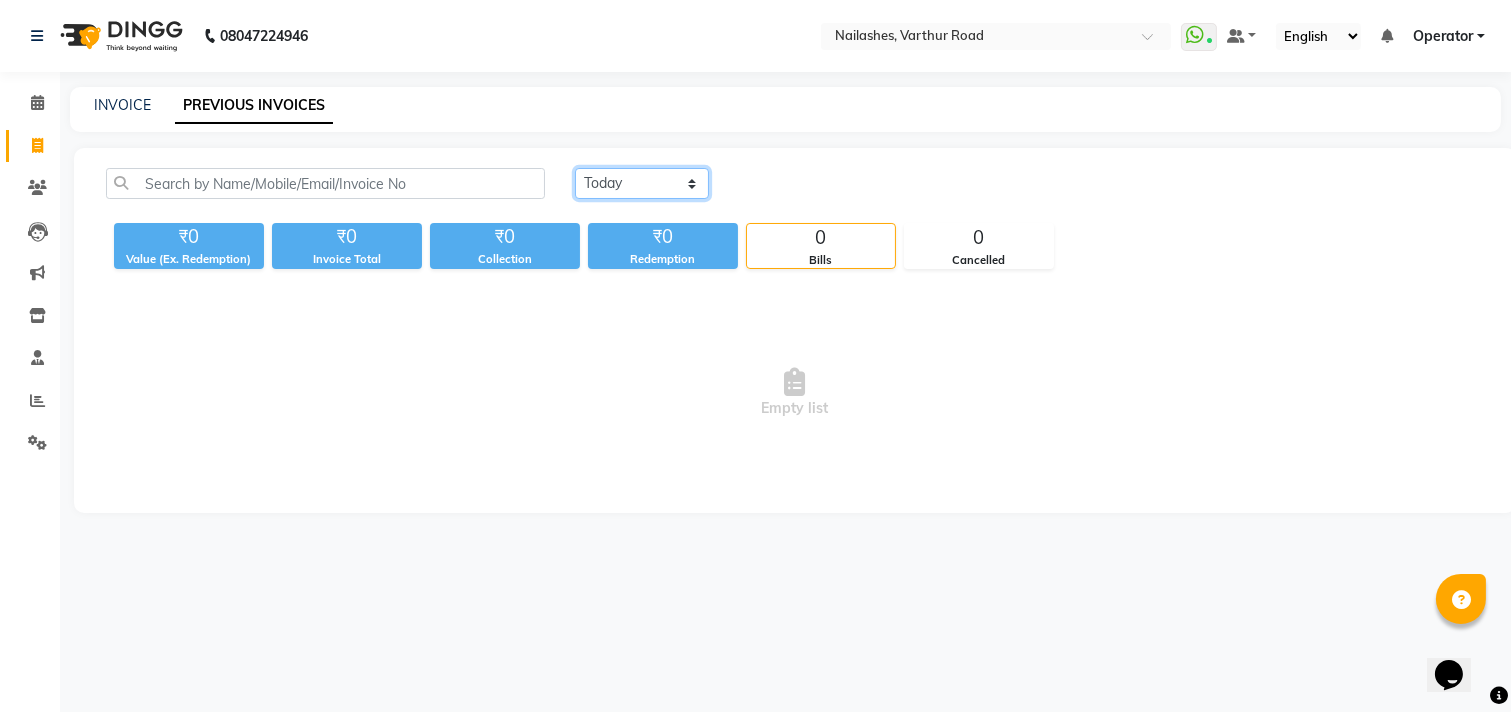 click on "Today Yesterday Custom Range" 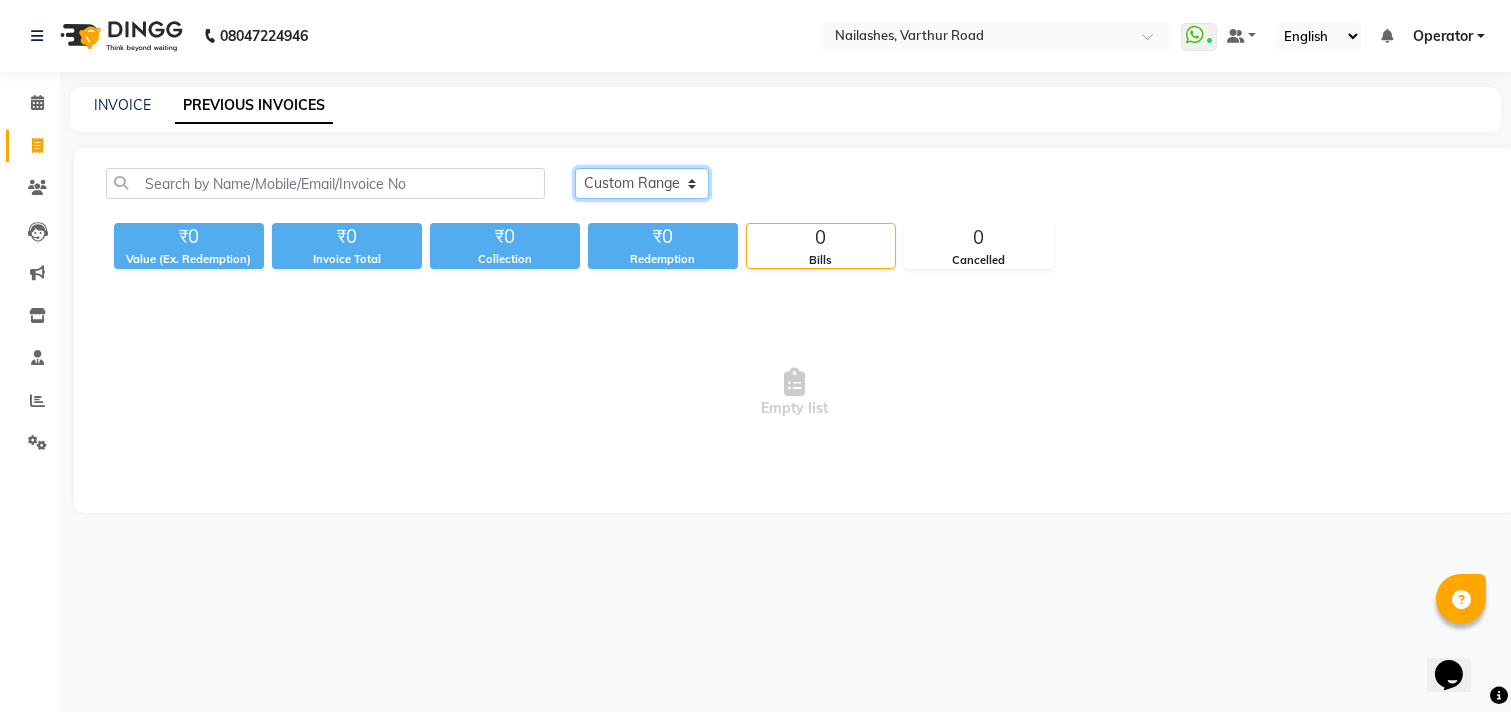 click on "Today Yesterday Custom Range" 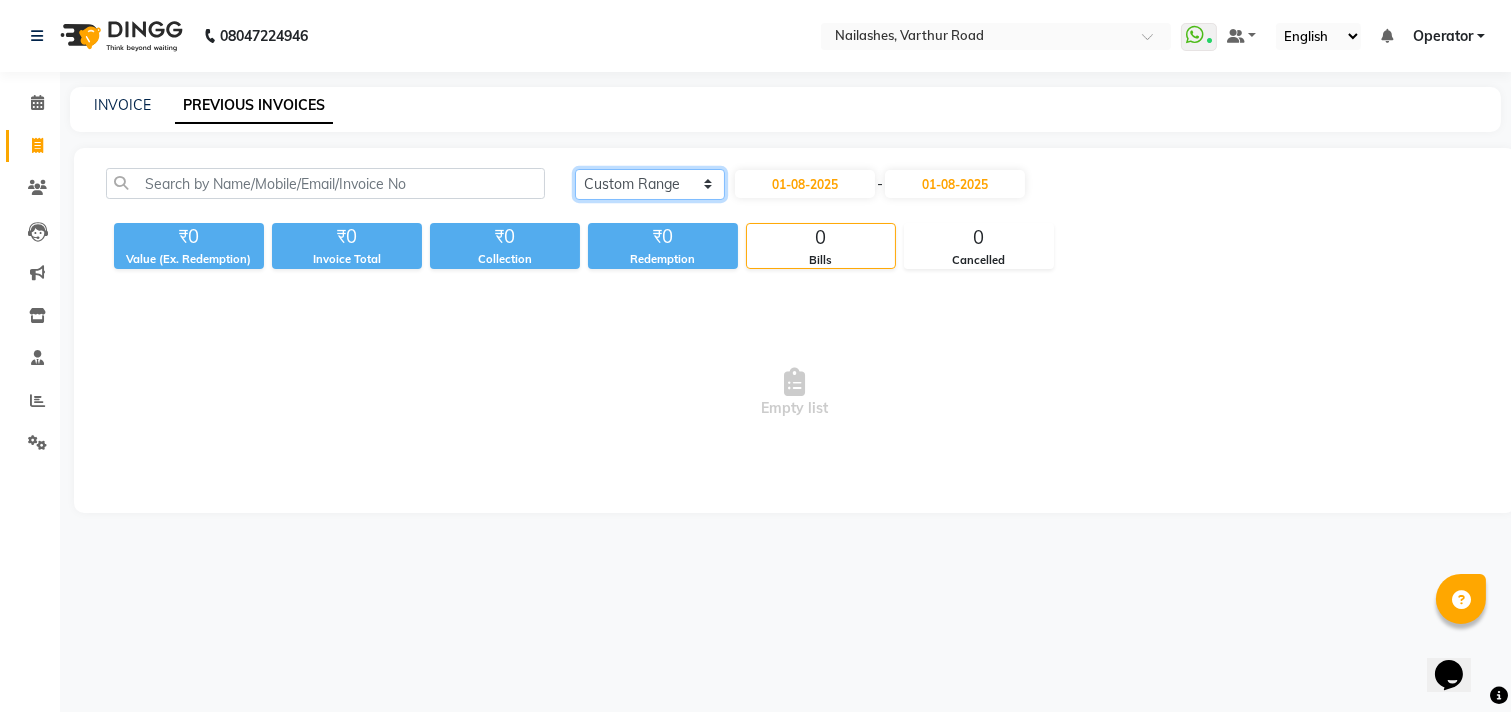 click on "Today Yesterday Custom Range" 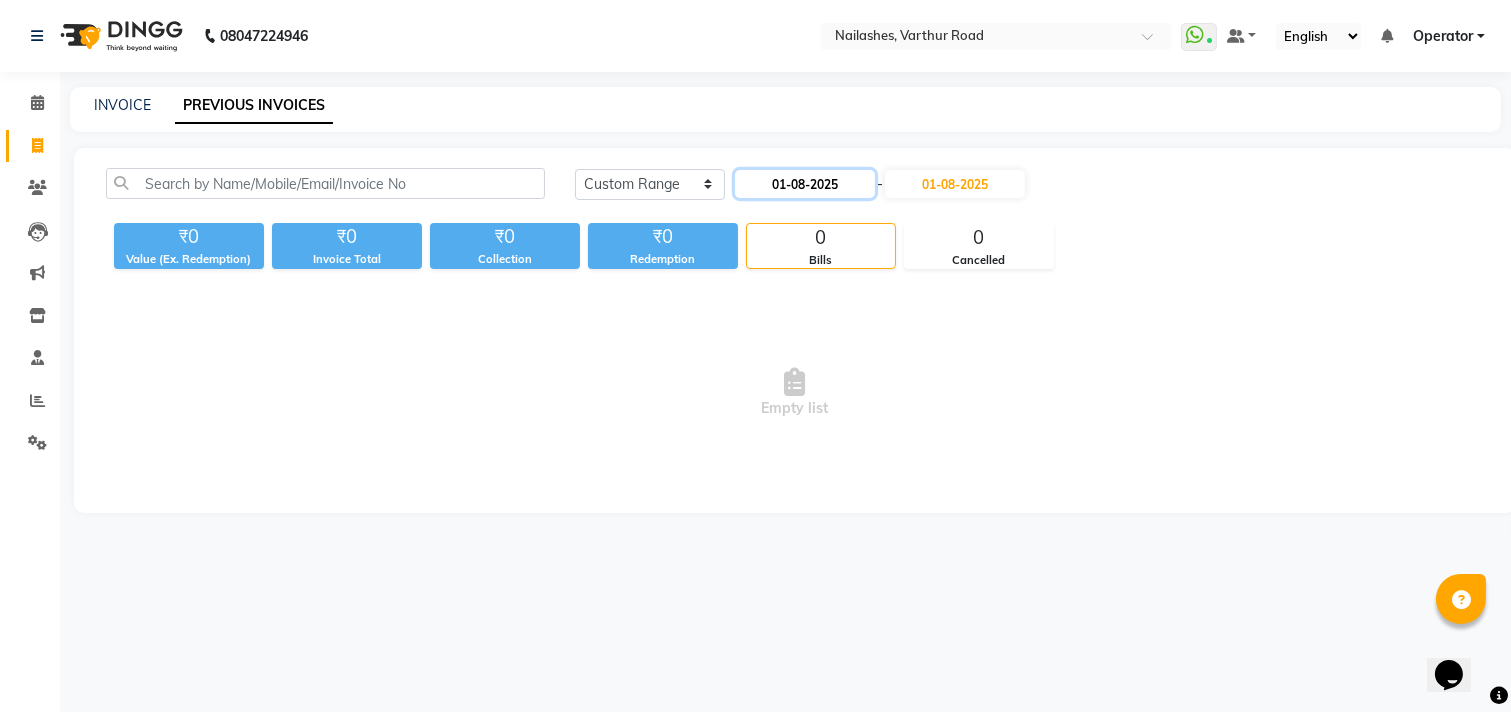click on "01-08-2025" 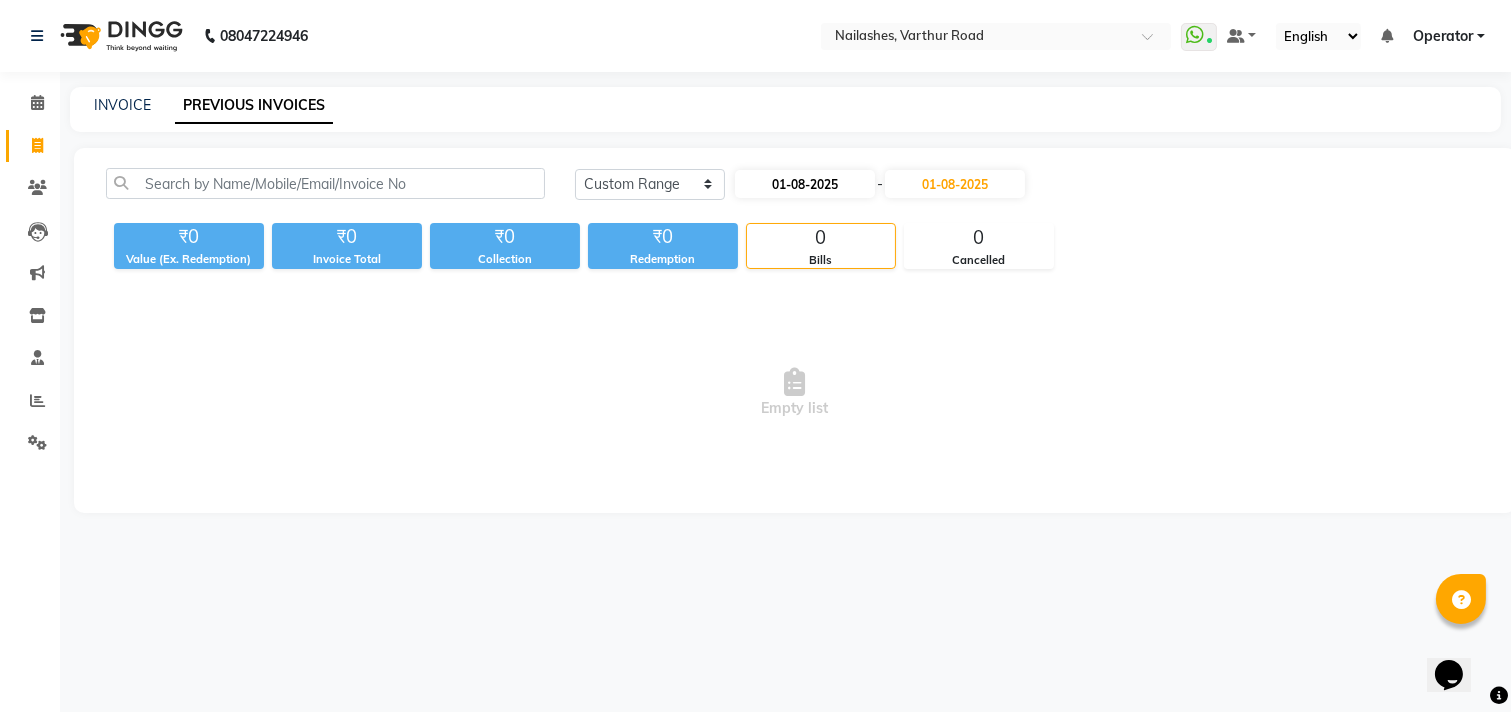 select on "8" 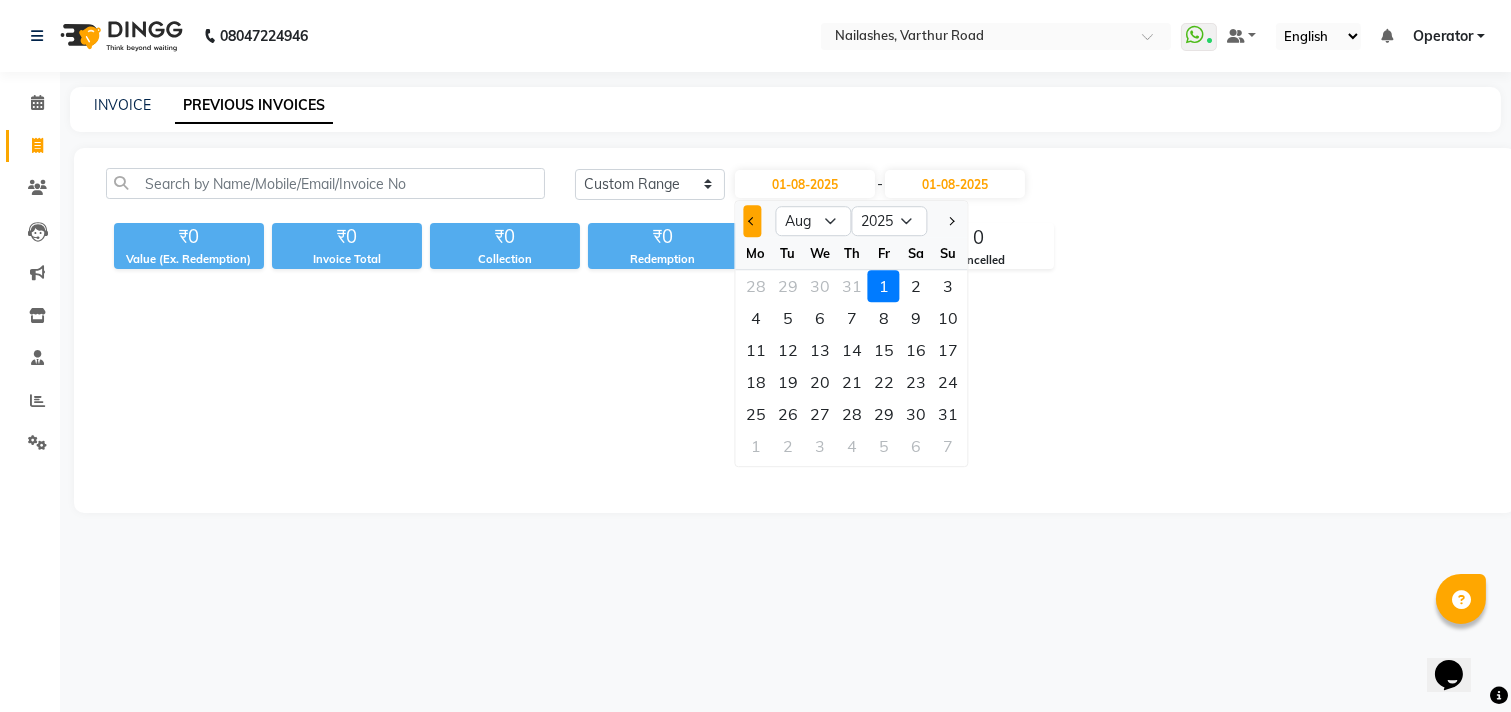 click 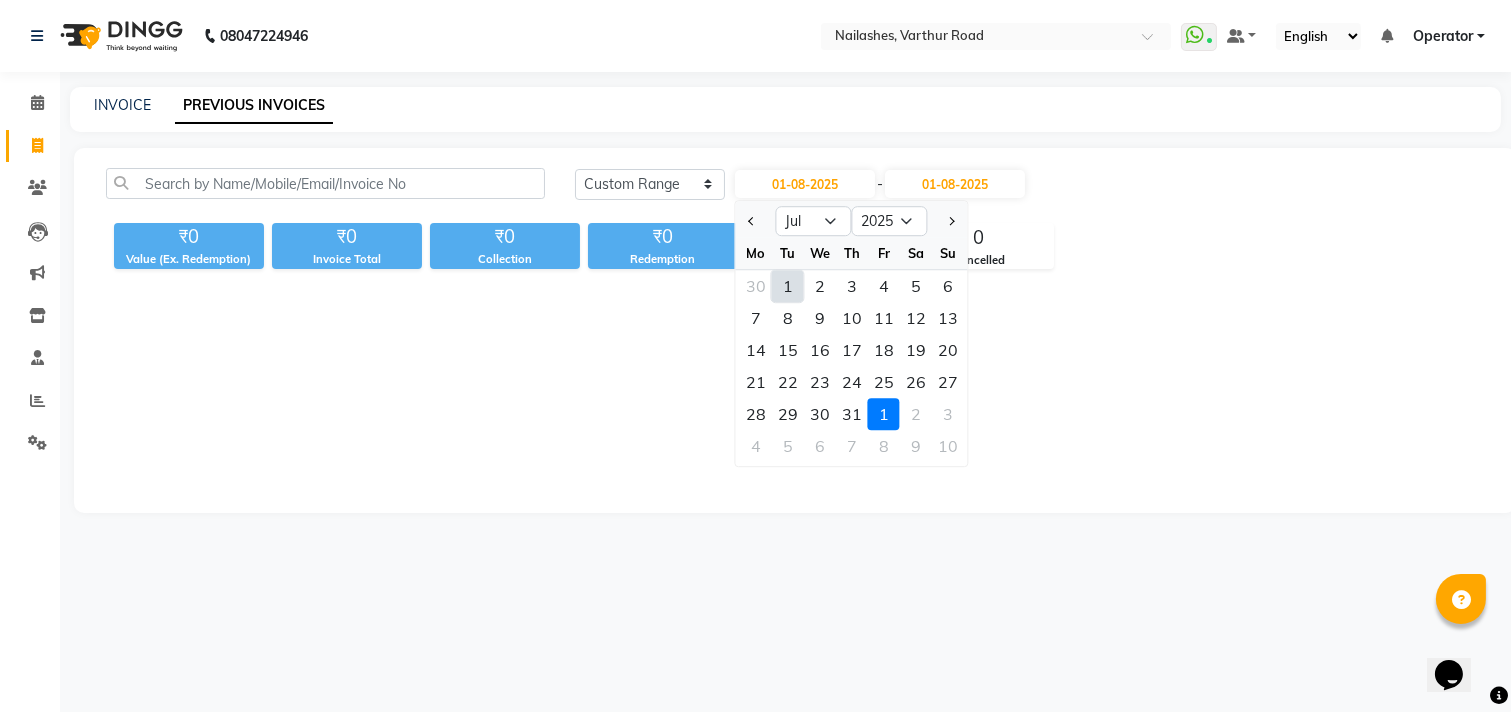 click on "1" 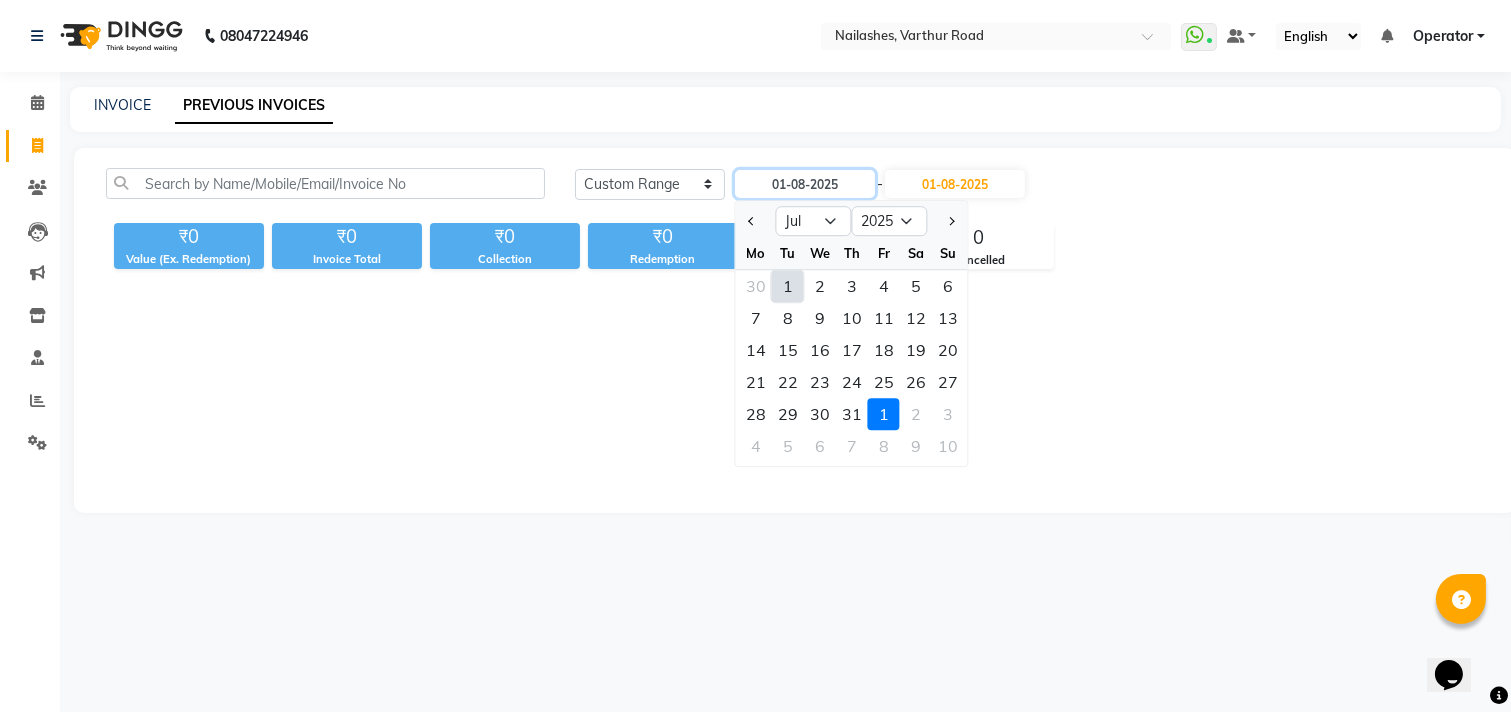 type on "01-07-2025" 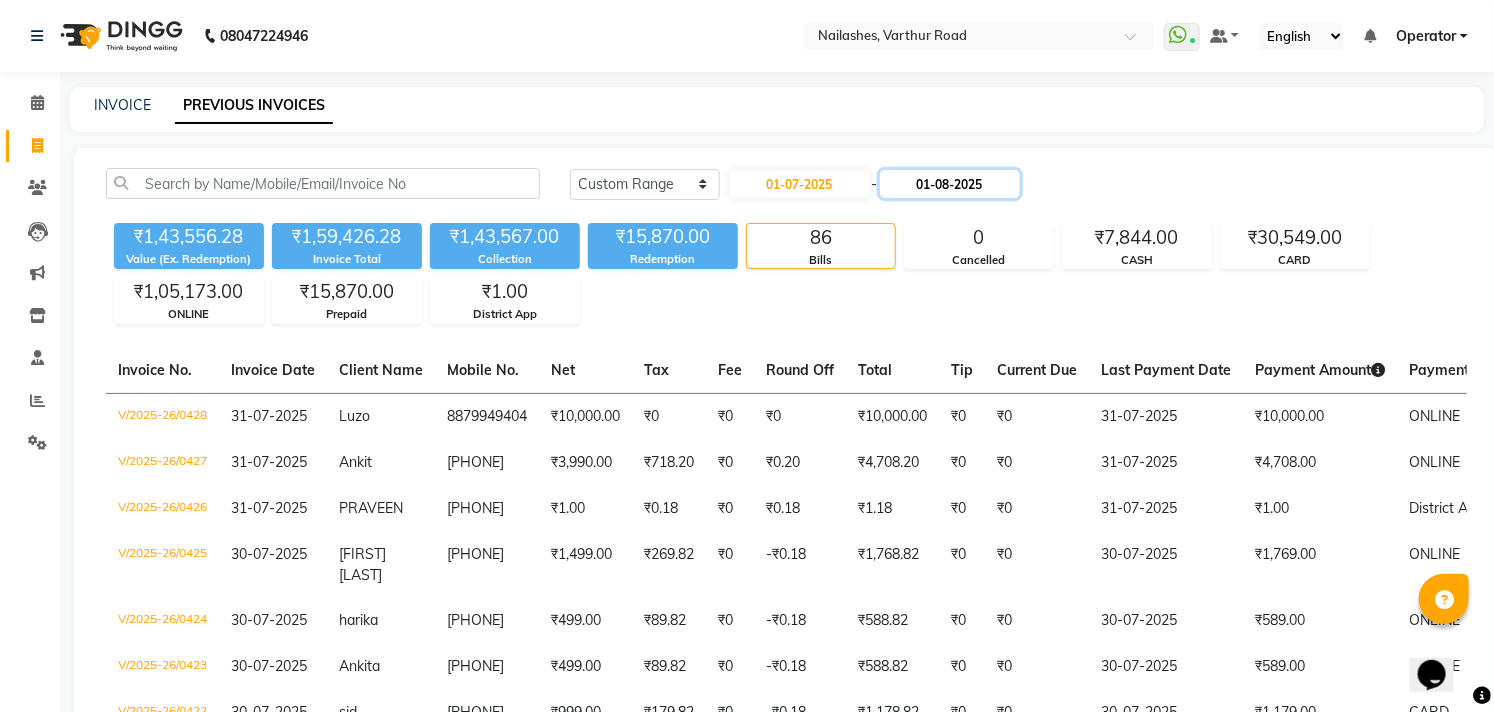click on "01-08-2025" 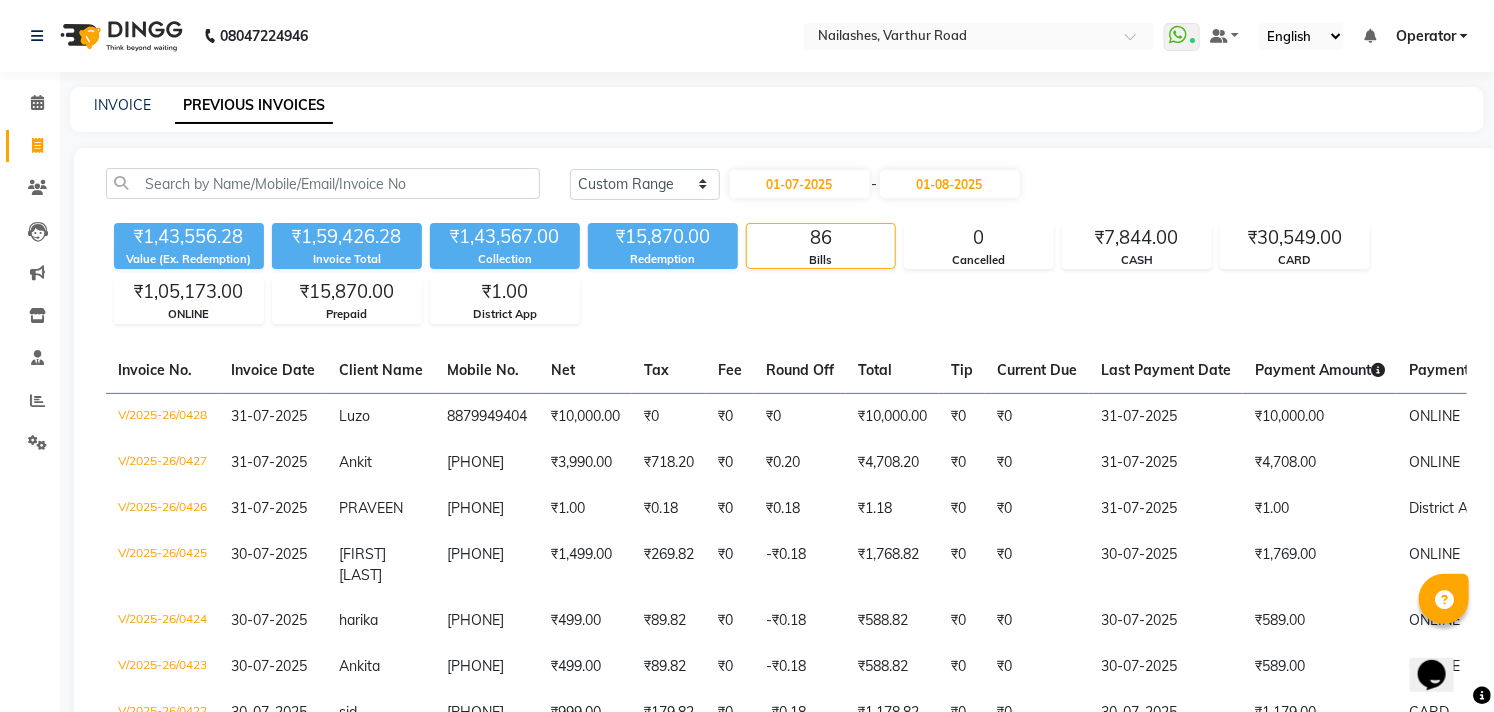select on "8" 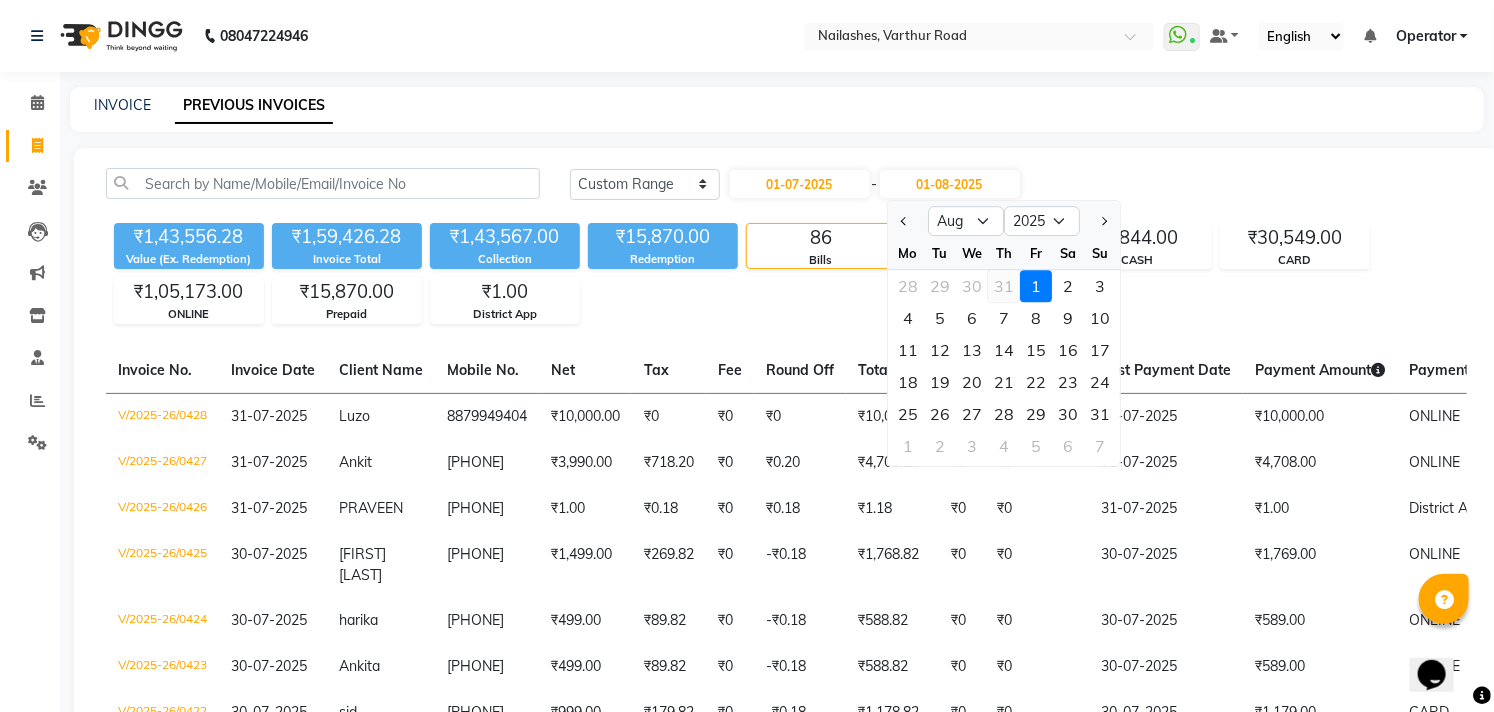 click on "31" 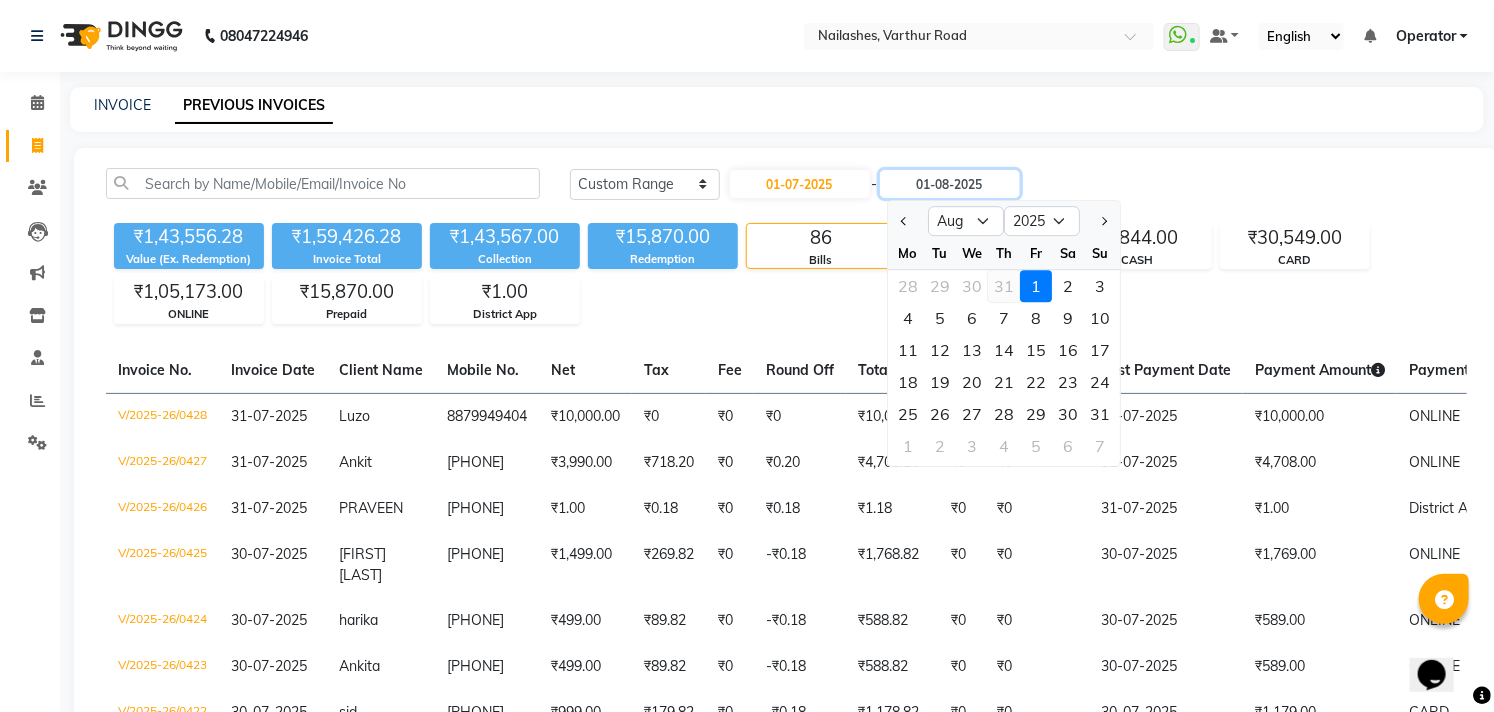 type on "31-07-2025" 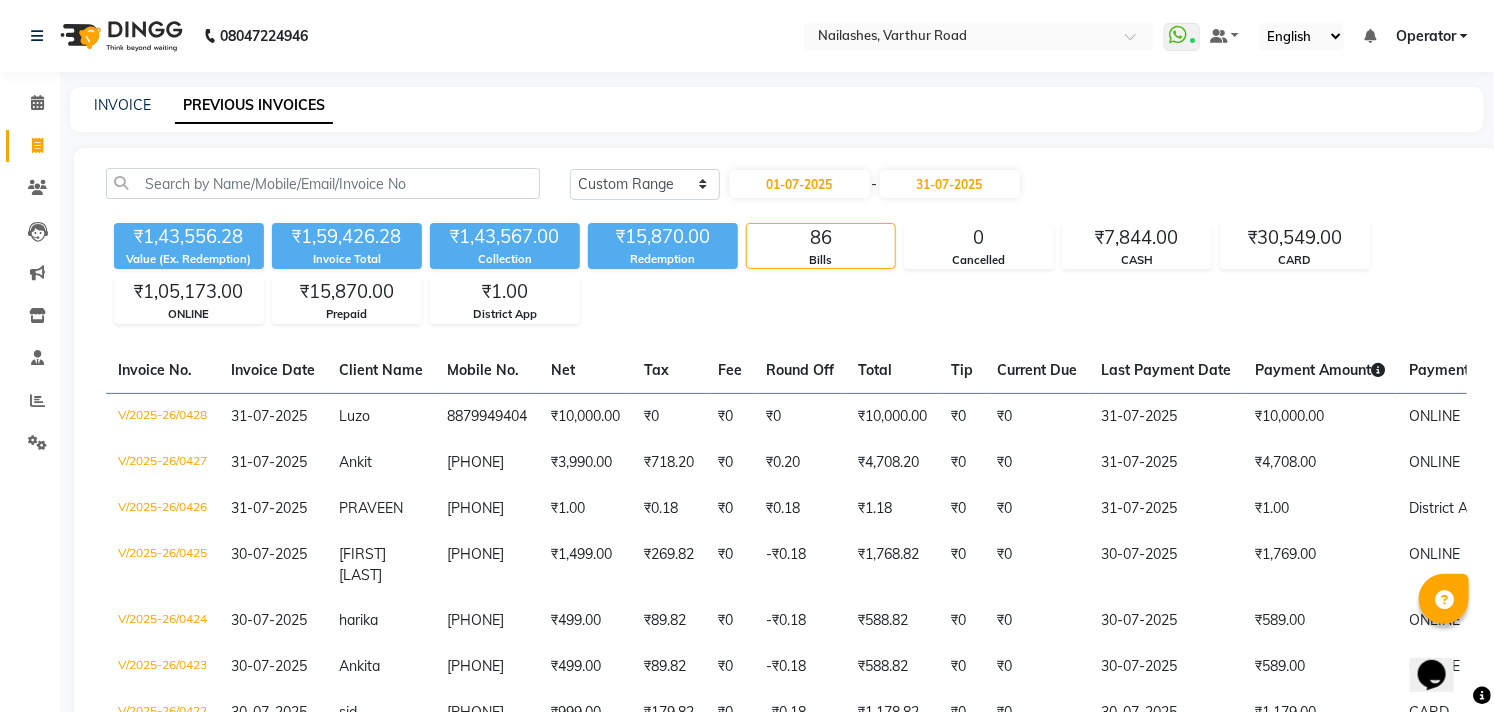 click on "Operator" at bounding box center [1426, 36] 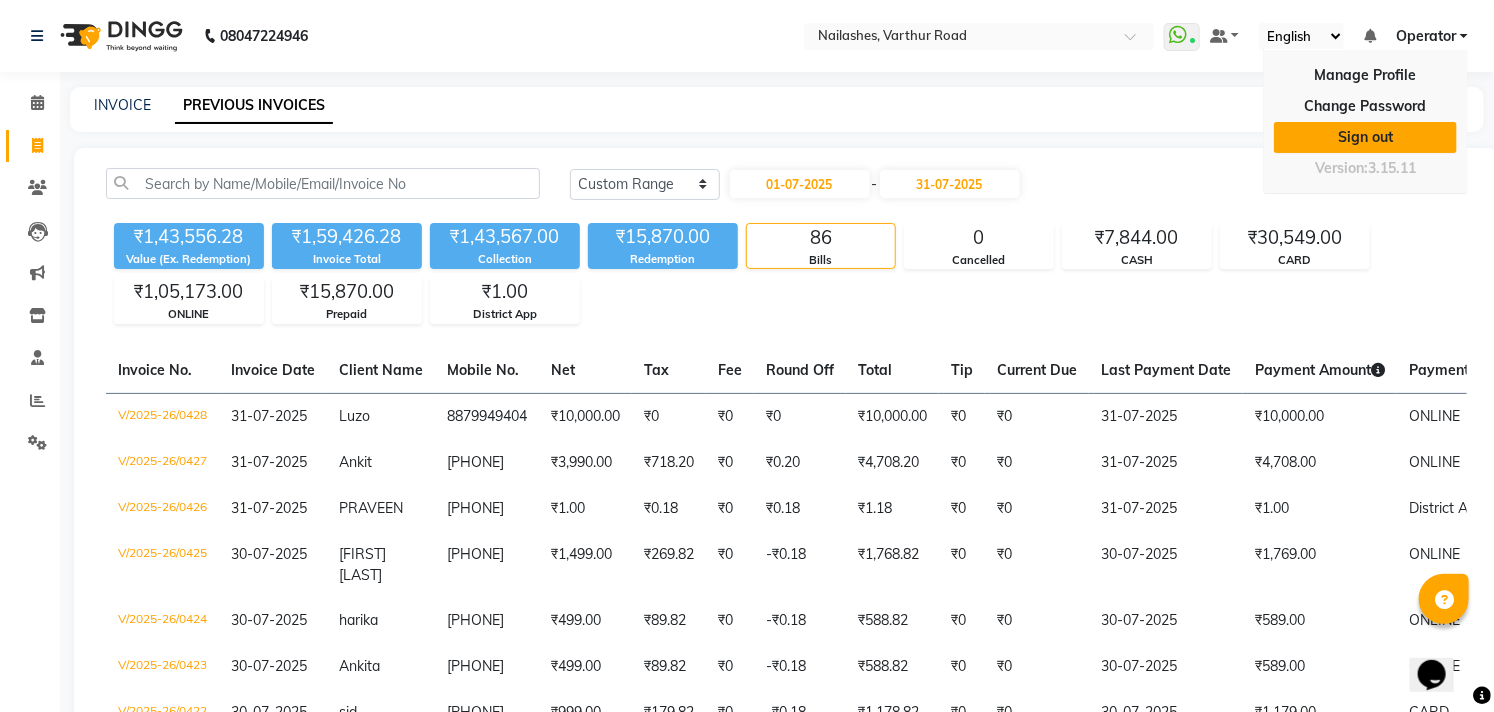 click on "Sign out" at bounding box center [1365, 137] 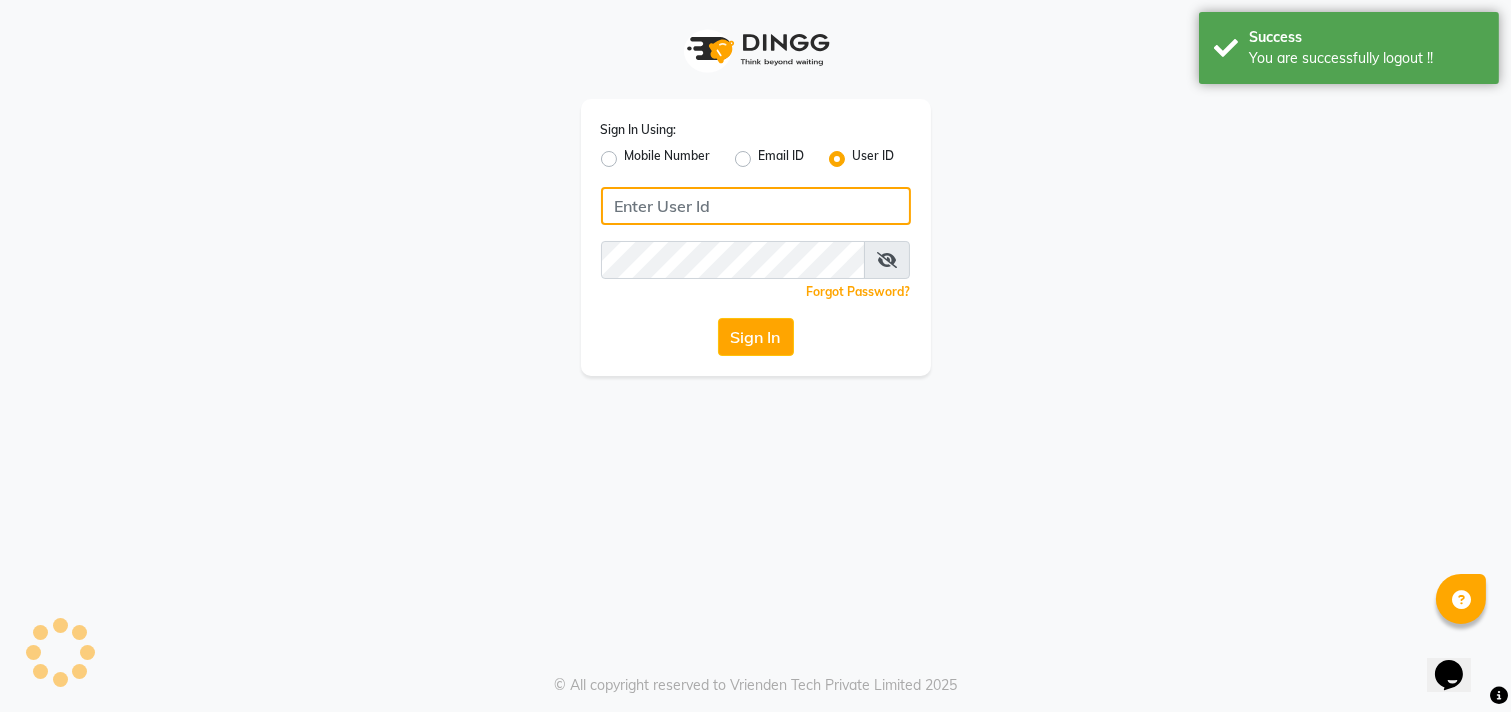 type on "[PHONE]" 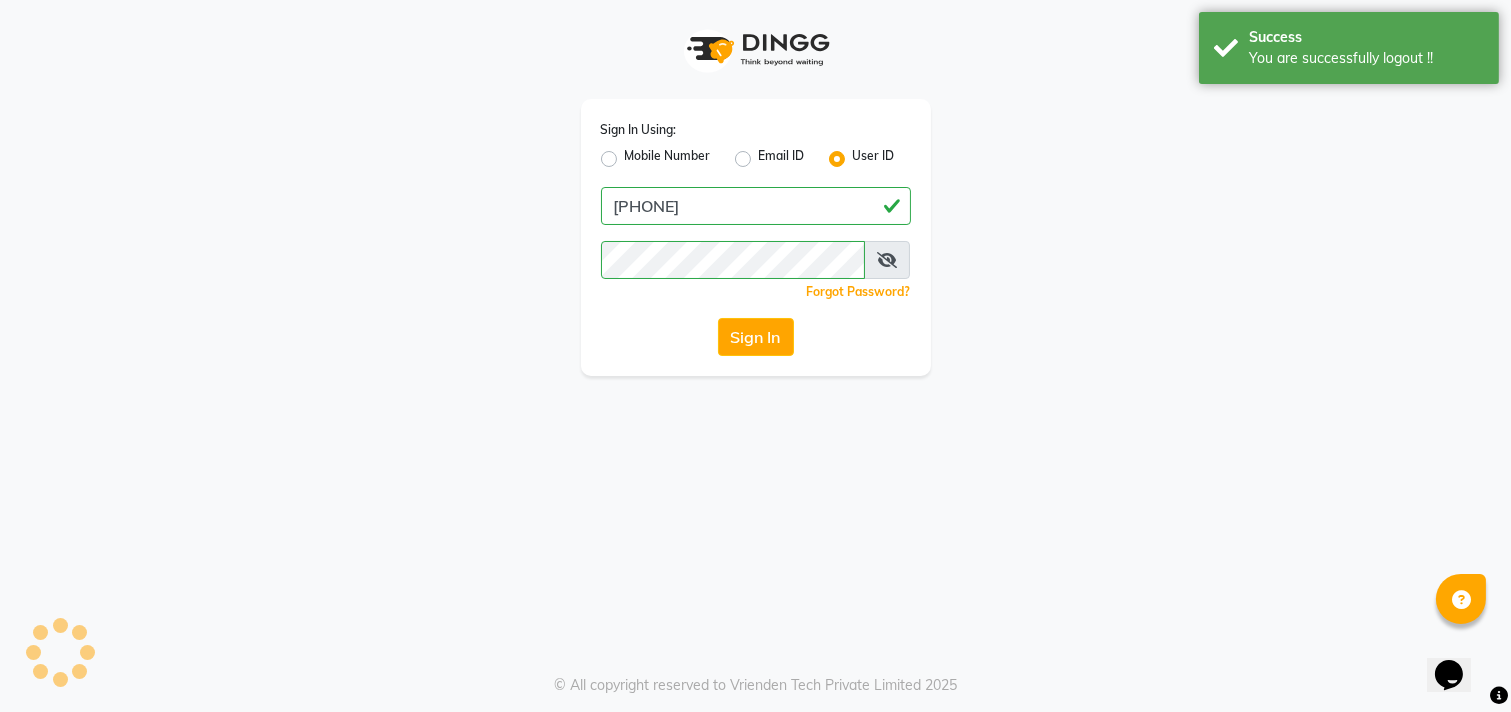 click on "Mobile Number" 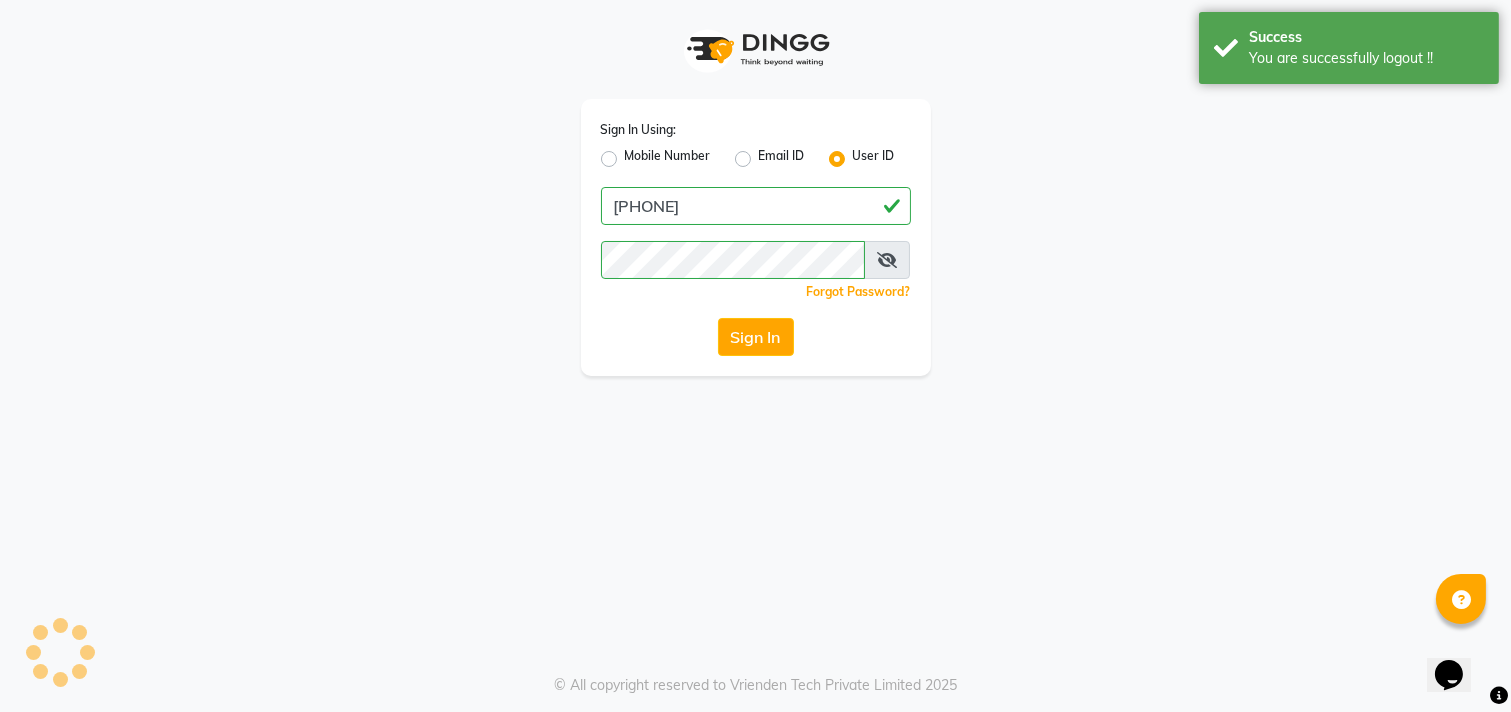 click on "Mobile Number" 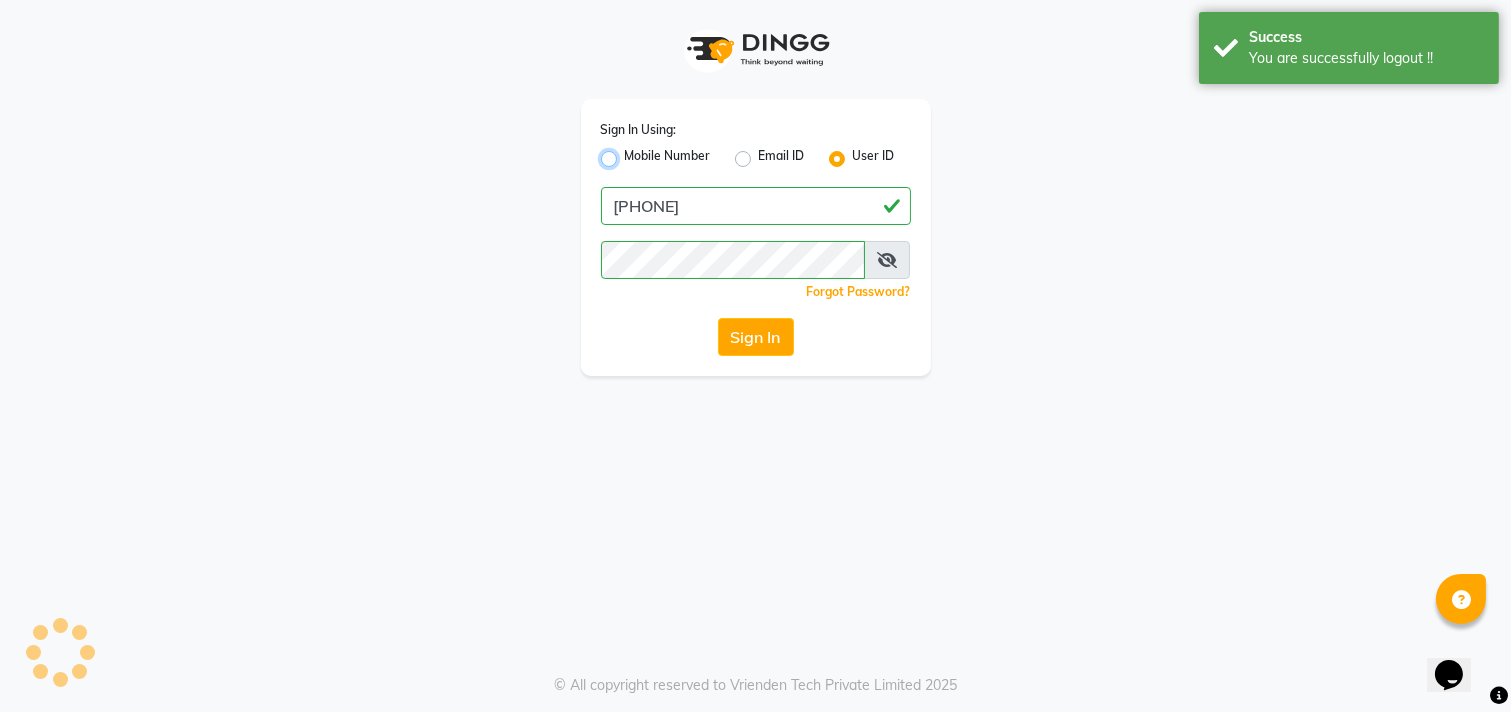 click on "Mobile Number" at bounding box center [631, 153] 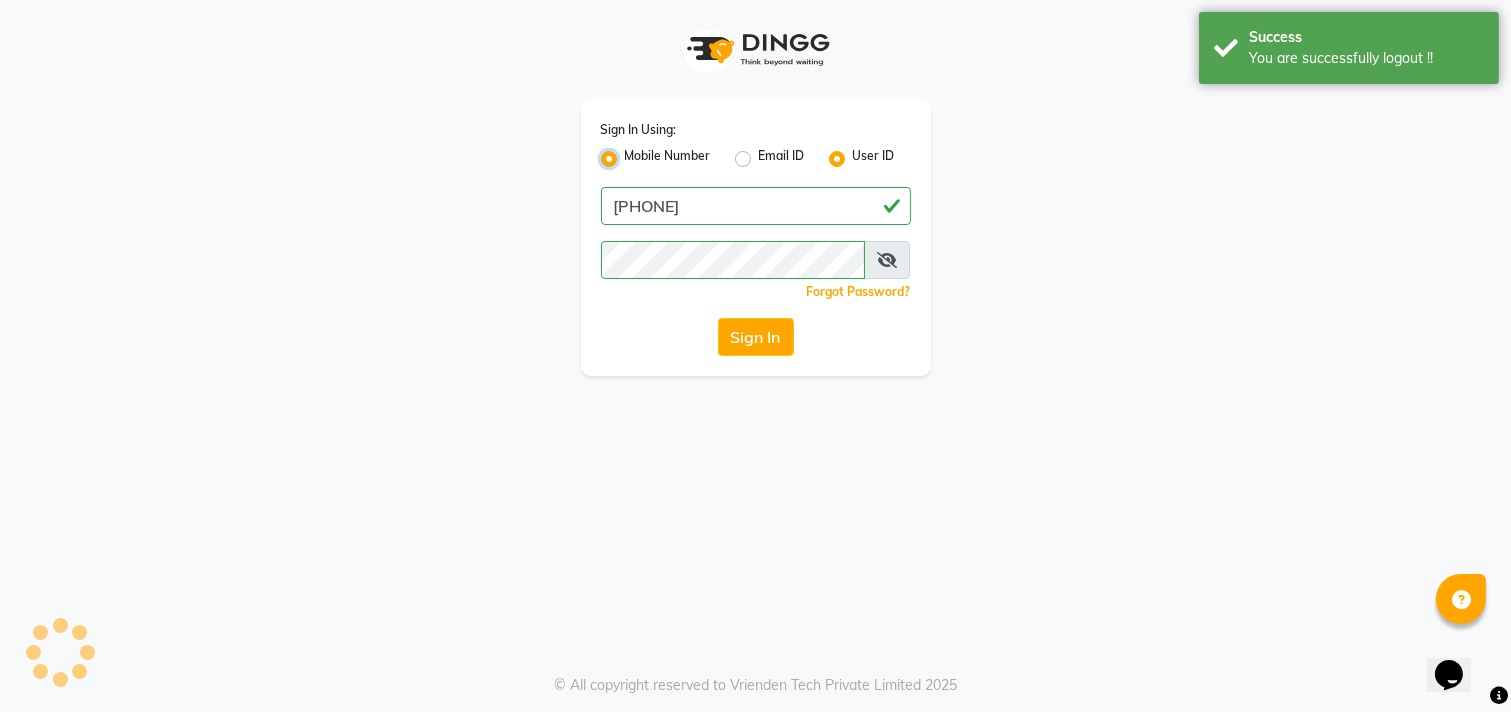 radio on "false" 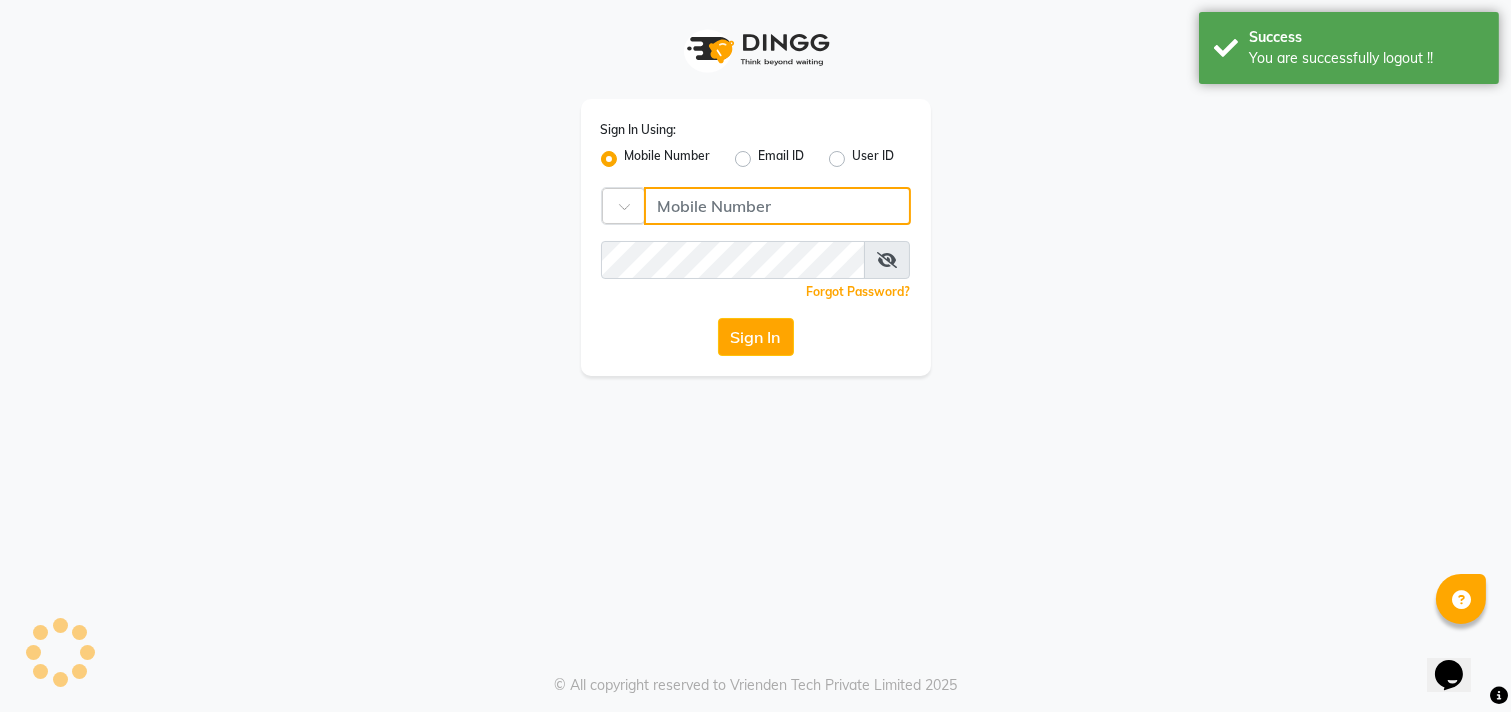 click 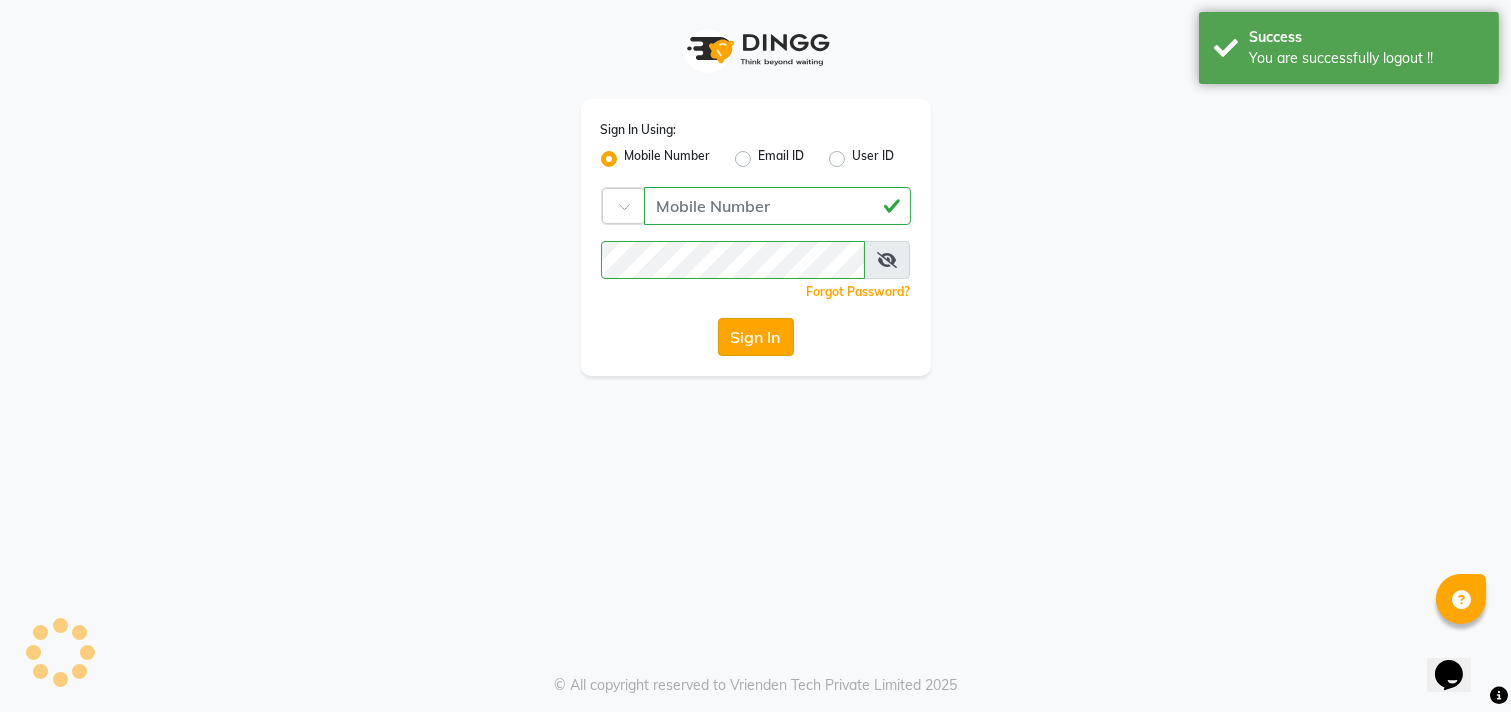 click on "Sign In" 